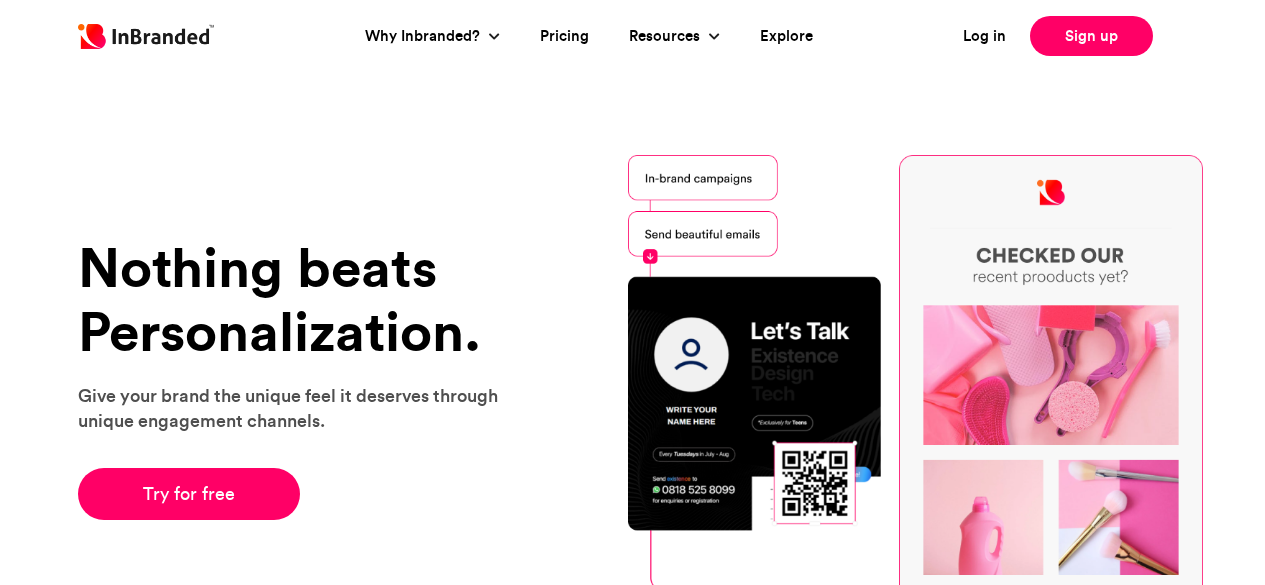scroll, scrollTop: 0, scrollLeft: 0, axis: both 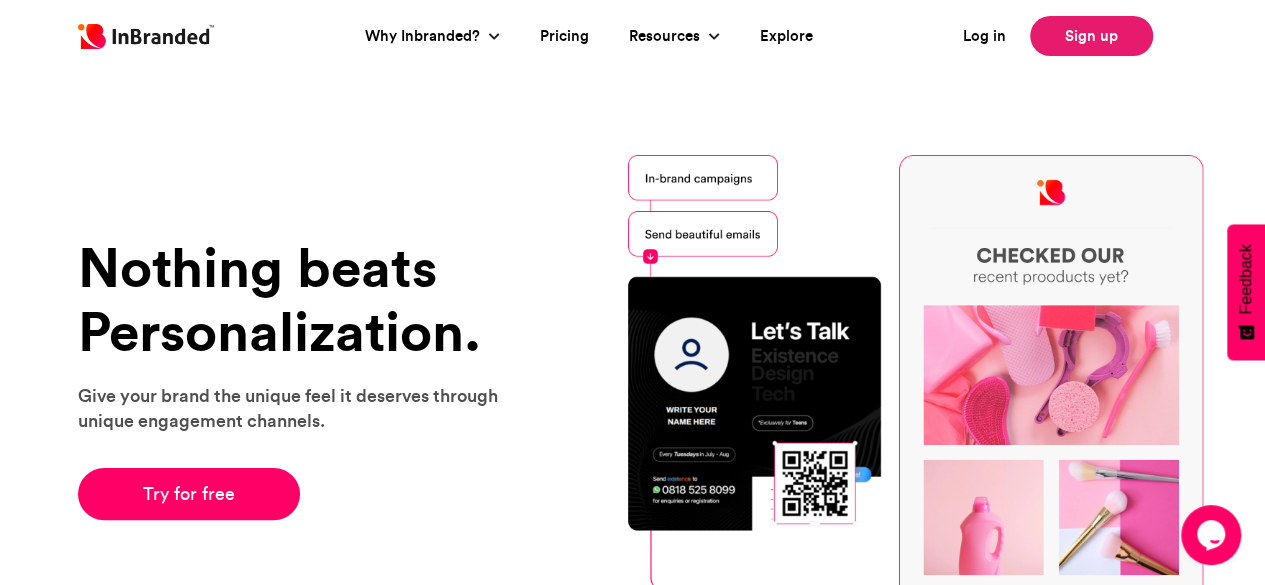 click on "Sign up" at bounding box center [1091, 36] 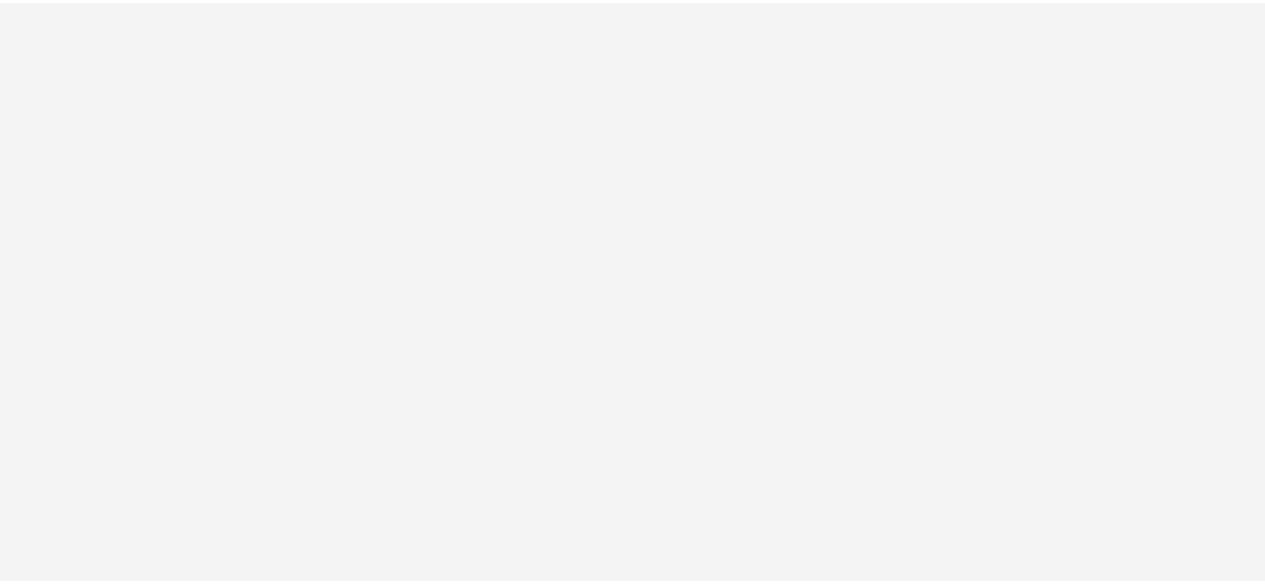 scroll, scrollTop: 0, scrollLeft: 0, axis: both 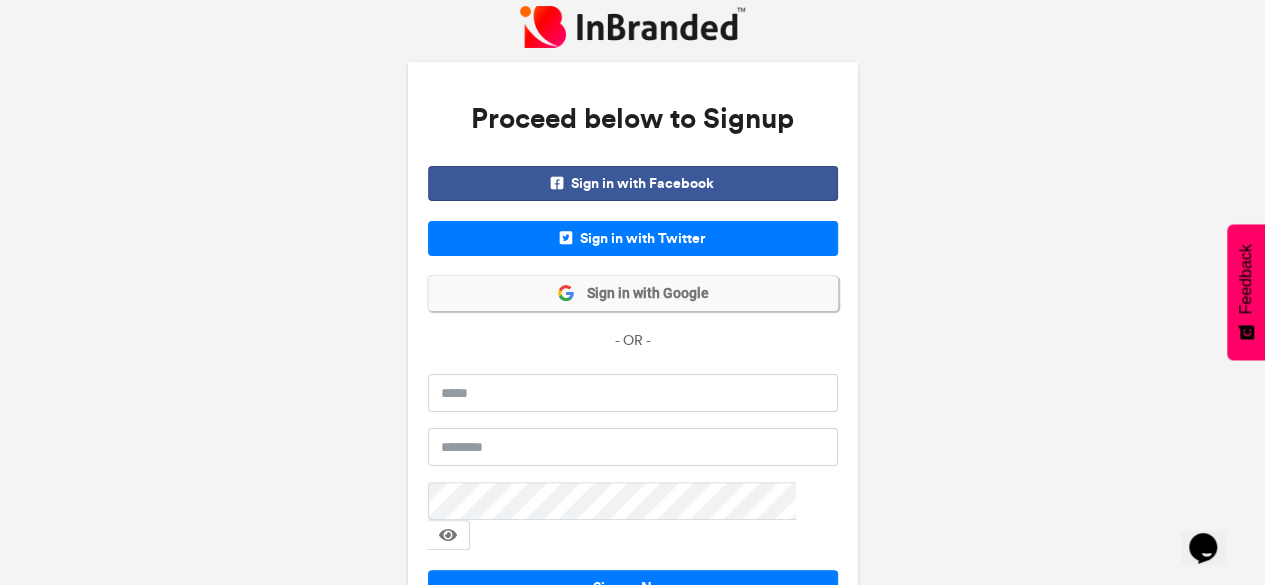 click on "Sign in with Google" at bounding box center (642, 294) 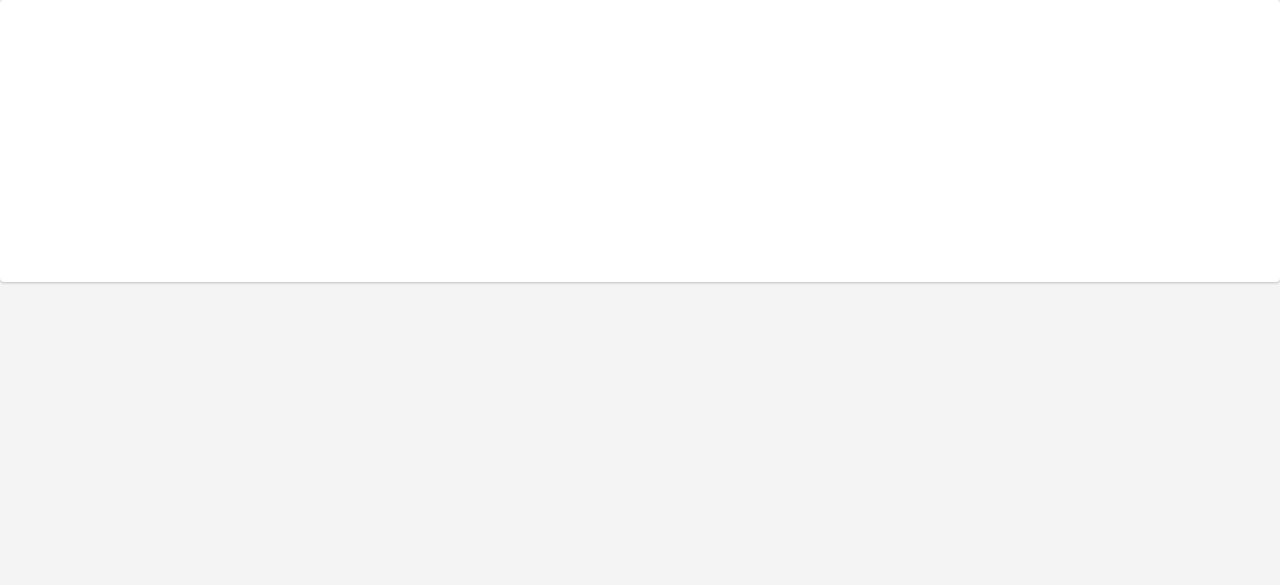 scroll, scrollTop: 0, scrollLeft: 0, axis: both 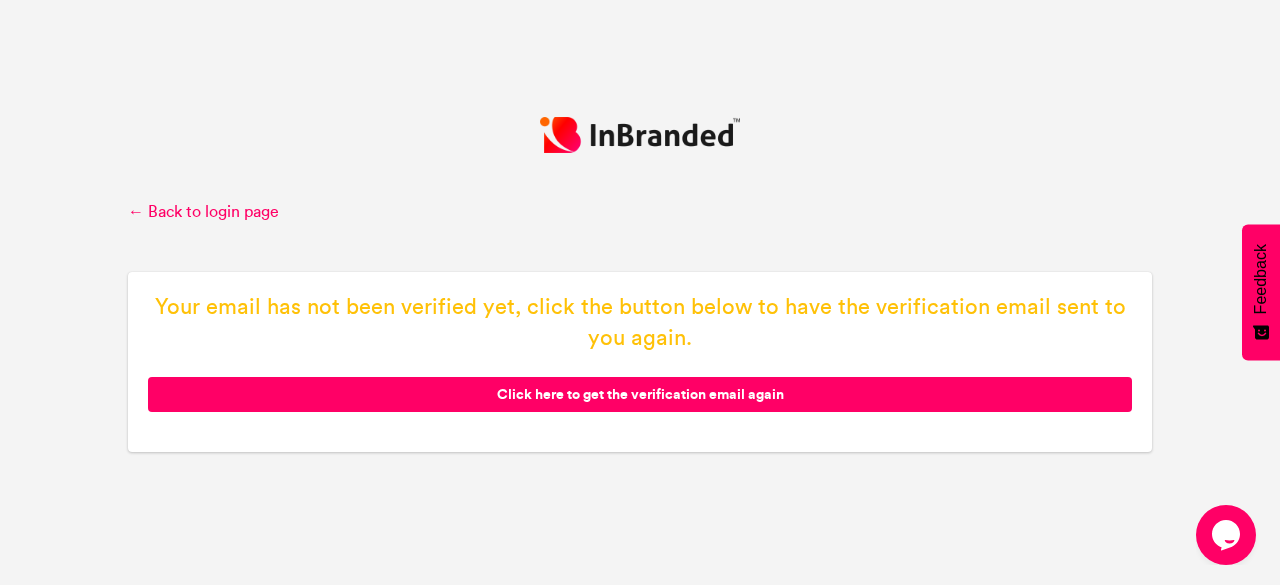 click on "Click here to get the verification email again" 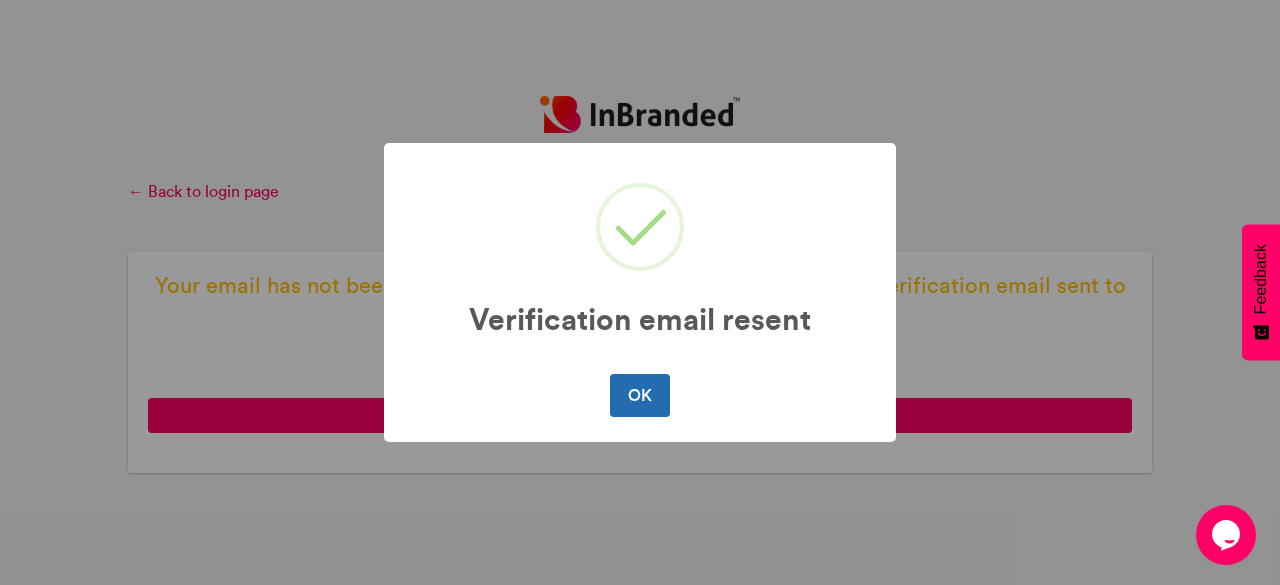 click on "OK" at bounding box center (639, 395) 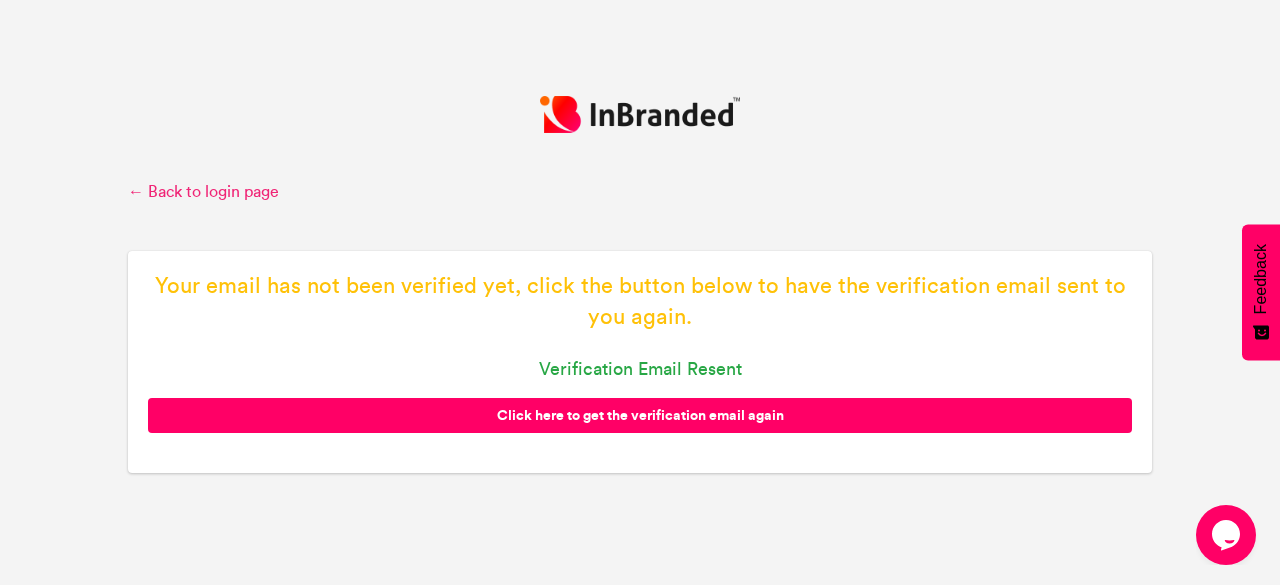 click on "← Back to login page" at bounding box center (640, 192) 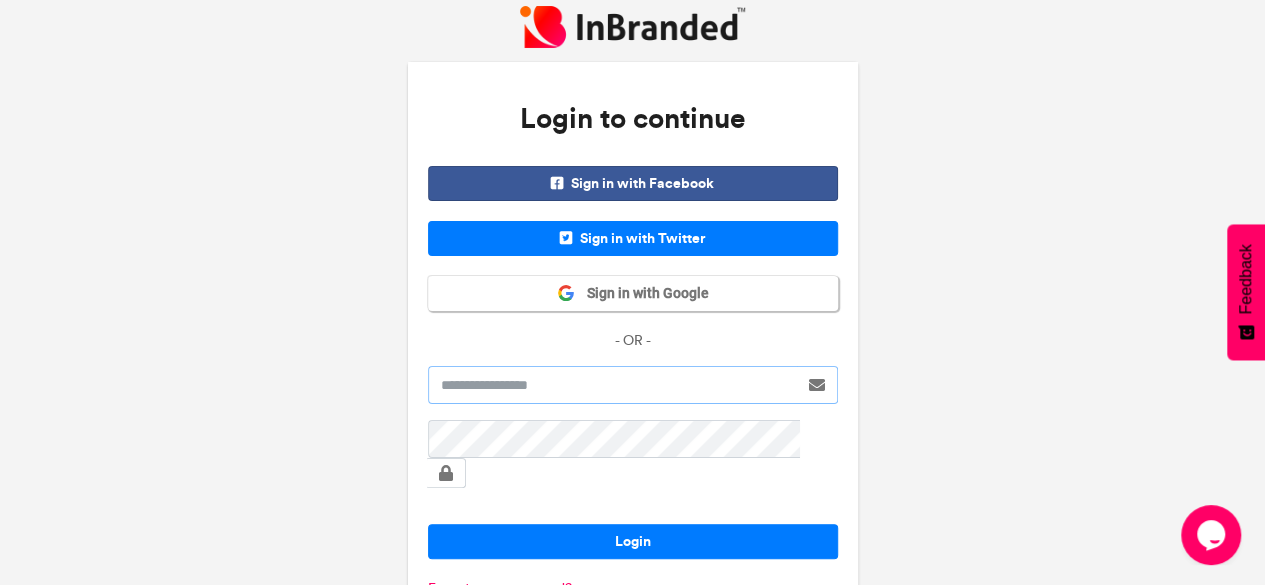 click at bounding box center (613, 385) 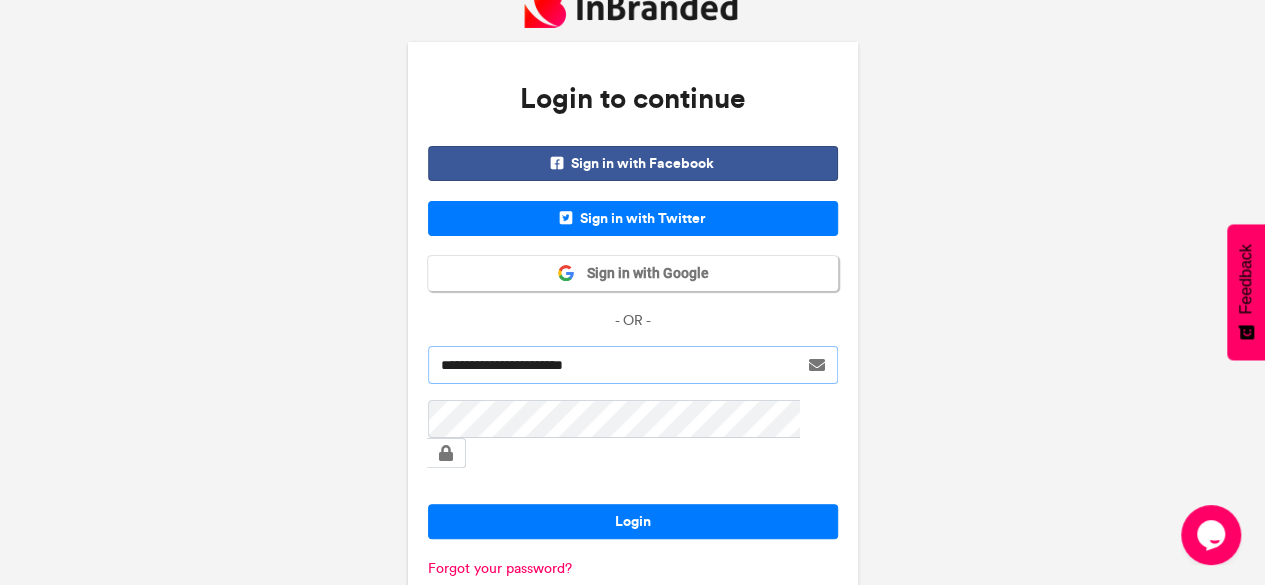 scroll, scrollTop: 68, scrollLeft: 0, axis: vertical 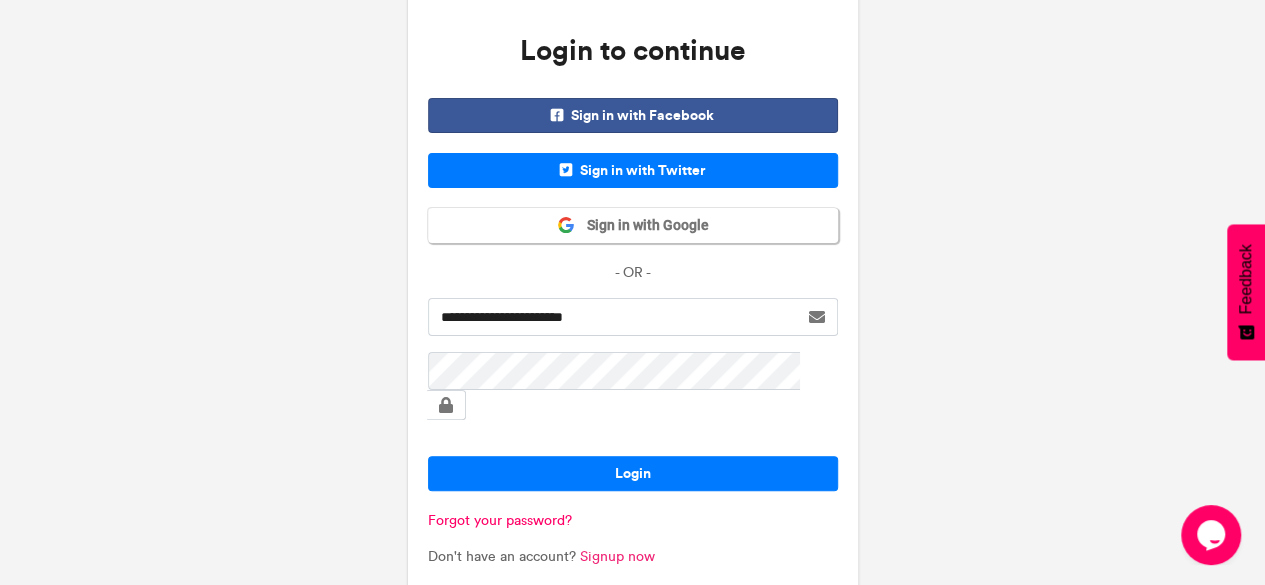click on "Signup now" at bounding box center (617, 556) 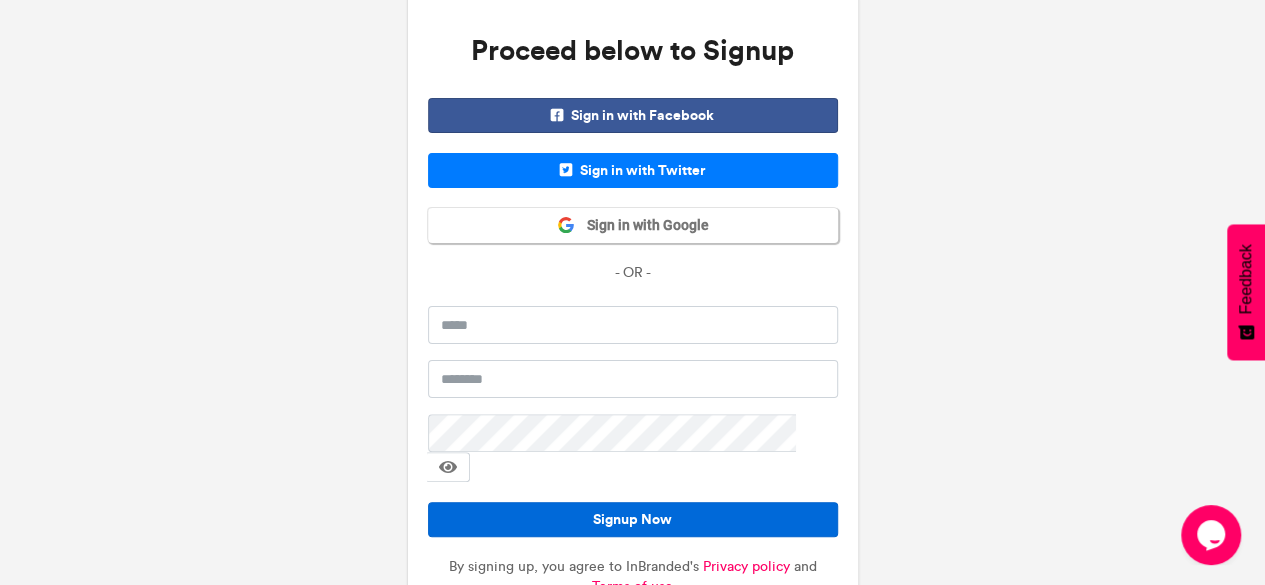 click on "Signup Now" at bounding box center (633, 519) 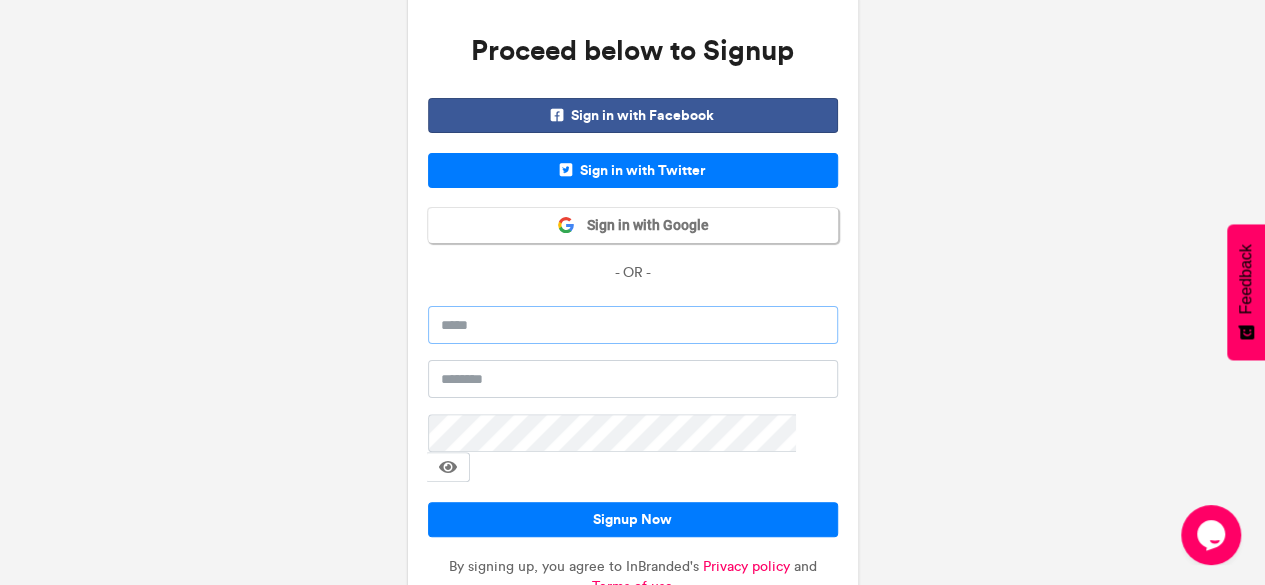 click at bounding box center [633, 325] 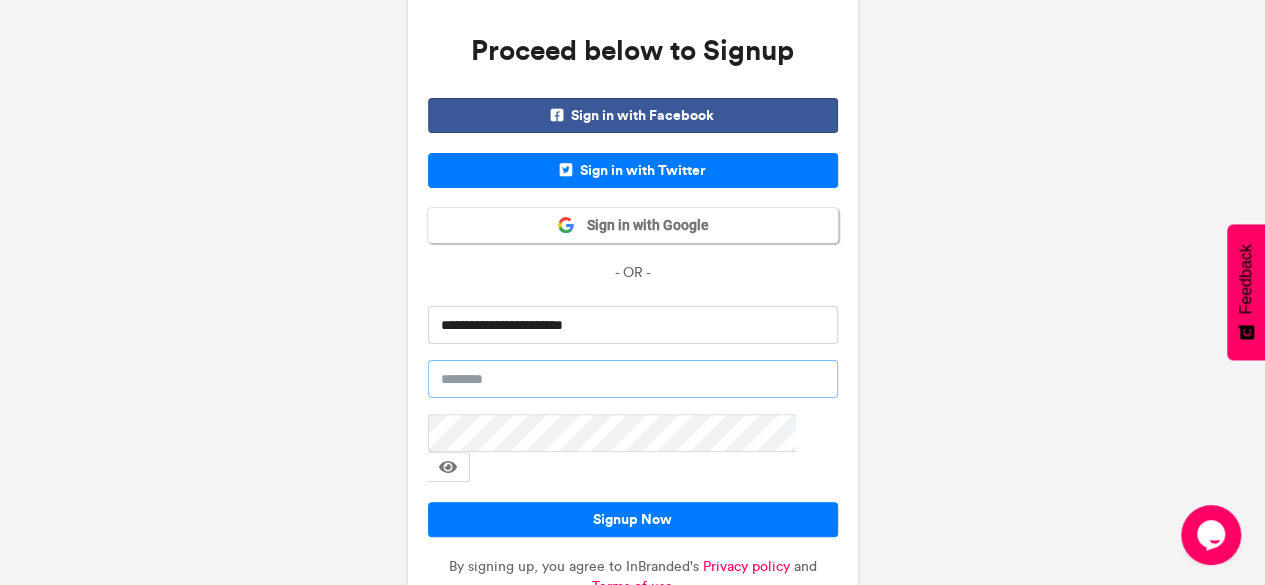 click at bounding box center (633, 379) 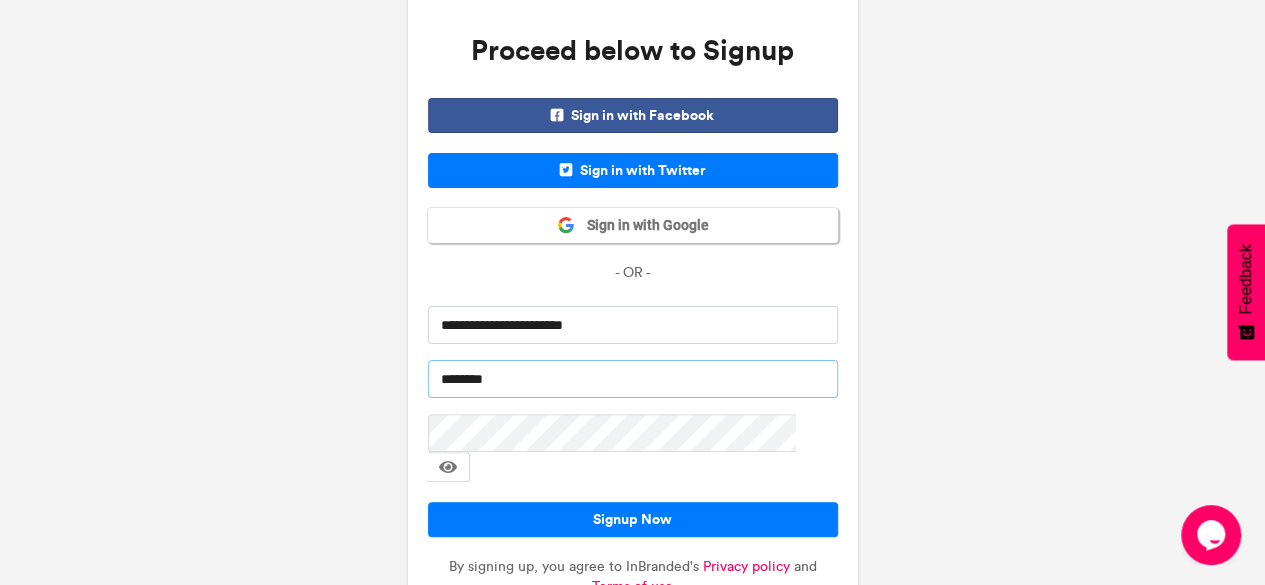 click on "********" at bounding box center [633, 379] 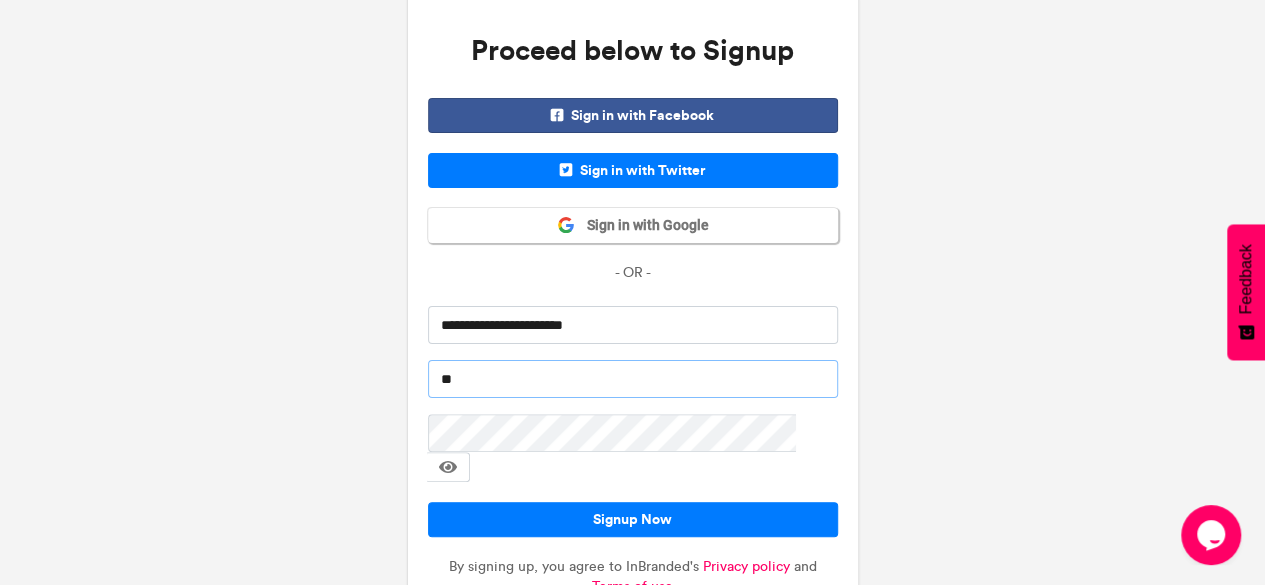 type on "*" 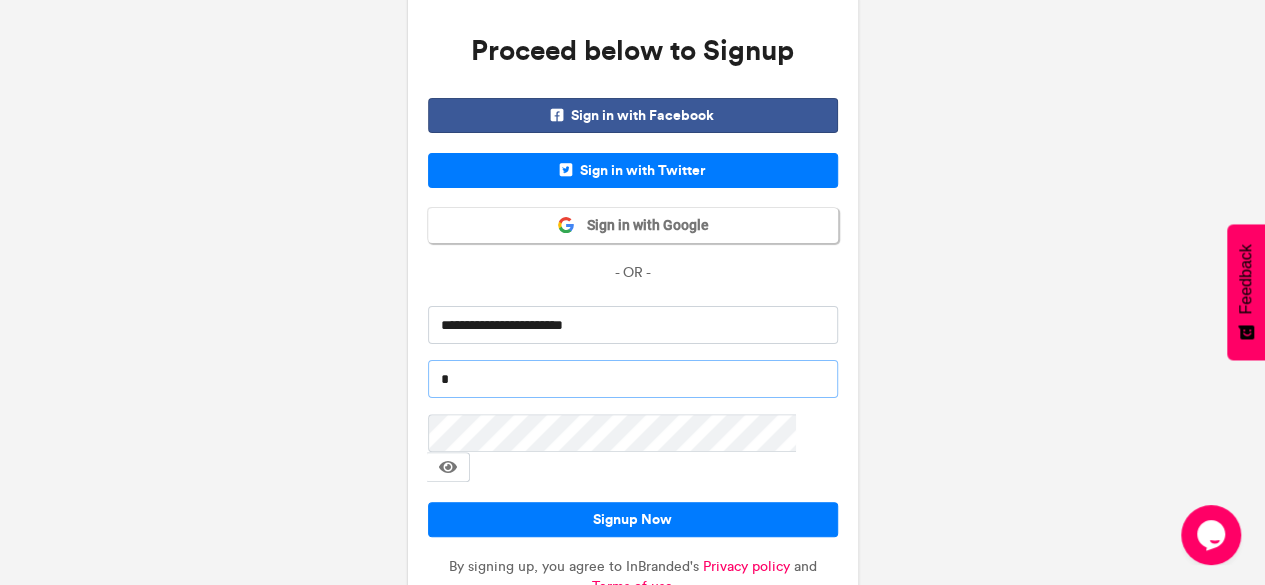 type 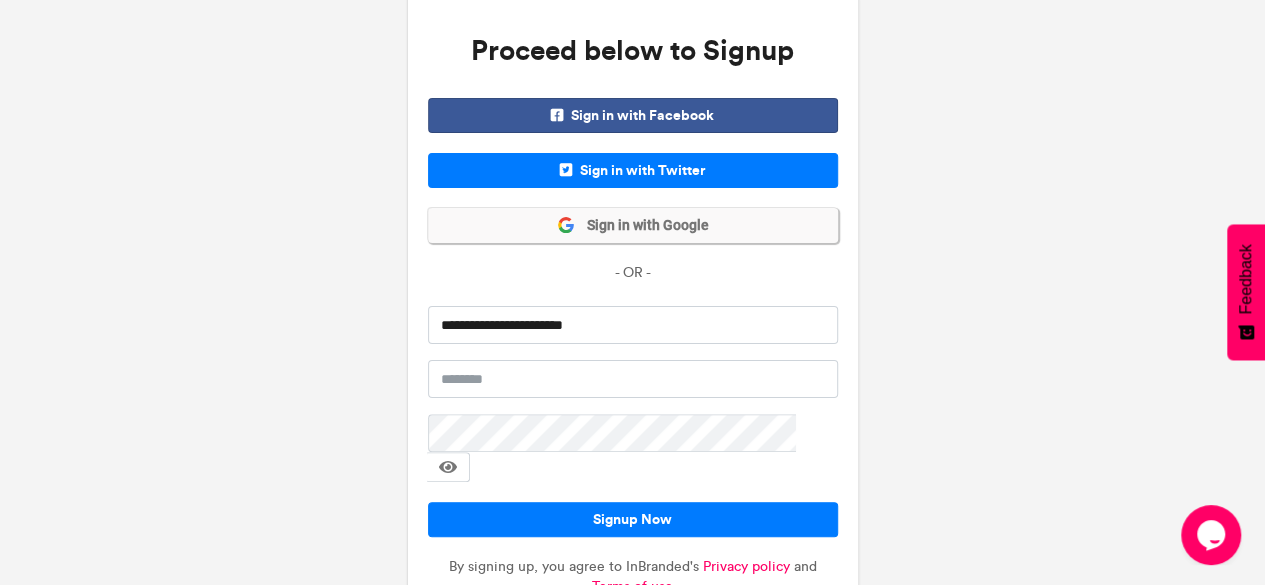 click on "Sign in with Google" at bounding box center (642, 226) 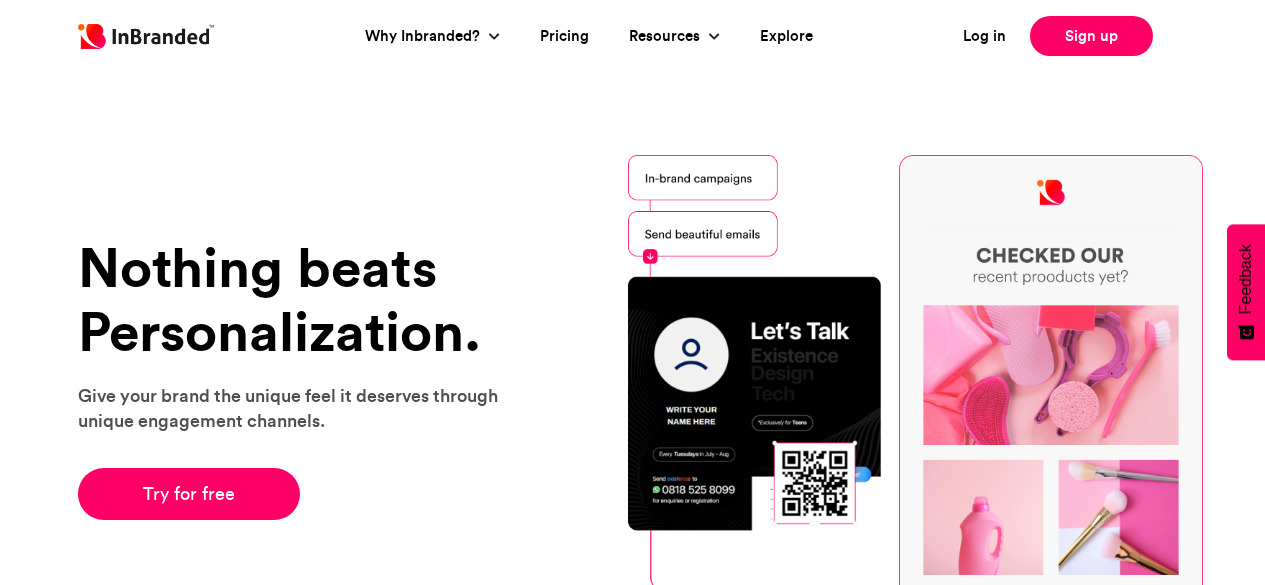 scroll, scrollTop: 0, scrollLeft: 0, axis: both 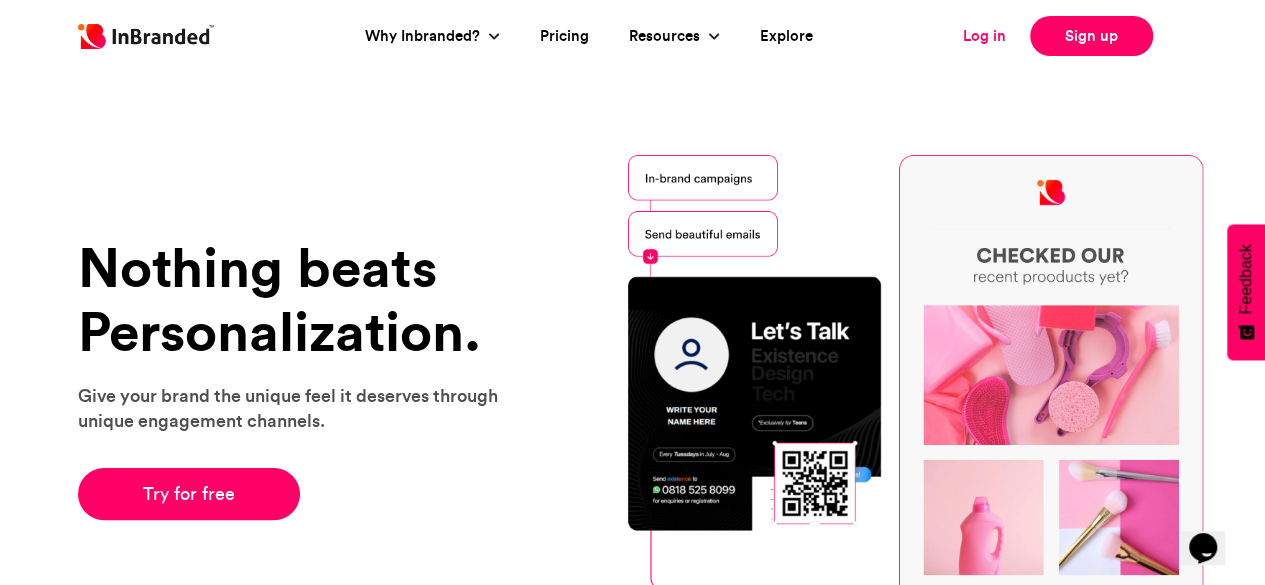click on "Log in" at bounding box center (984, 36) 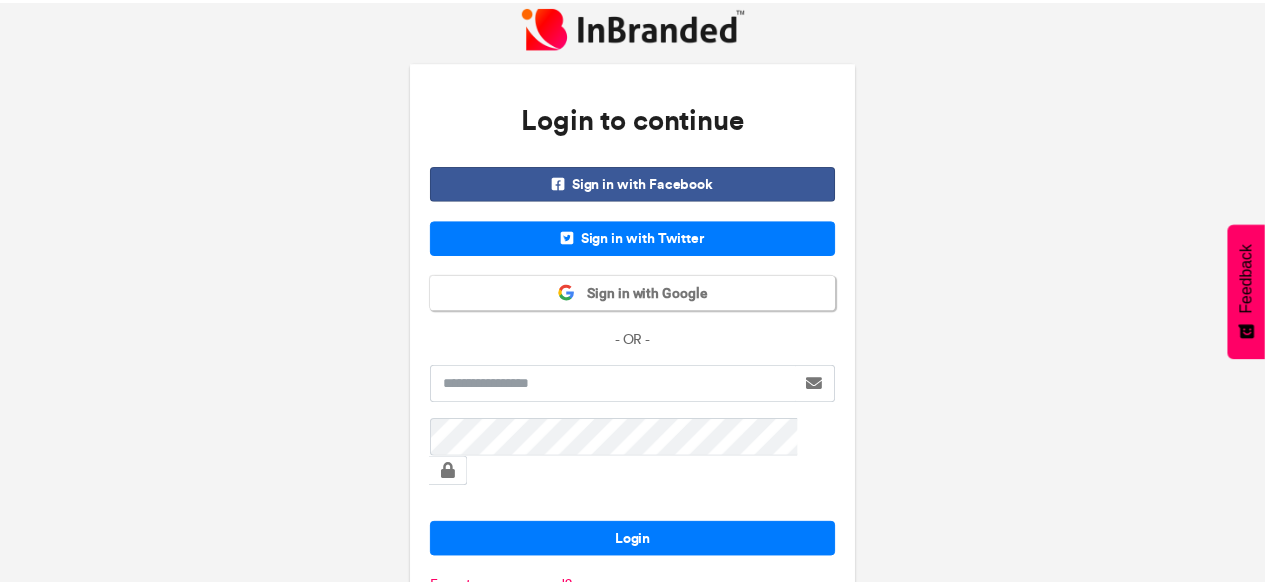 scroll, scrollTop: 0, scrollLeft: 0, axis: both 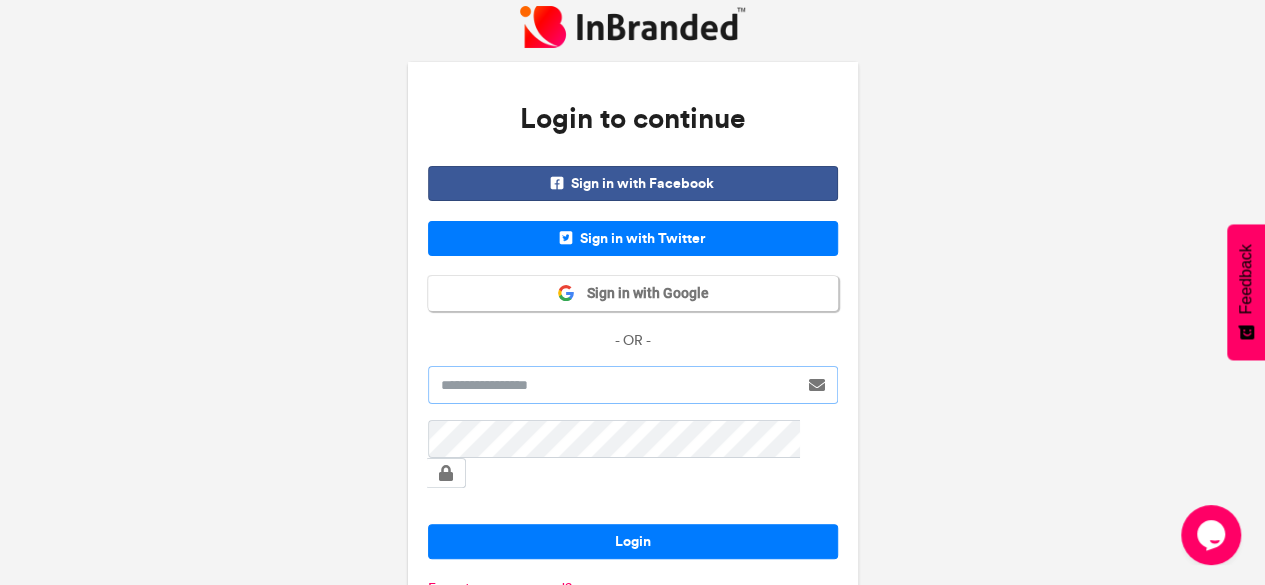 click at bounding box center [613, 385] 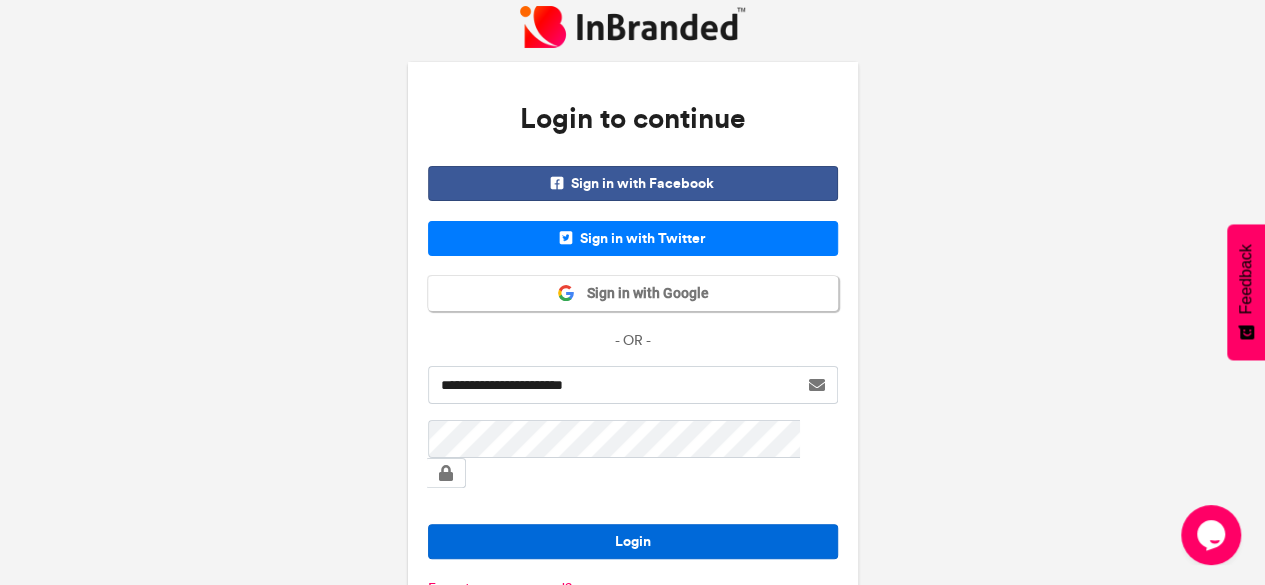 click on "Login" at bounding box center (633, 541) 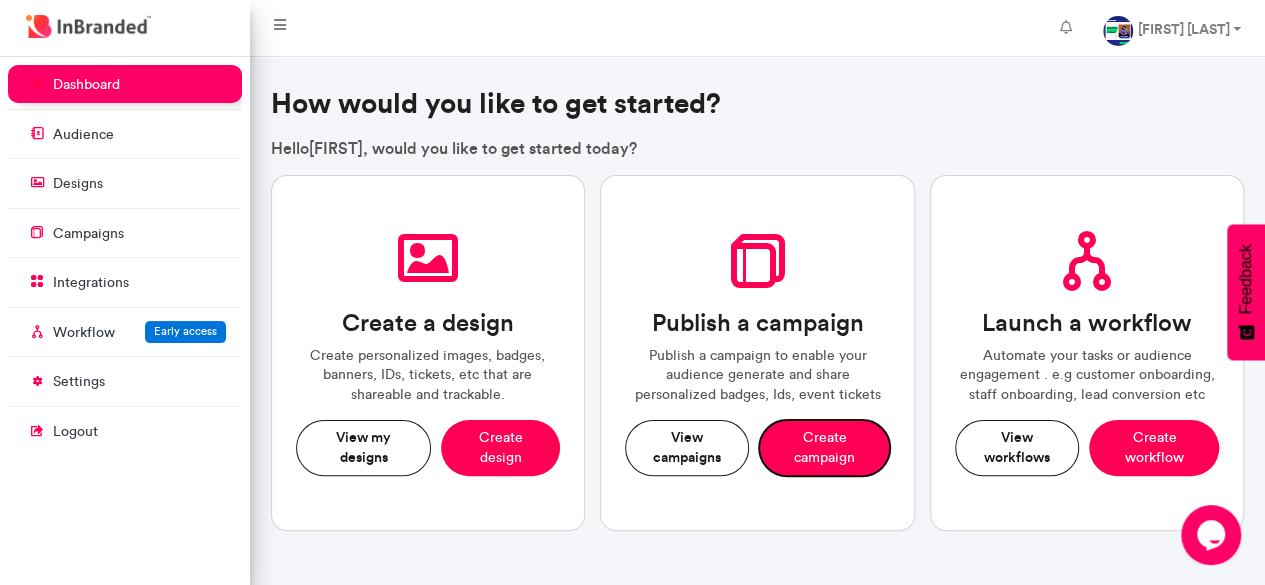 click on "Create campaign" at bounding box center [824, 447] 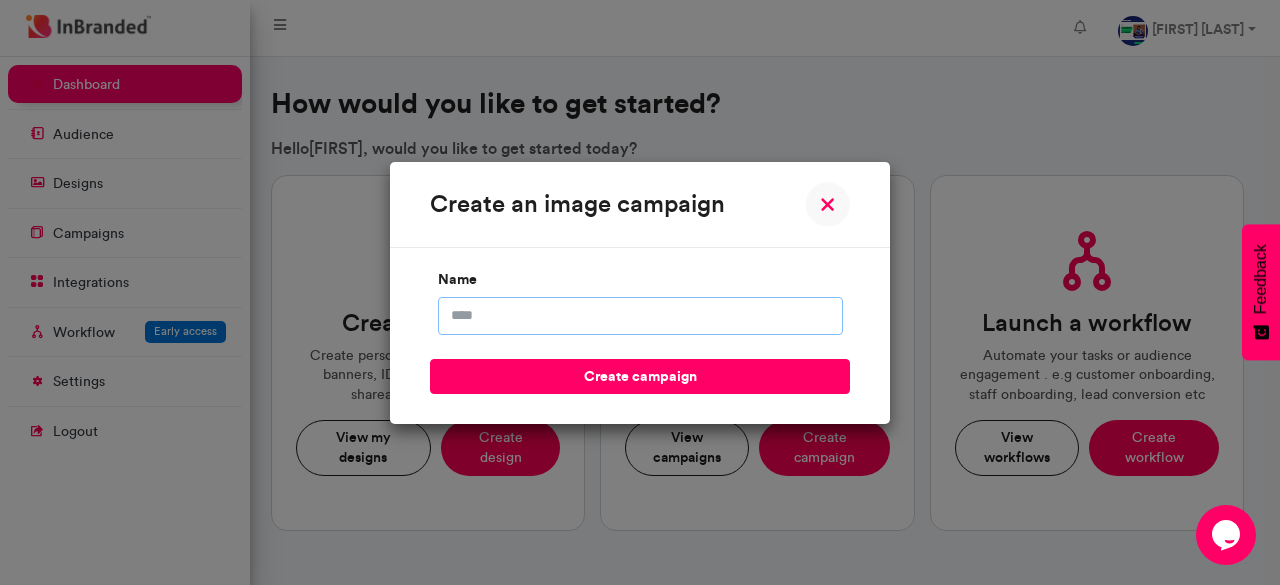 click on "name" at bounding box center (640, 316) 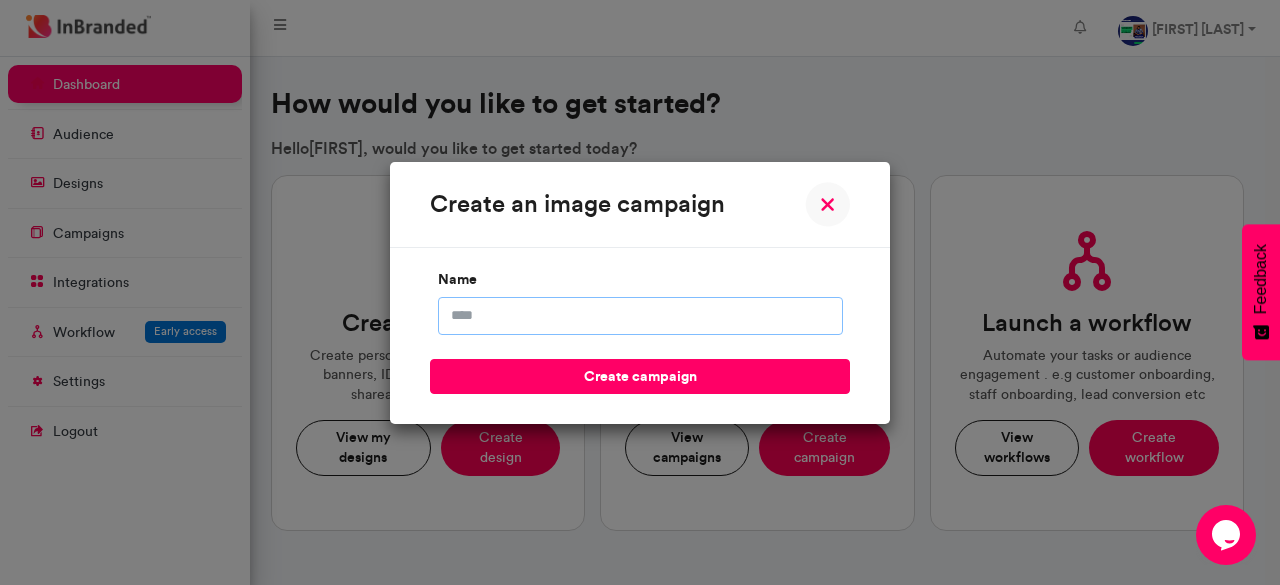 type on "*" 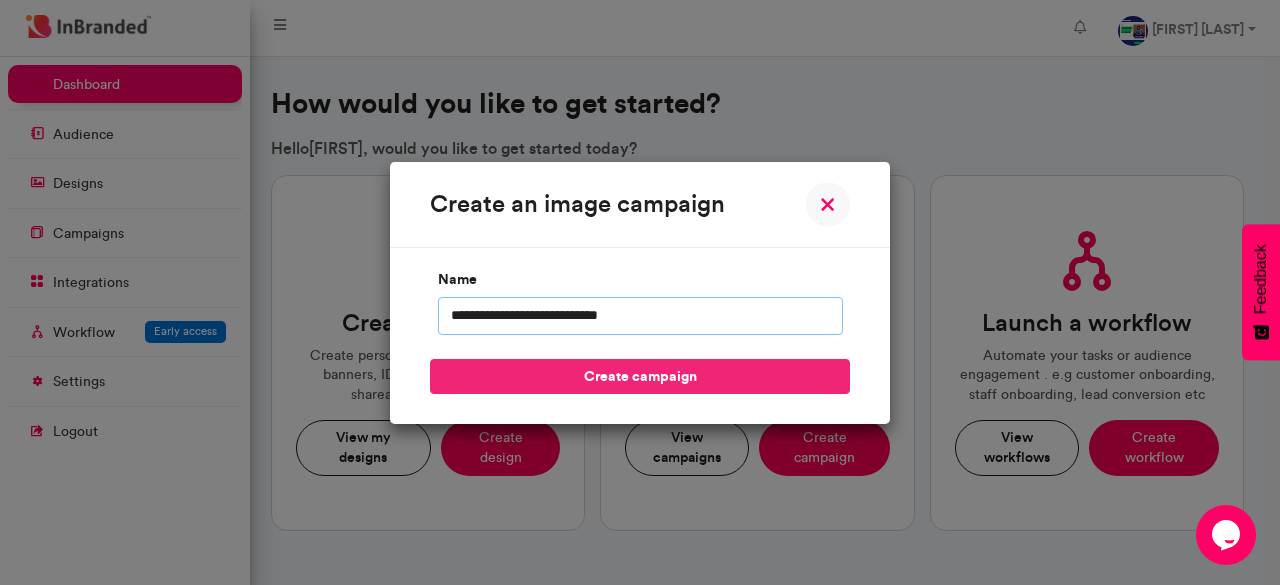 type on "**********" 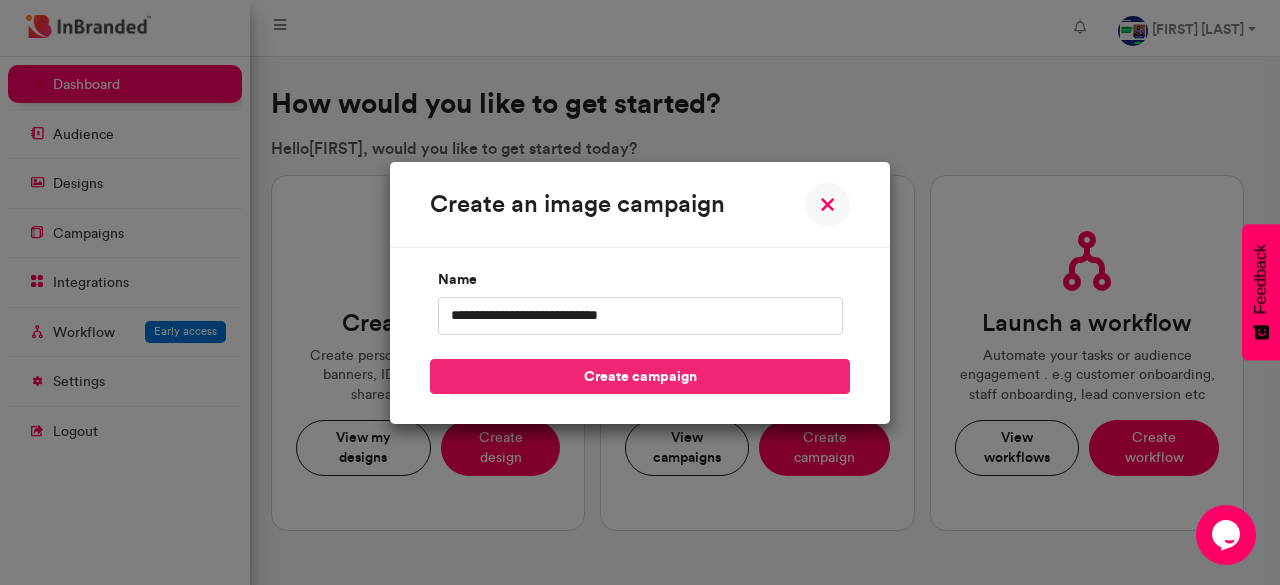 click on "create campaign" at bounding box center (640, 376) 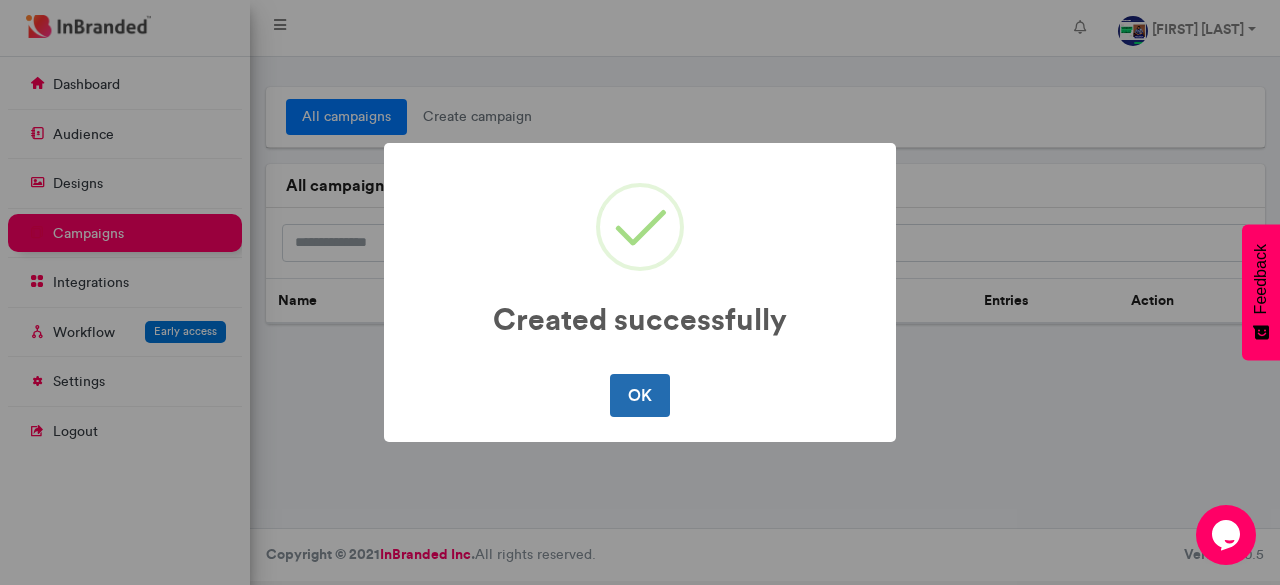 click on "OK" at bounding box center (639, 395) 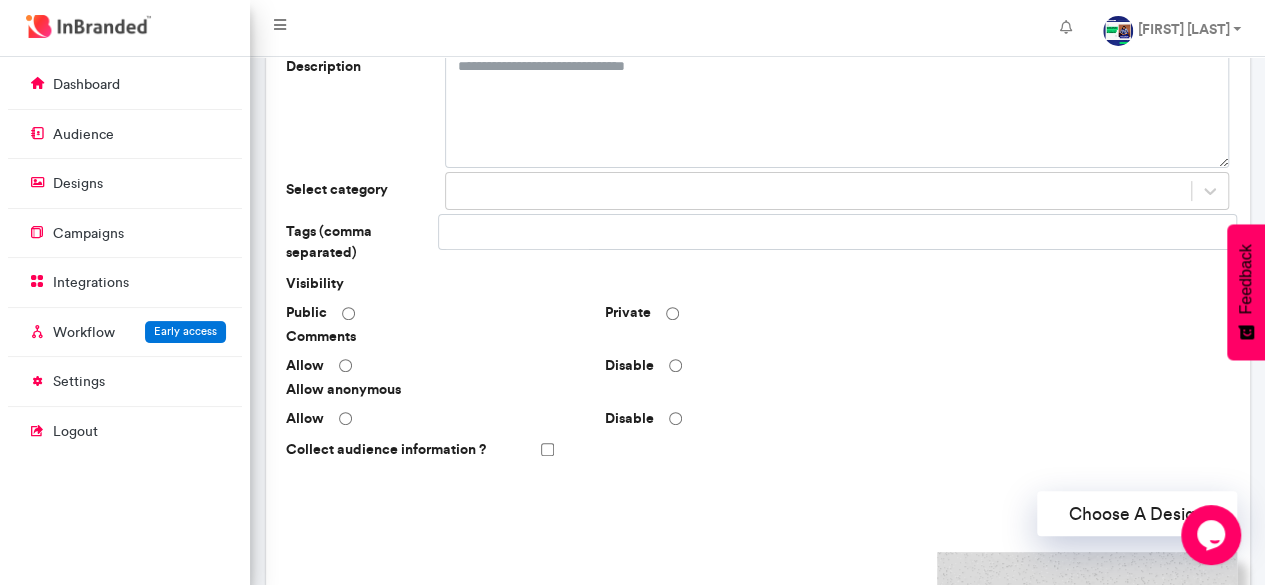 scroll, scrollTop: 188, scrollLeft: 0, axis: vertical 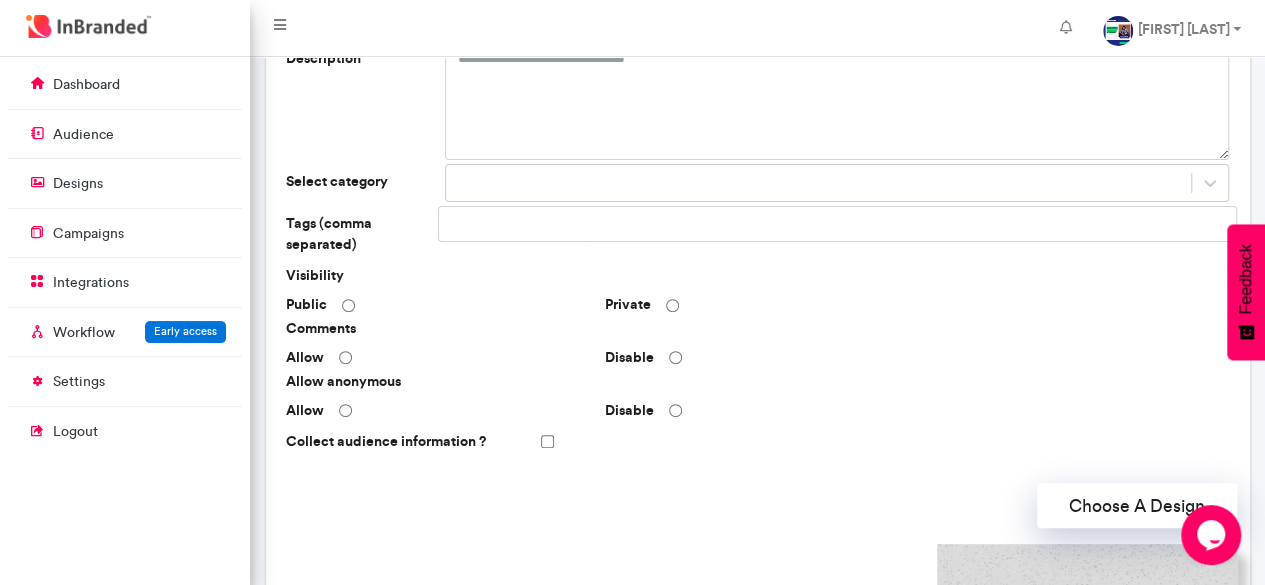 click on "Collect audience information ?" at bounding box center (757, 441) 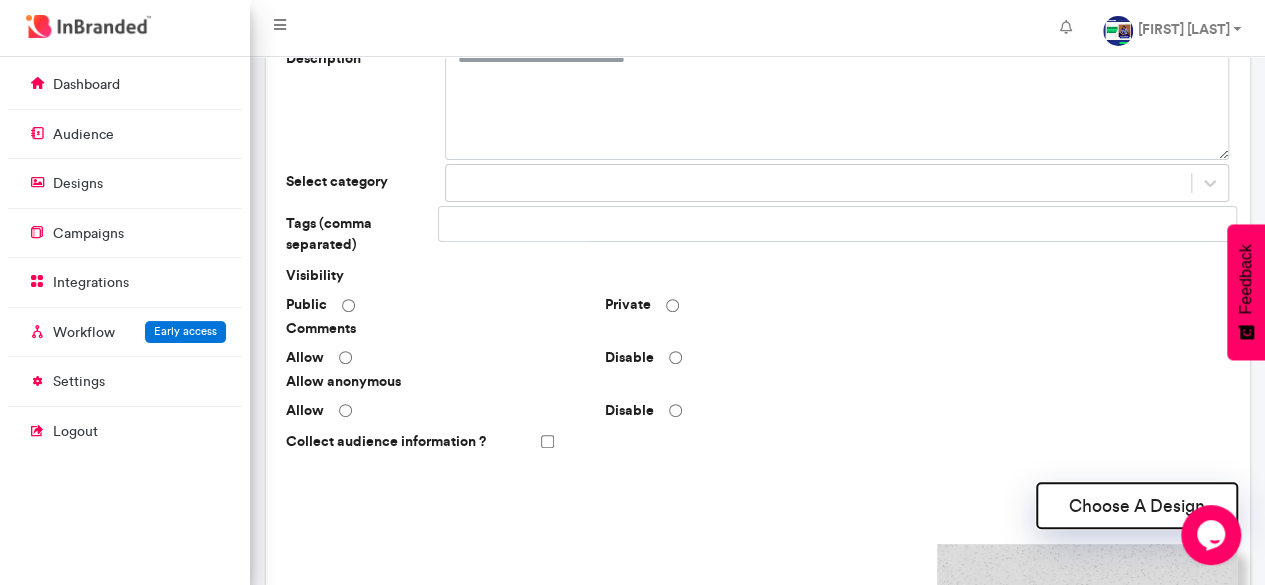 click on "Choose A Design" at bounding box center [1137, 505] 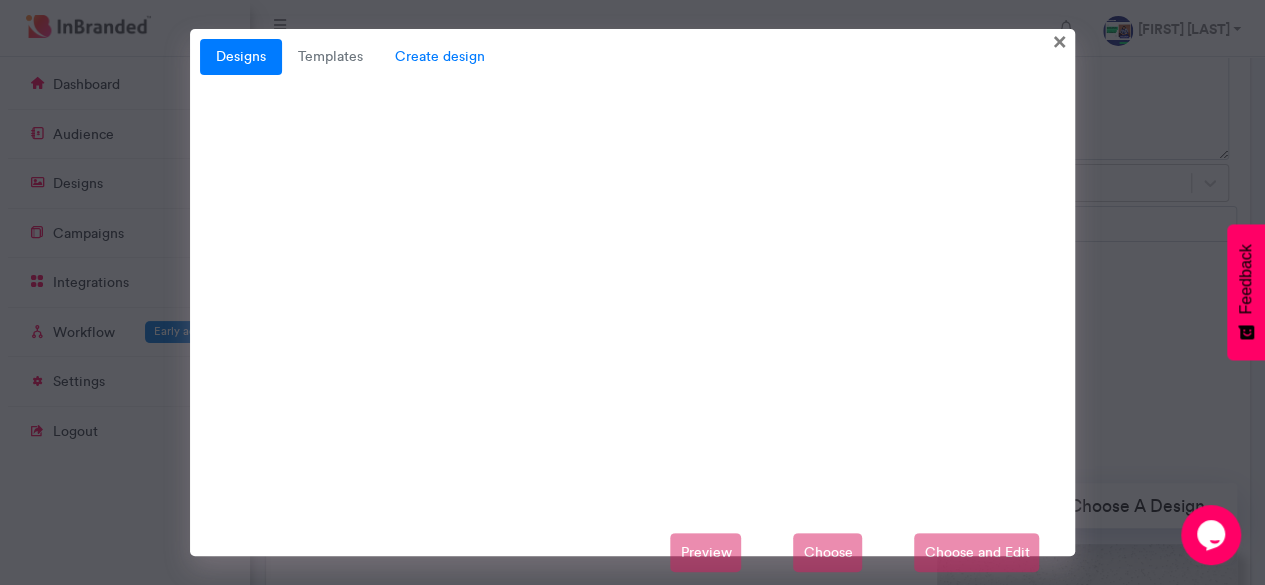 click on "Create design" at bounding box center [440, 57] 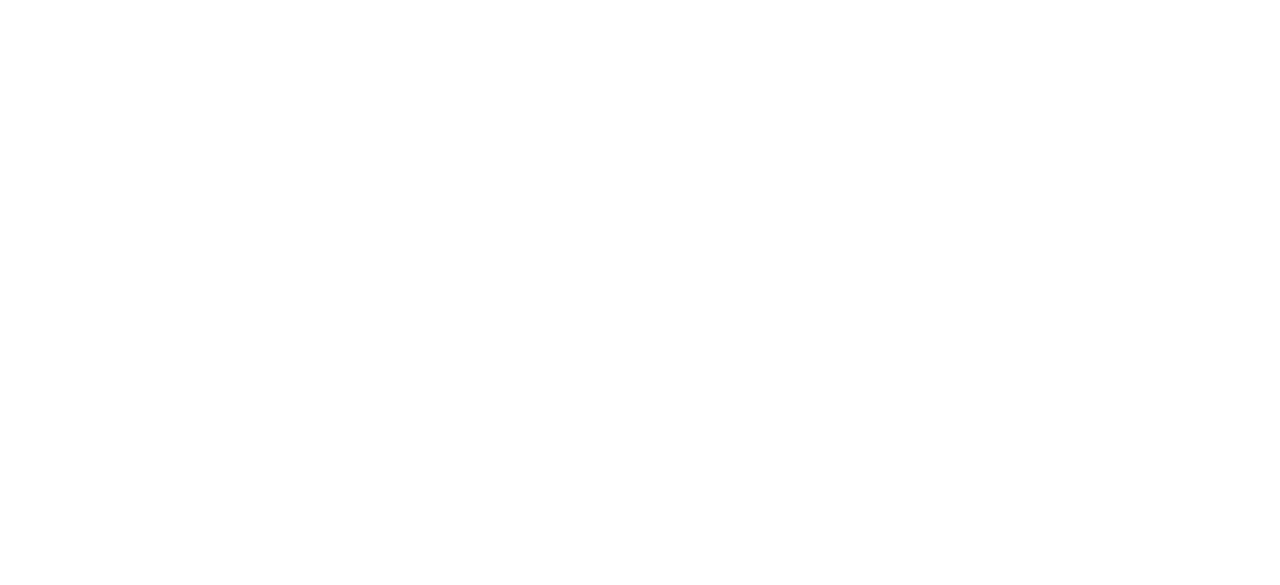 scroll, scrollTop: 0, scrollLeft: 0, axis: both 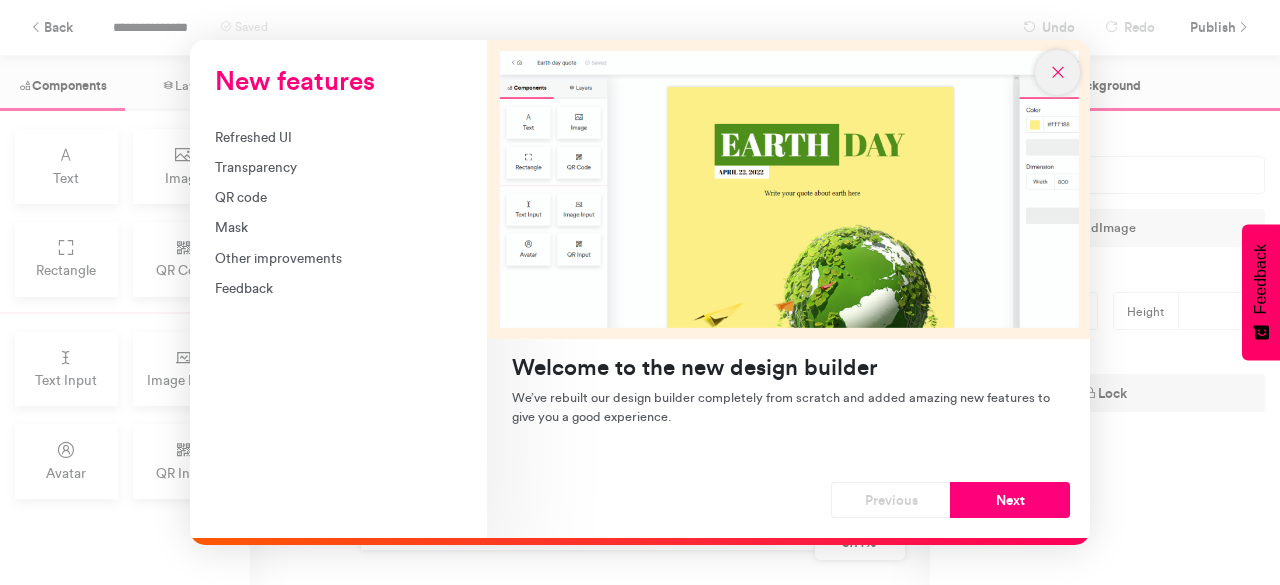 click at bounding box center [1058, 72] 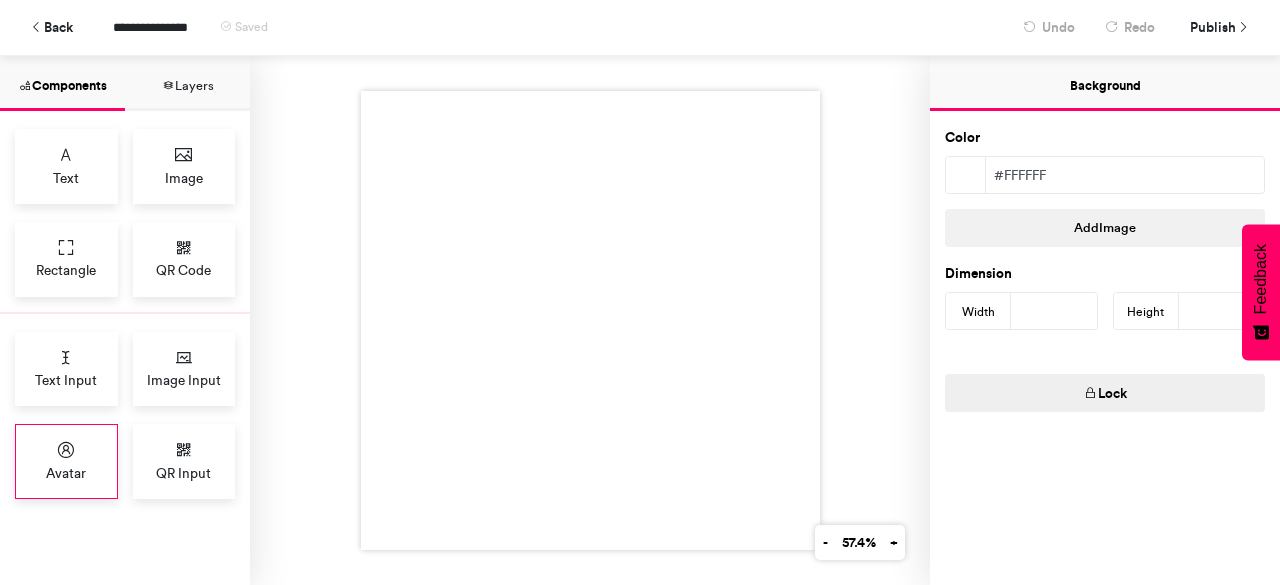 click at bounding box center [66, 450] 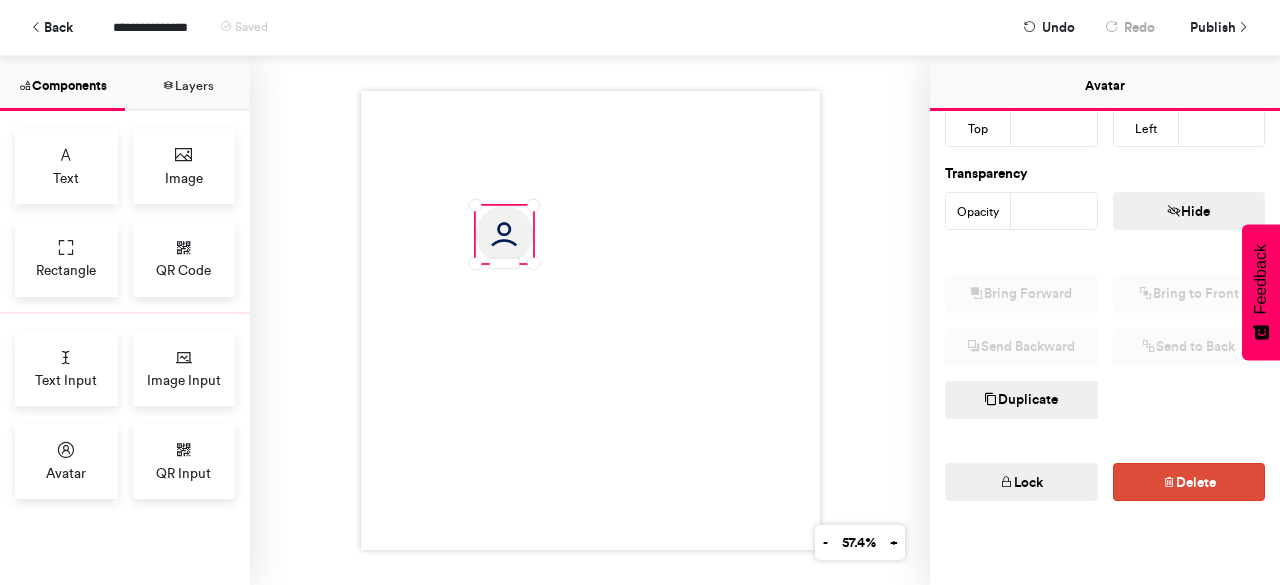 scroll, scrollTop: 296, scrollLeft: 0, axis: vertical 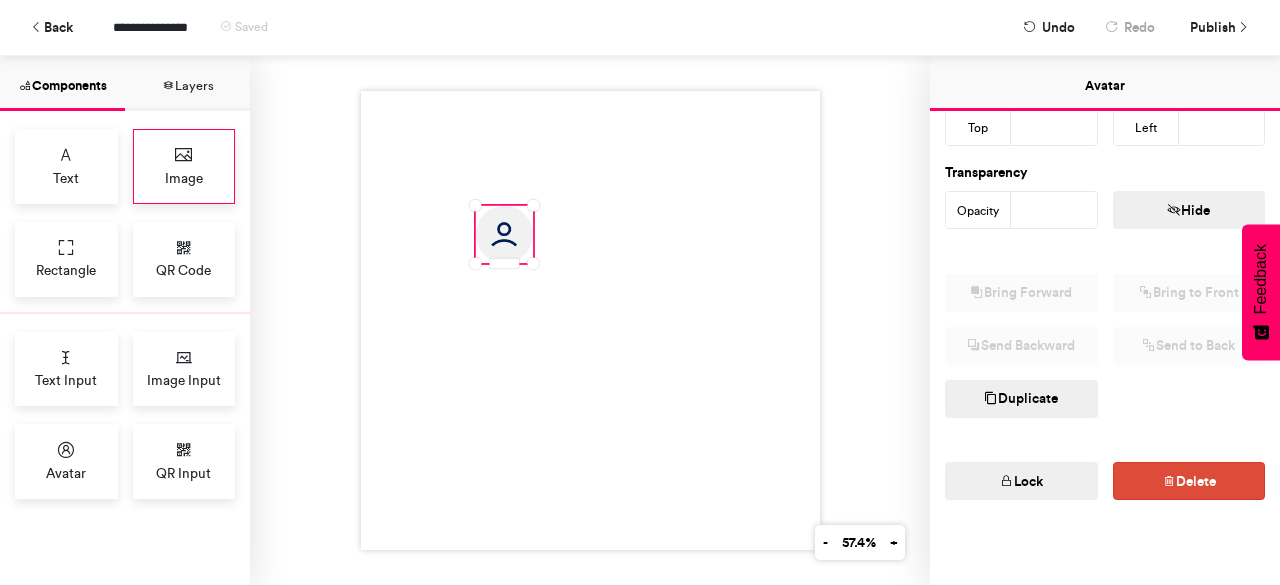 click on "Image" at bounding box center (184, 178) 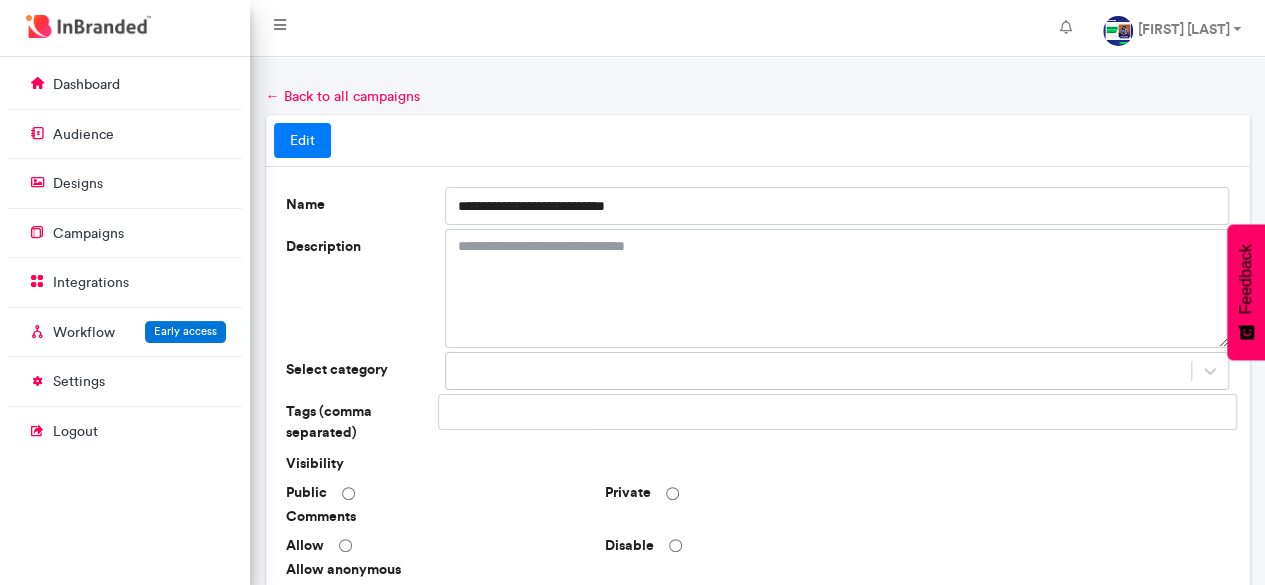 scroll, scrollTop: 188, scrollLeft: 0, axis: vertical 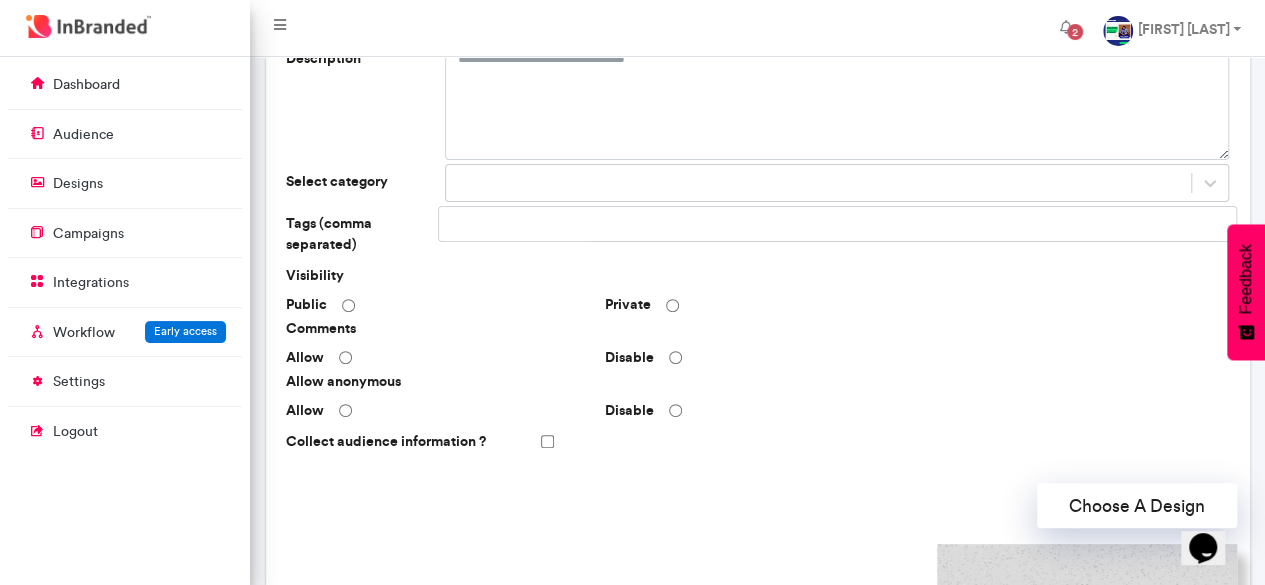 click on "Collect audience information ?" at bounding box center [757, 441] 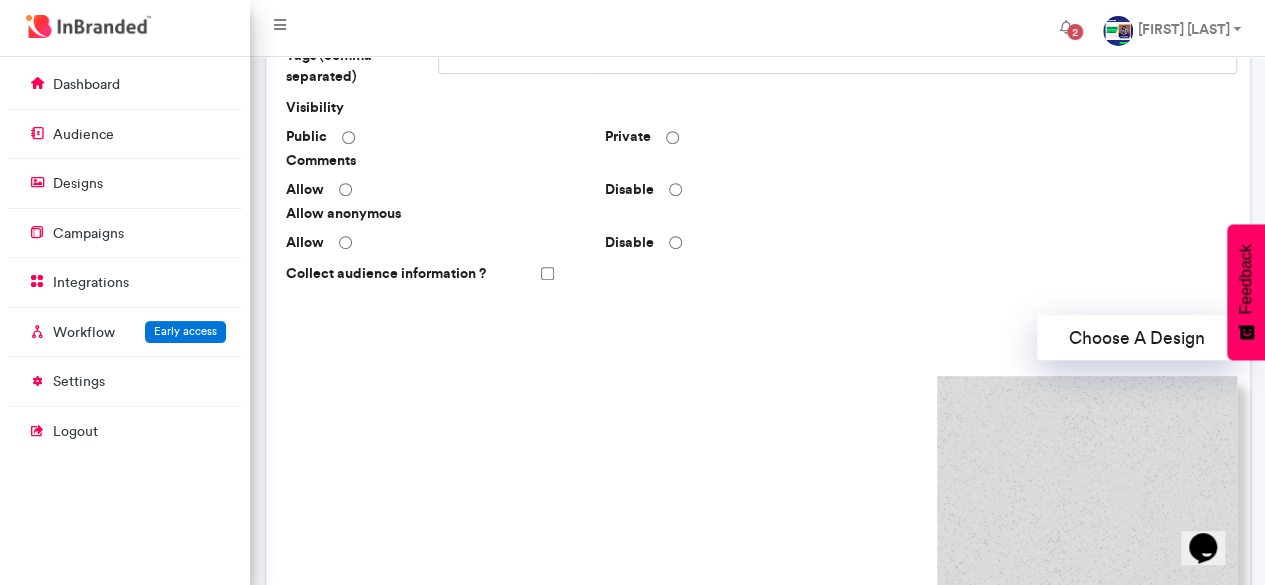 scroll, scrollTop: 366, scrollLeft: 0, axis: vertical 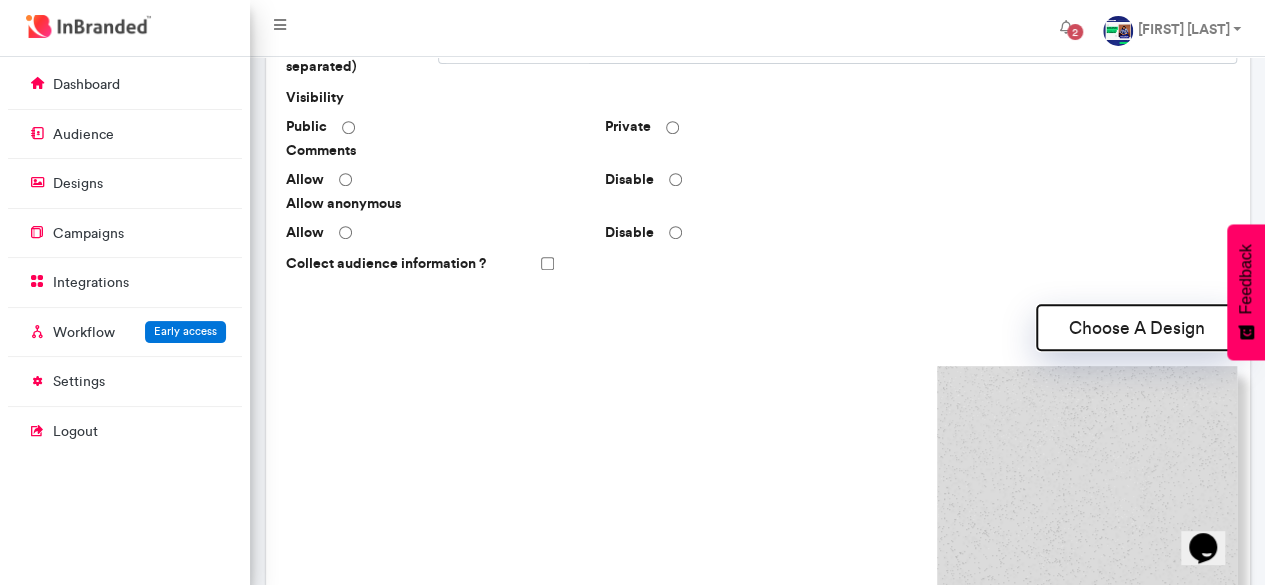 click on "Choose A Design" at bounding box center (1137, 327) 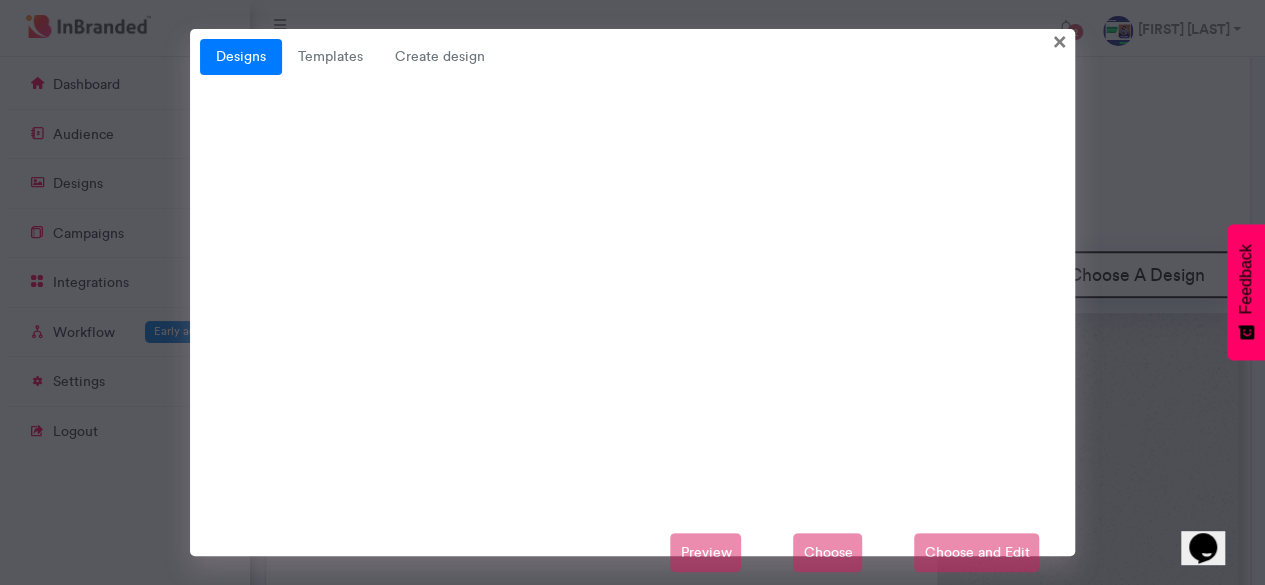 scroll, scrollTop: 414, scrollLeft: 0, axis: vertical 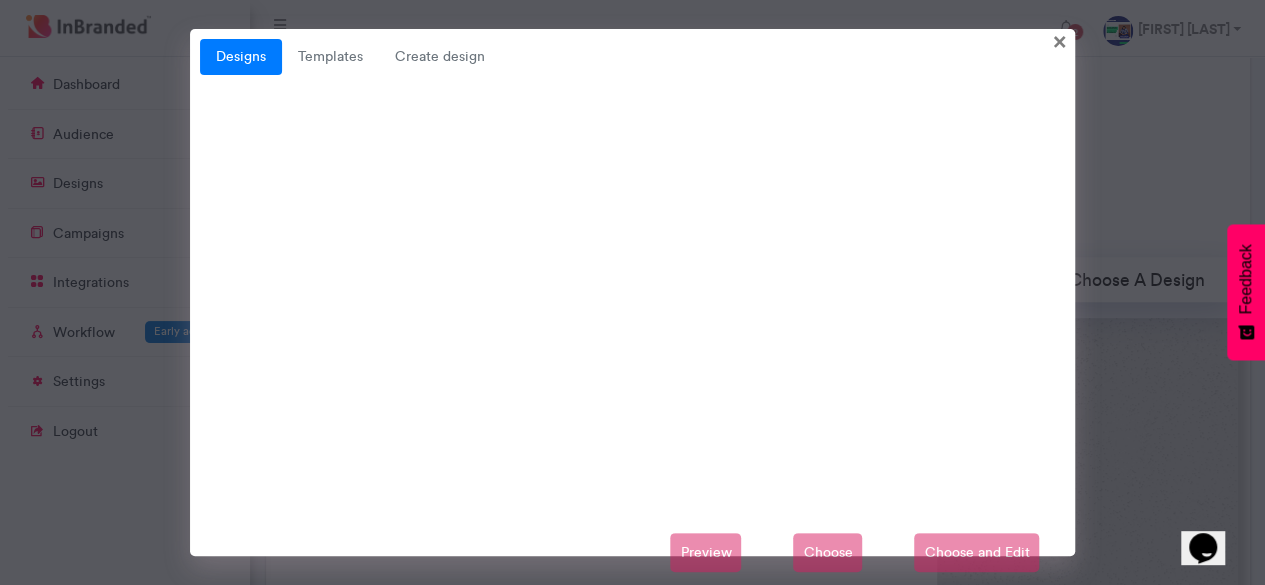 click on "Preview Choose Choose and Edit" at bounding box center (633, 553) 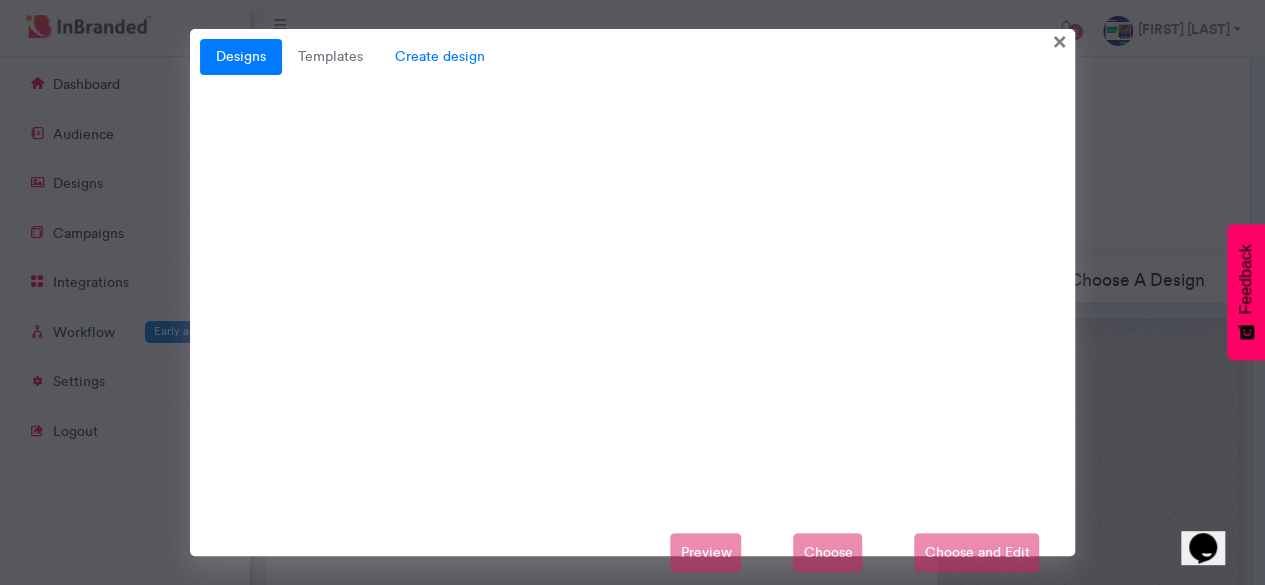click on "Create design" at bounding box center [440, 57] 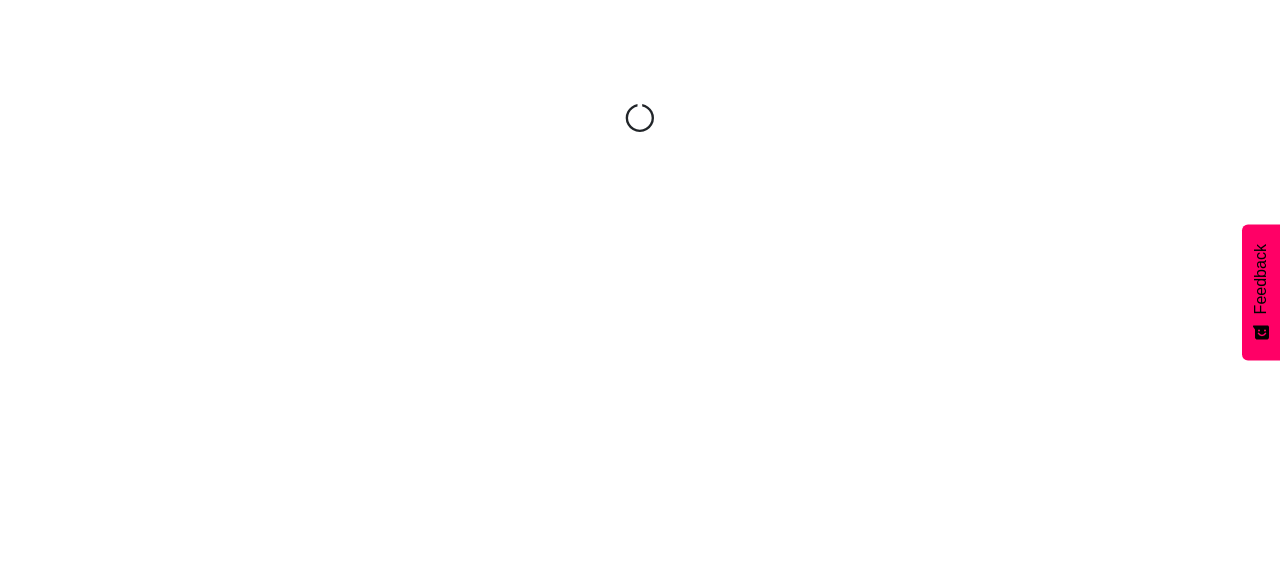 scroll, scrollTop: 0, scrollLeft: 0, axis: both 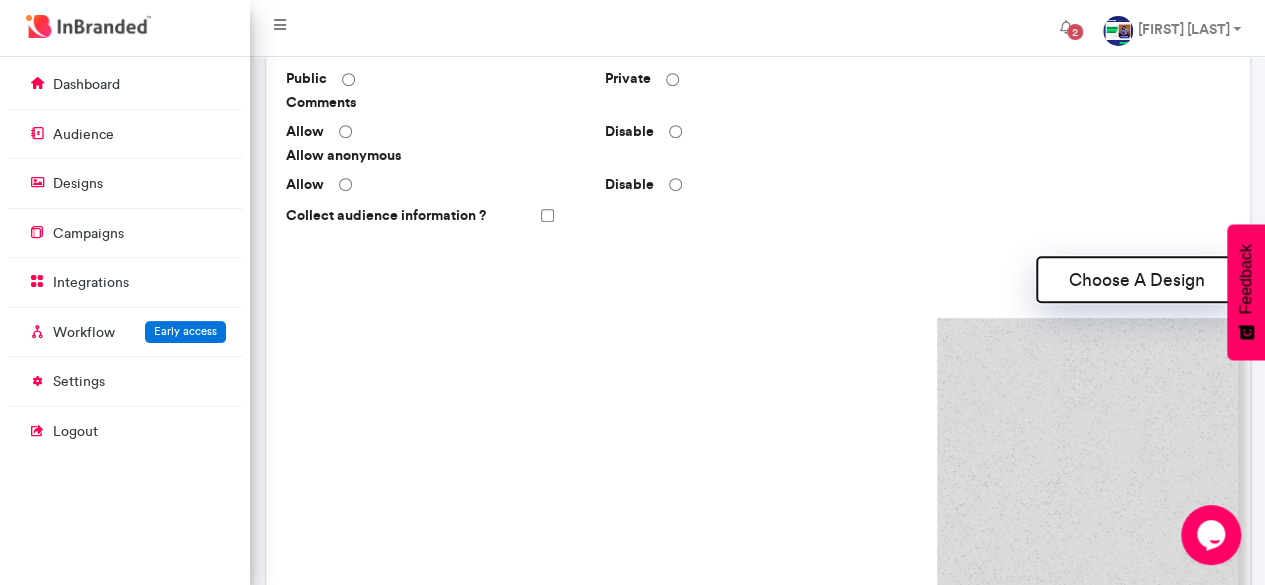 click on "Choose A Design" at bounding box center [1137, 279] 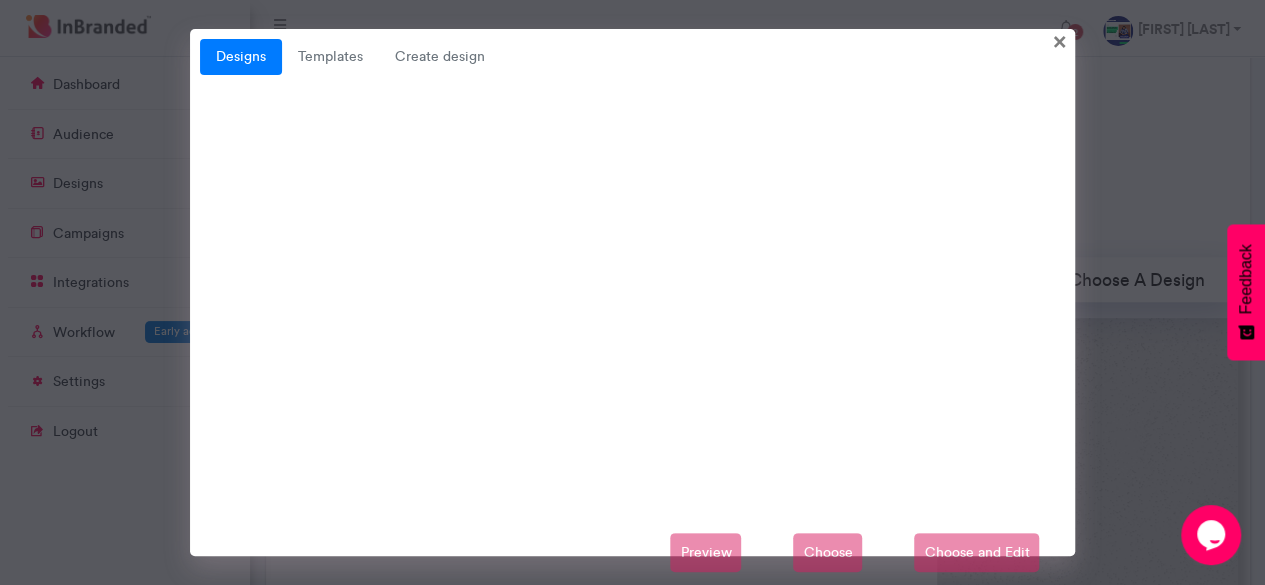 click on "Designs" at bounding box center (241, 57) 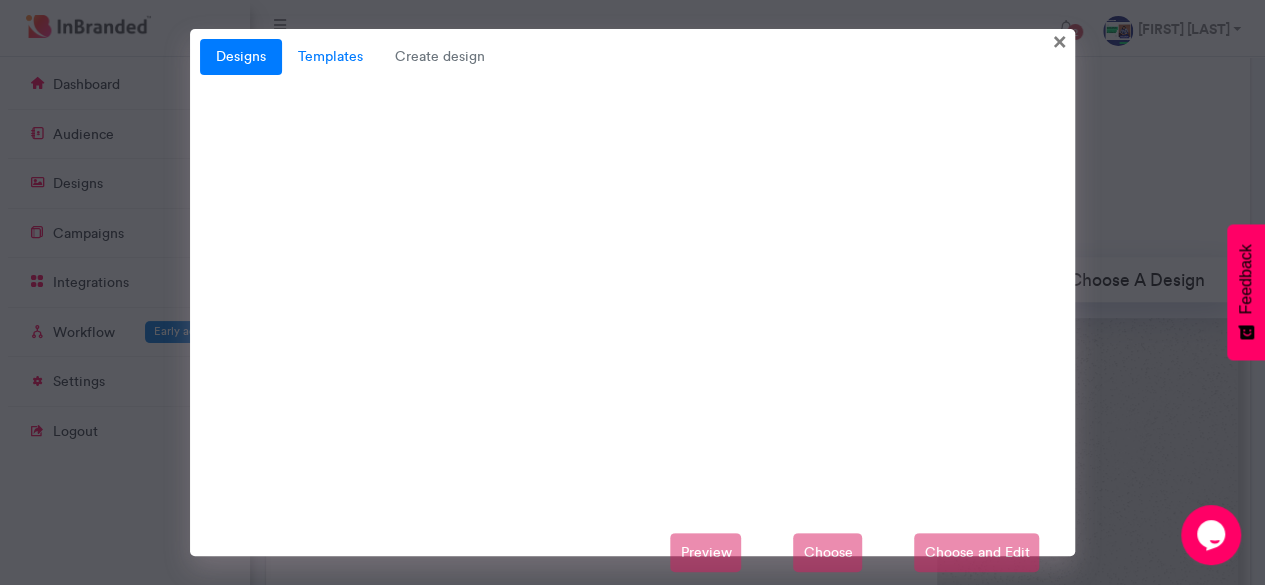 click on "Templates" at bounding box center [330, 57] 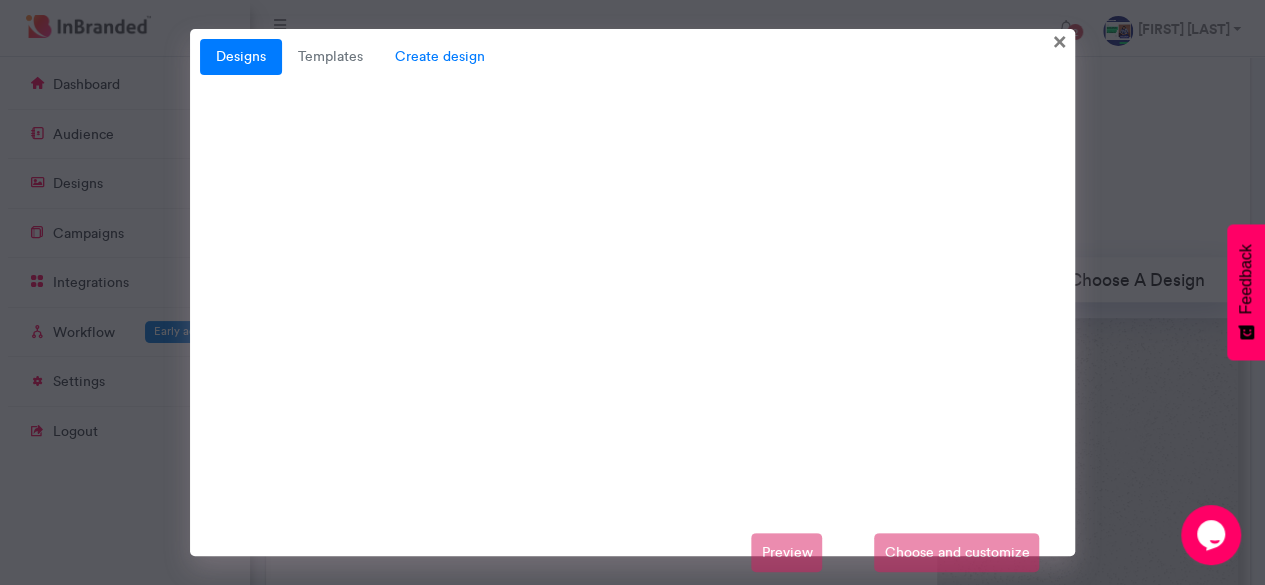 click on "Create design" at bounding box center [440, 57] 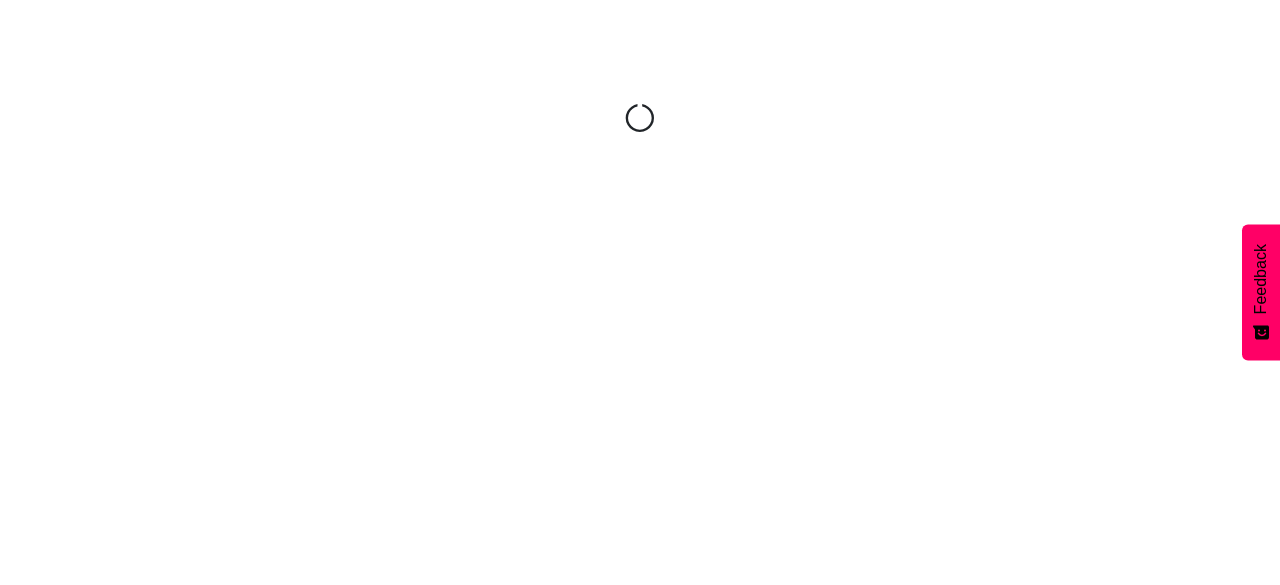 scroll, scrollTop: 0, scrollLeft: 0, axis: both 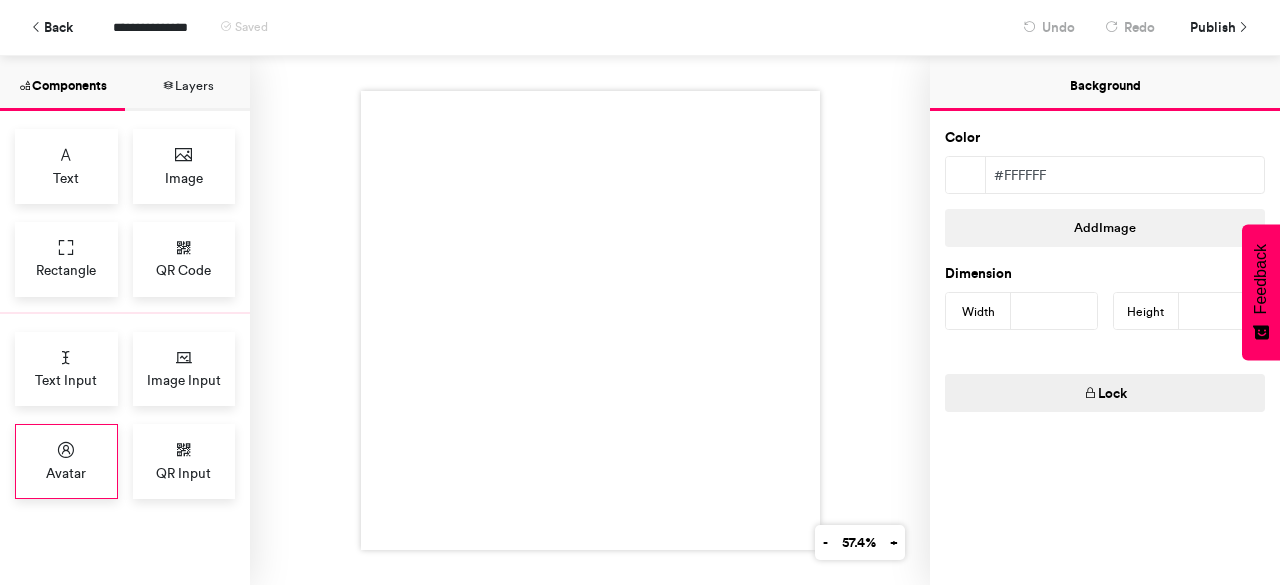 click on "Avatar" at bounding box center [66, 473] 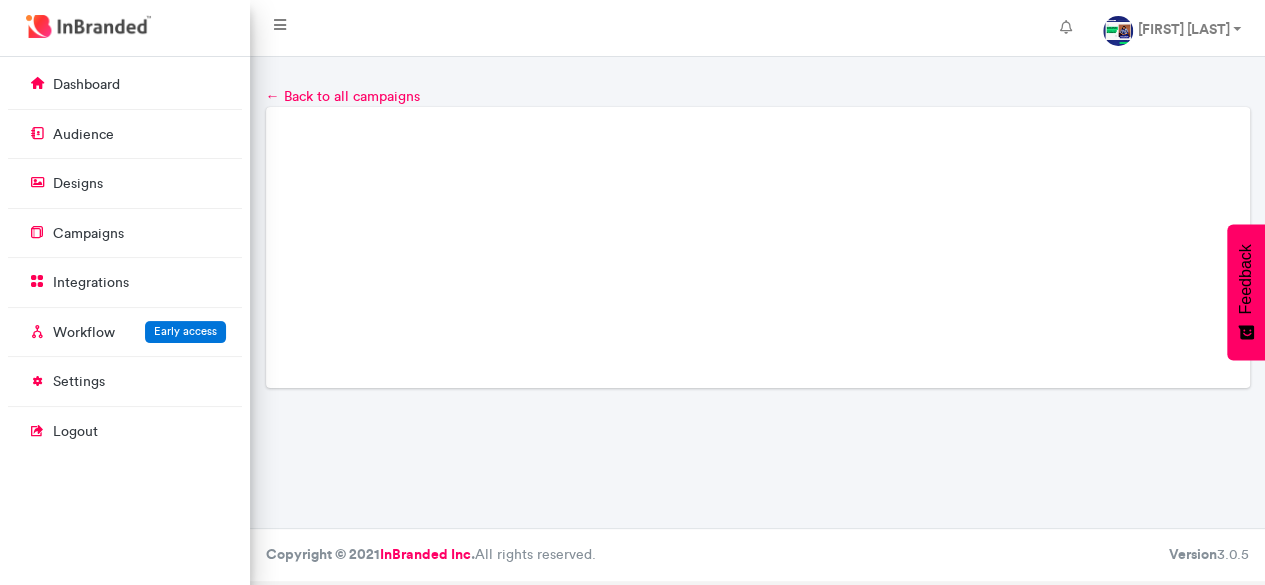 scroll, scrollTop: 414, scrollLeft: 0, axis: vertical 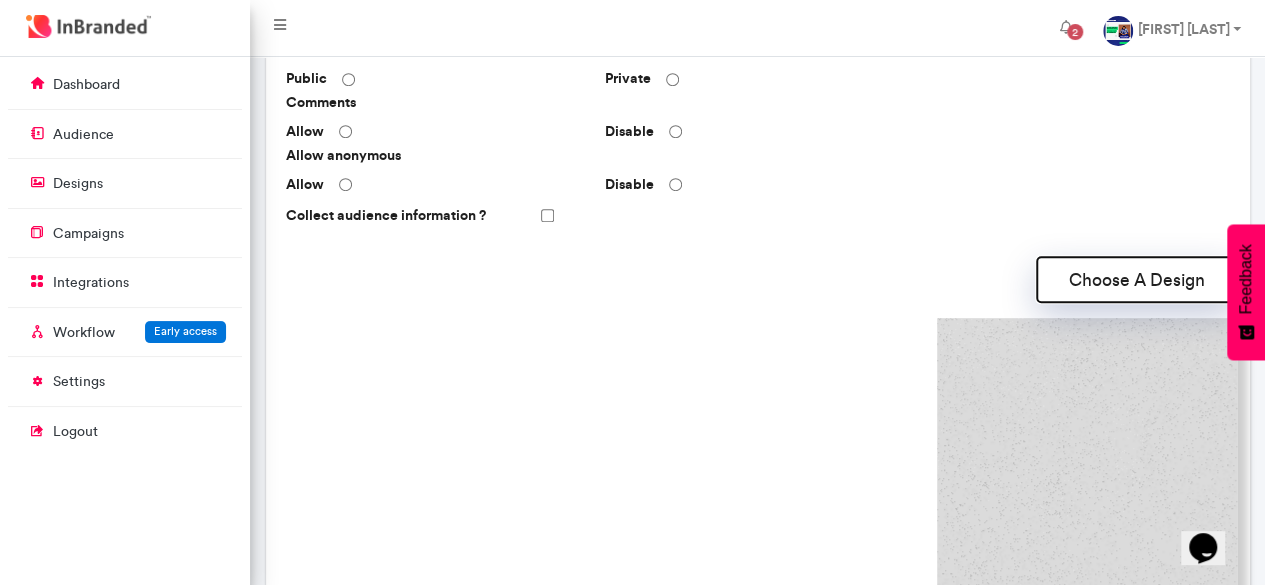 click on "Choose A Design" at bounding box center (1137, 279) 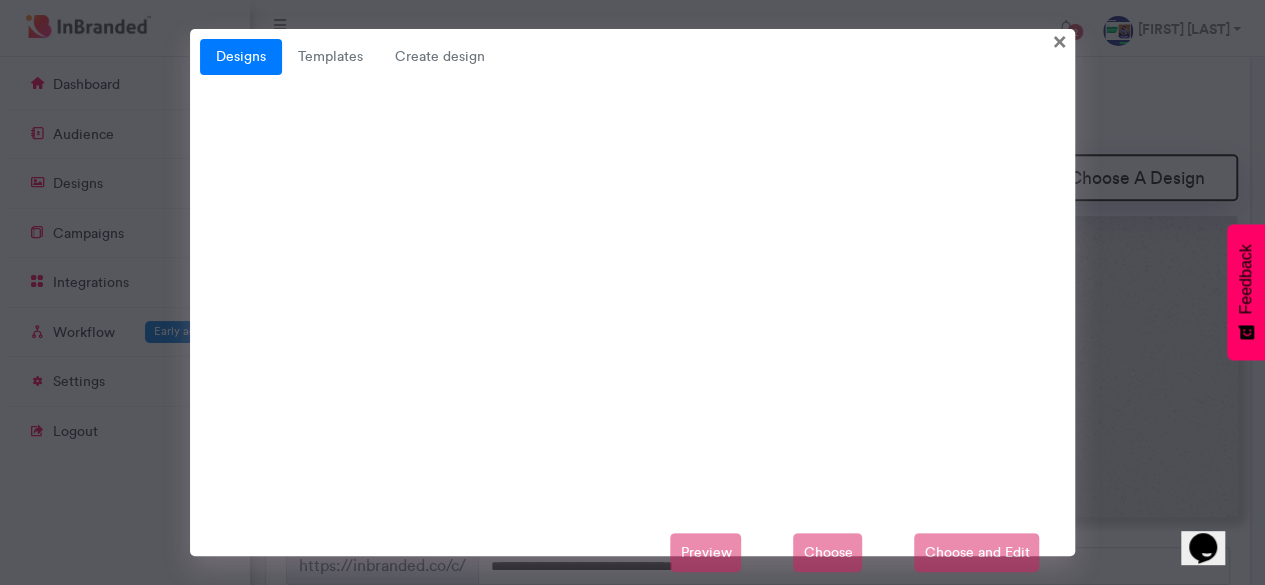 scroll, scrollTop: 515, scrollLeft: 0, axis: vertical 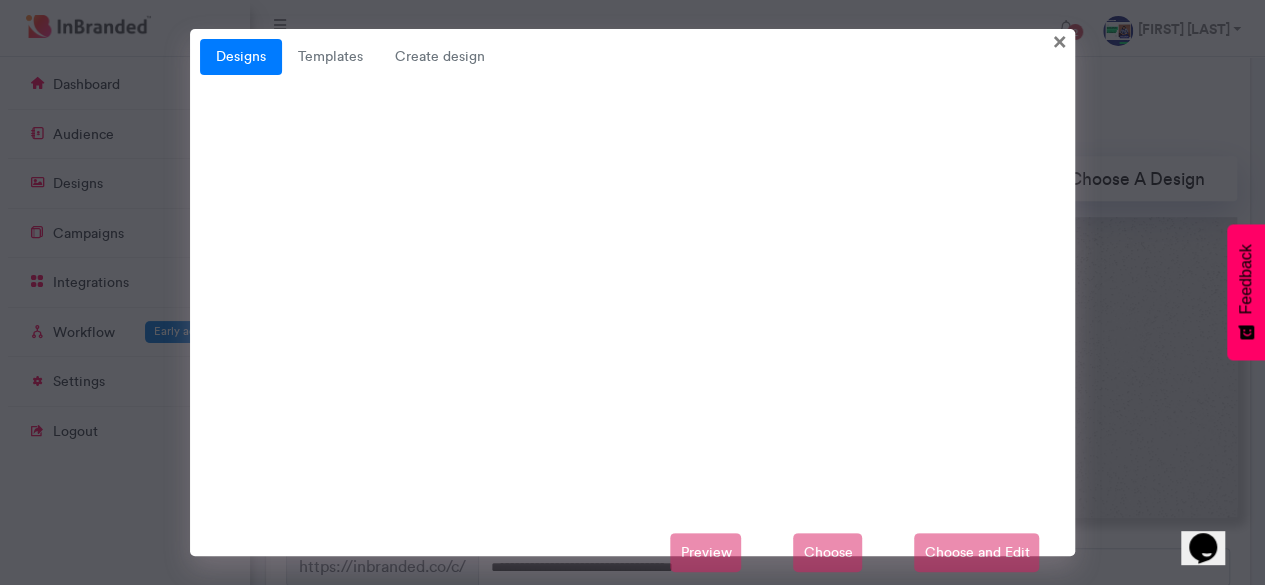 click on "Preview Choose Choose and Edit" at bounding box center [633, 553] 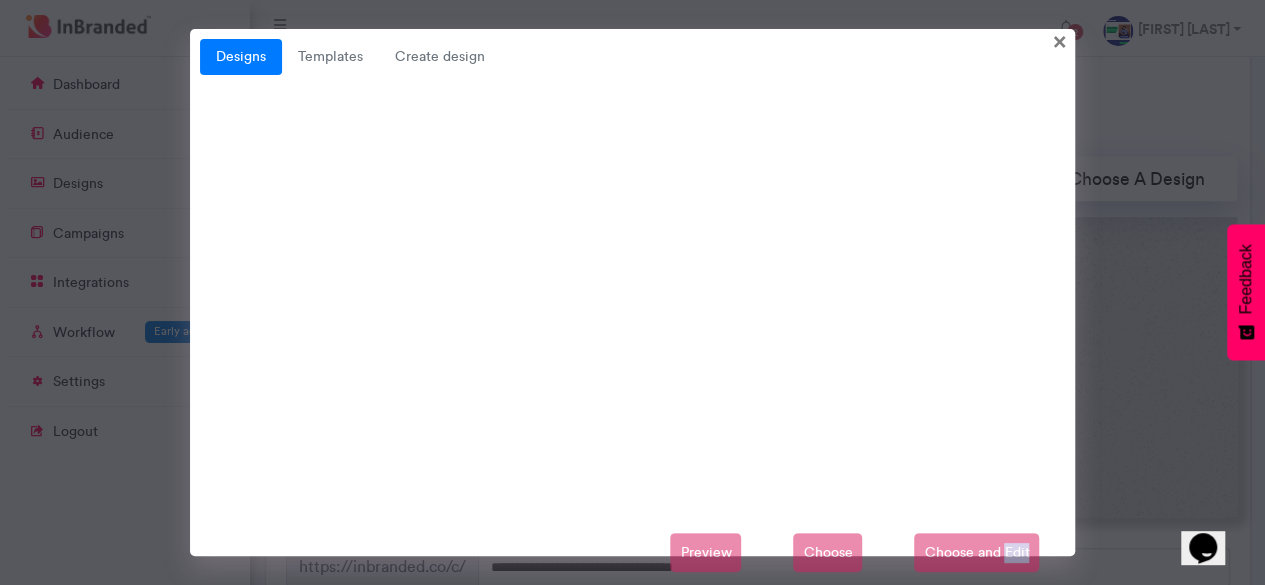 click on "Preview Choose Choose and Edit" at bounding box center (633, 553) 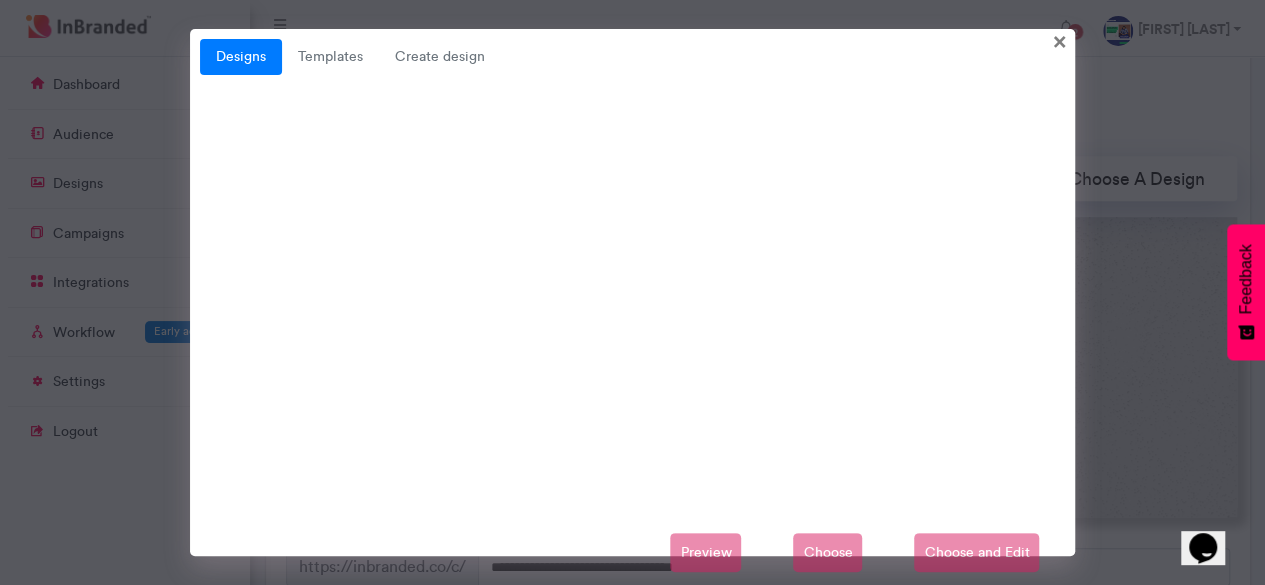 click on "Preview Choose Choose and Edit" at bounding box center (633, 553) 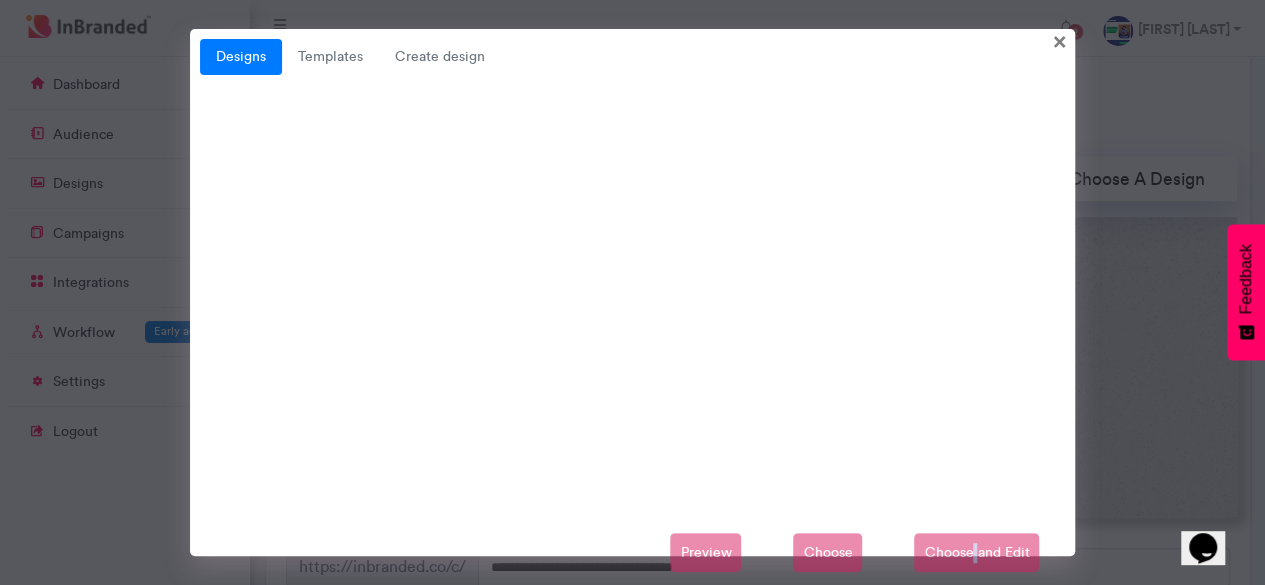 click on "Preview Choose Choose and Edit" at bounding box center (633, 553) 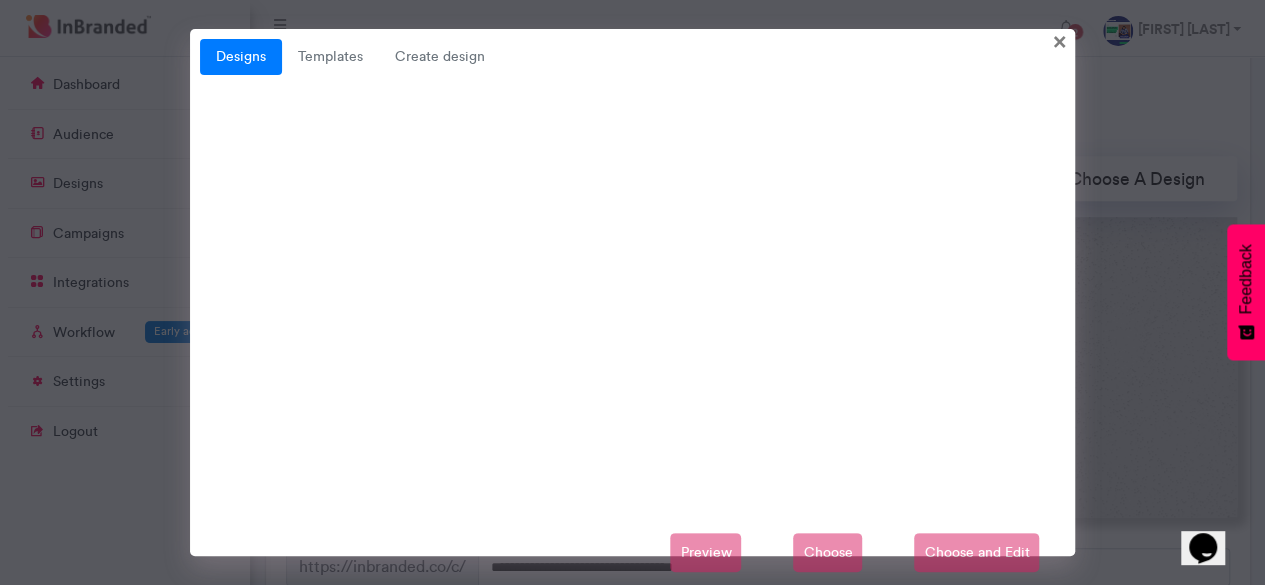 click on "Preview Choose Choose and Edit" at bounding box center (633, 553) 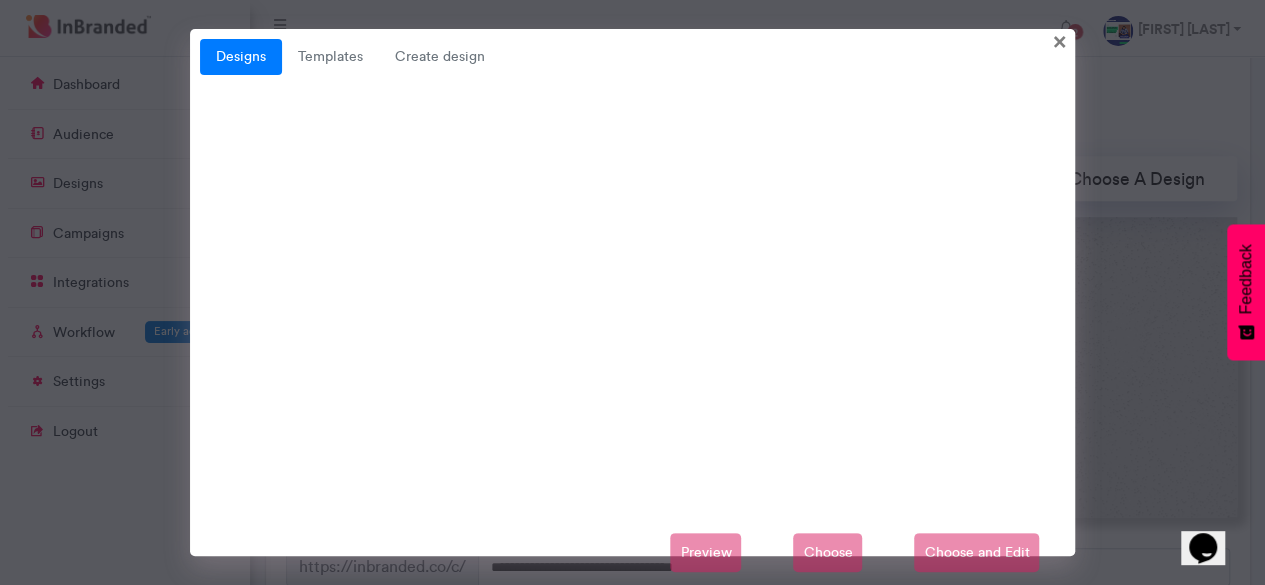 click on "Preview Choose Choose and Edit" at bounding box center [633, 553] 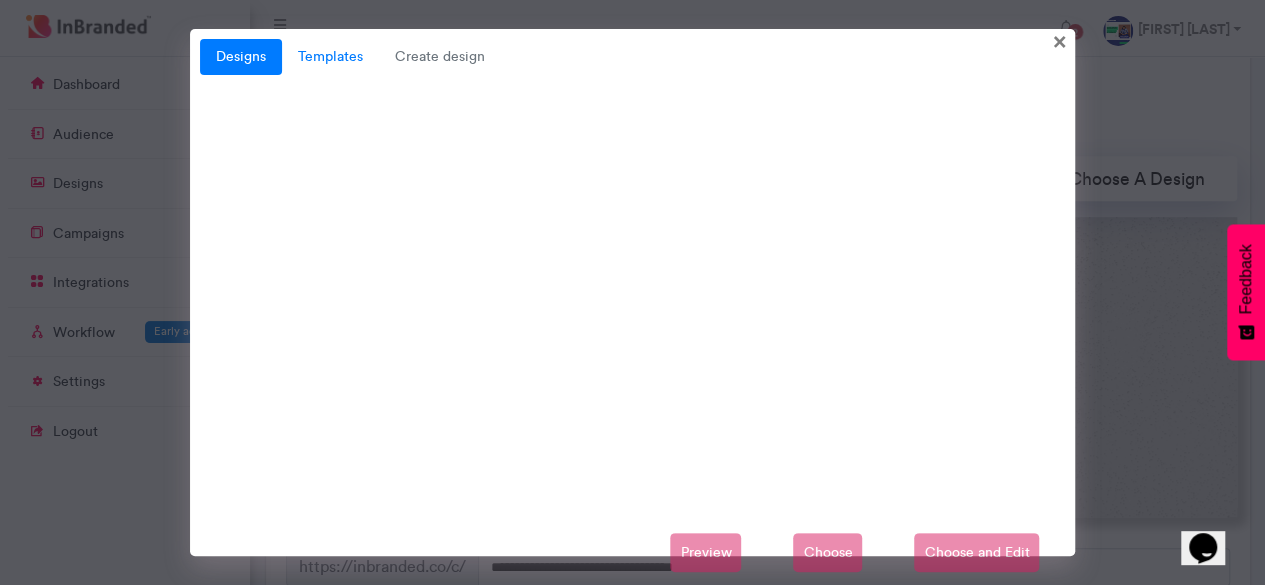 click on "Templates" at bounding box center (330, 57) 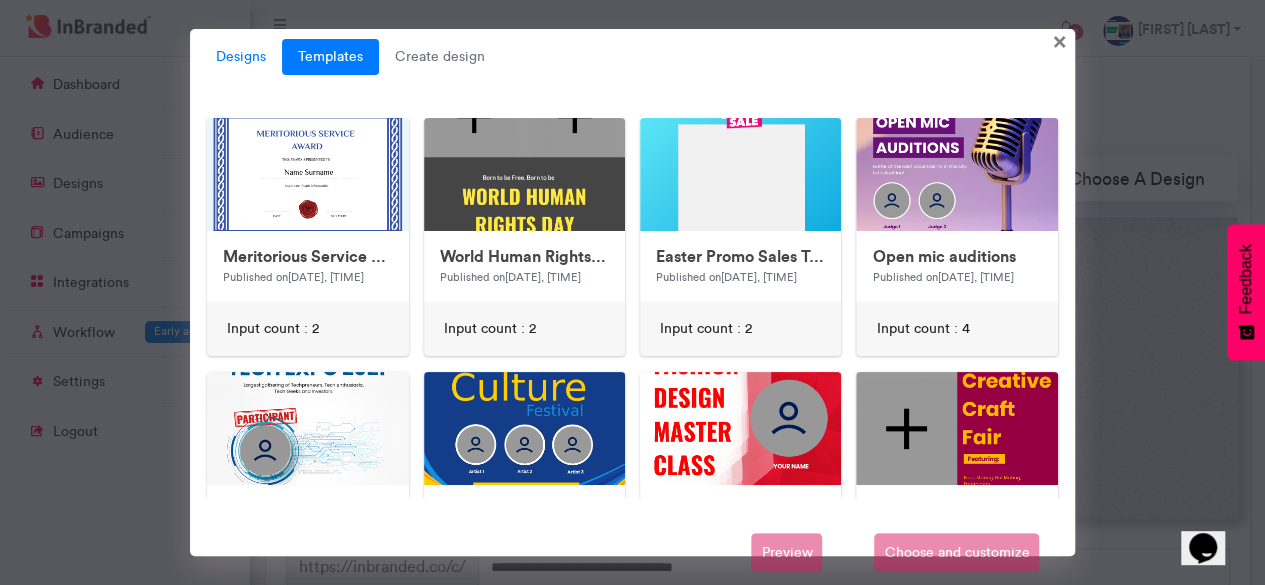 click on "Designs" at bounding box center (241, 57) 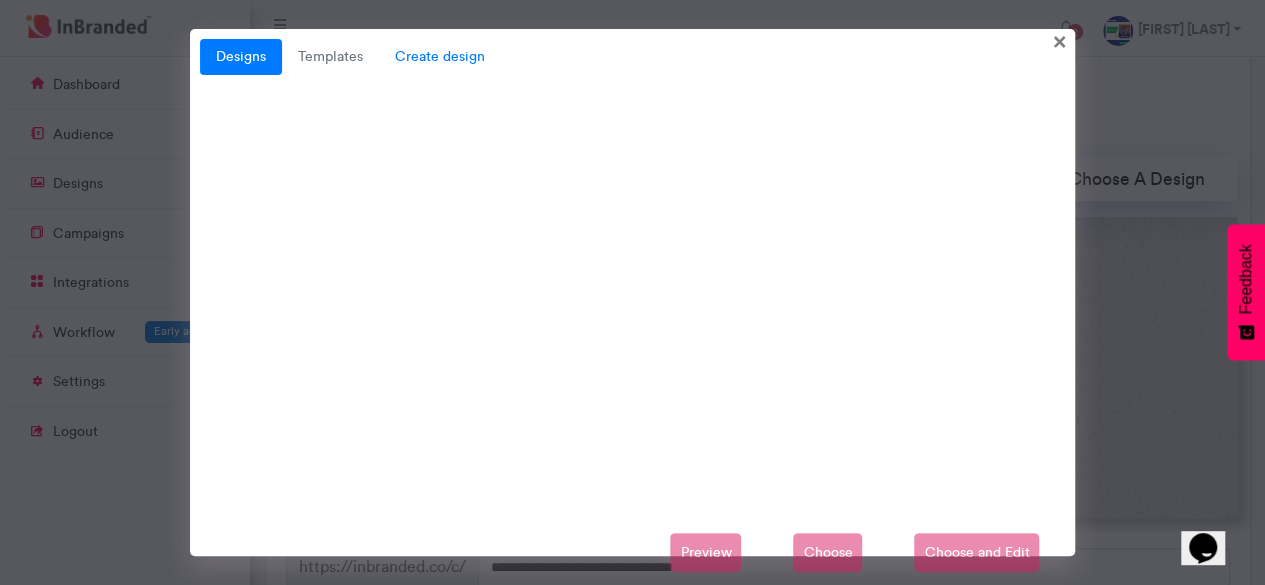 click on "Create design" at bounding box center (440, 57) 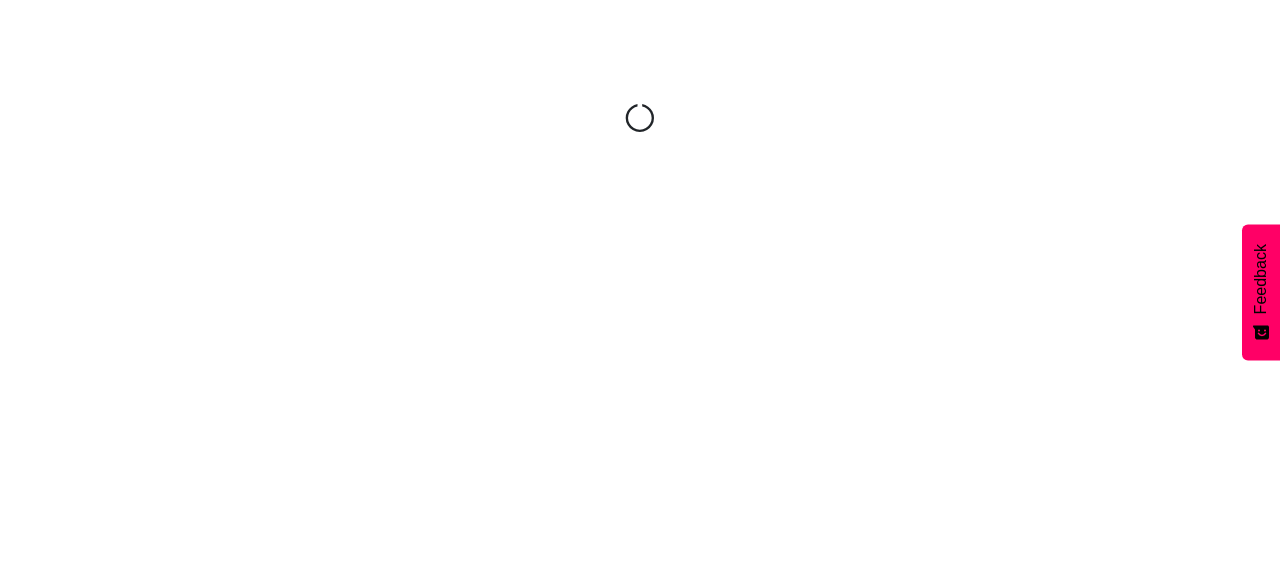 scroll, scrollTop: 0, scrollLeft: 0, axis: both 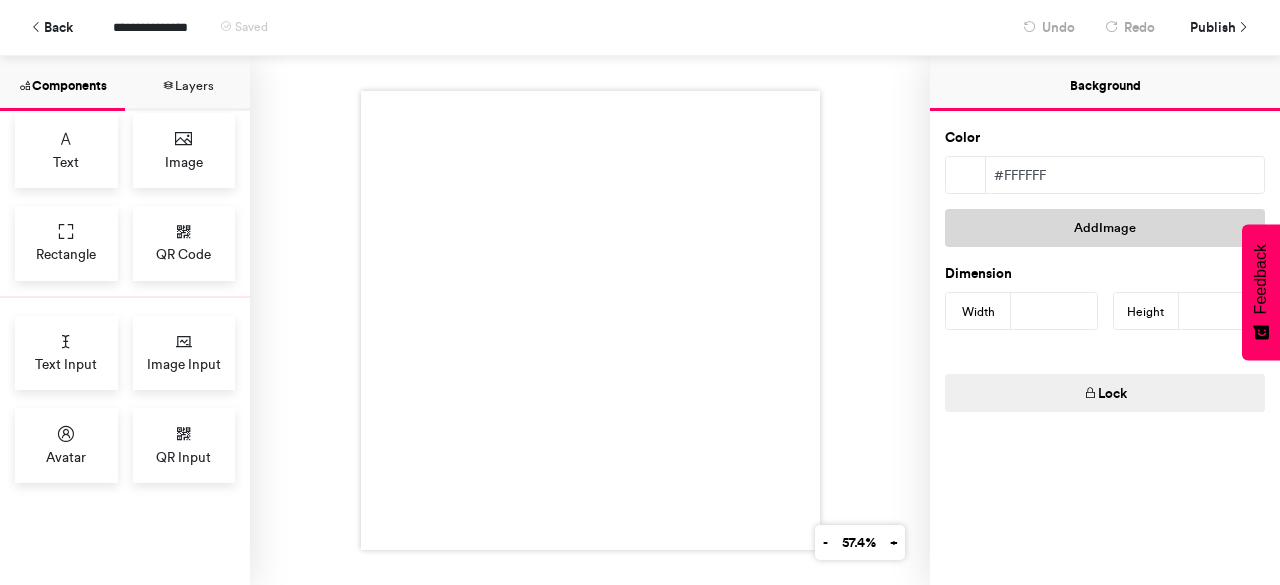 click on "Add  Image" at bounding box center [1105, 228] 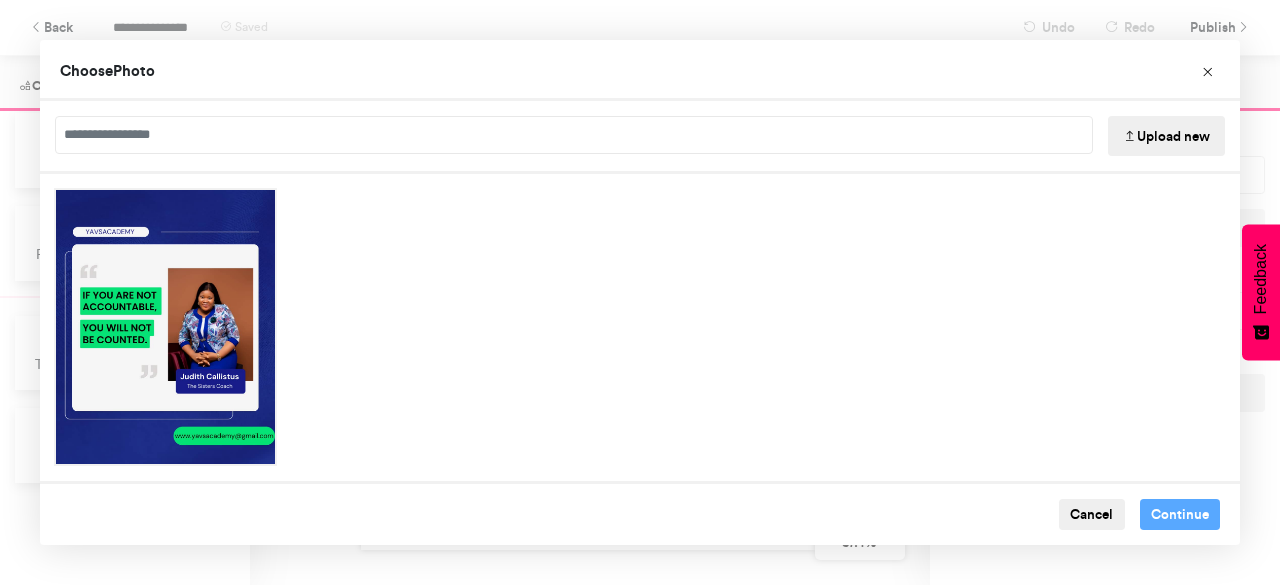 click at bounding box center (574, 135) 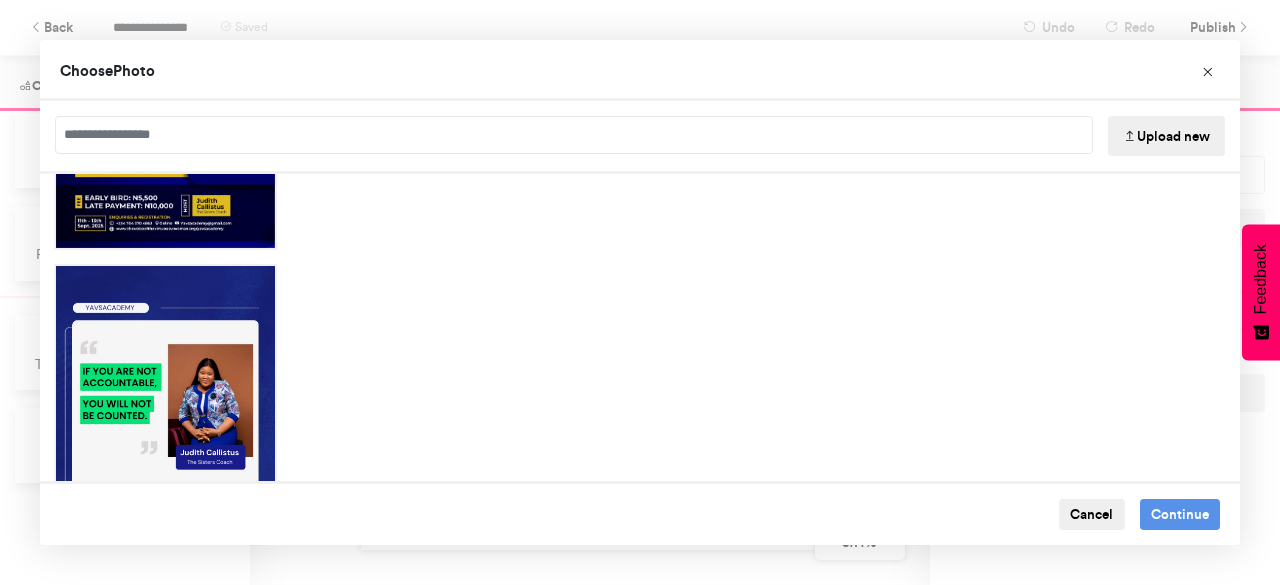 scroll, scrollTop: 228, scrollLeft: 0, axis: vertical 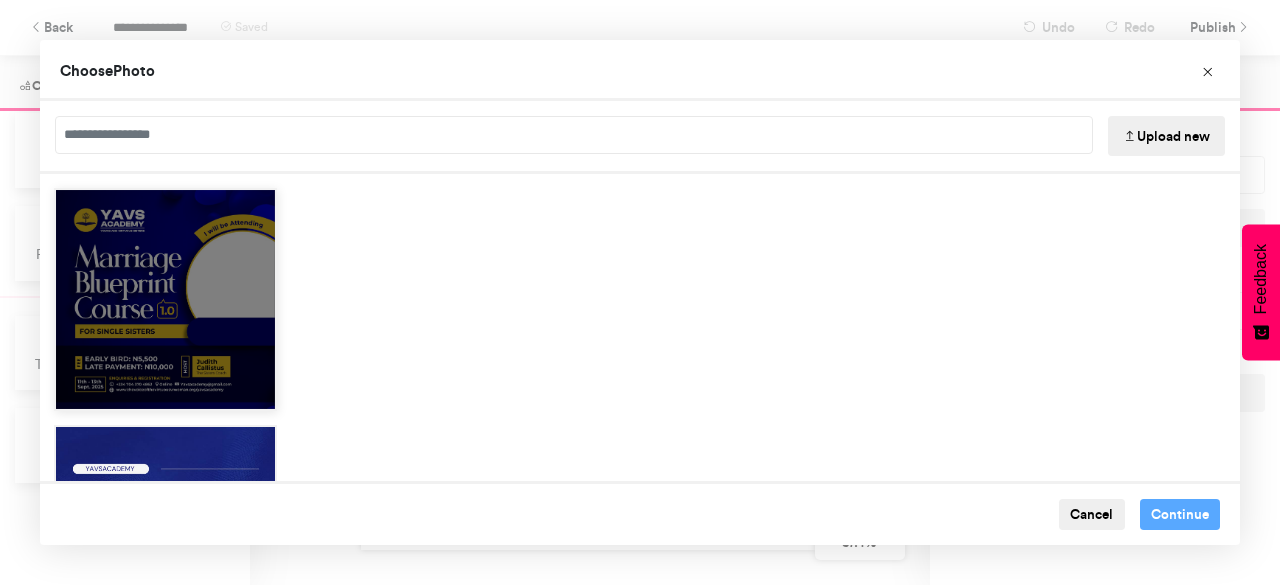 click at bounding box center [165, 299] 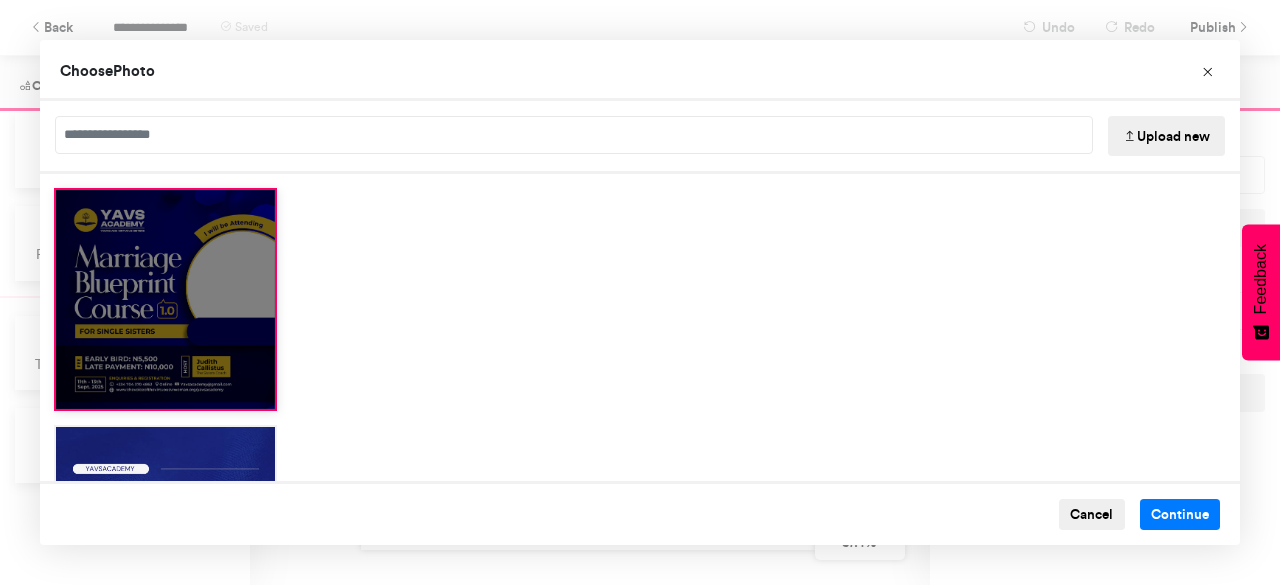 click at bounding box center [165, 299] 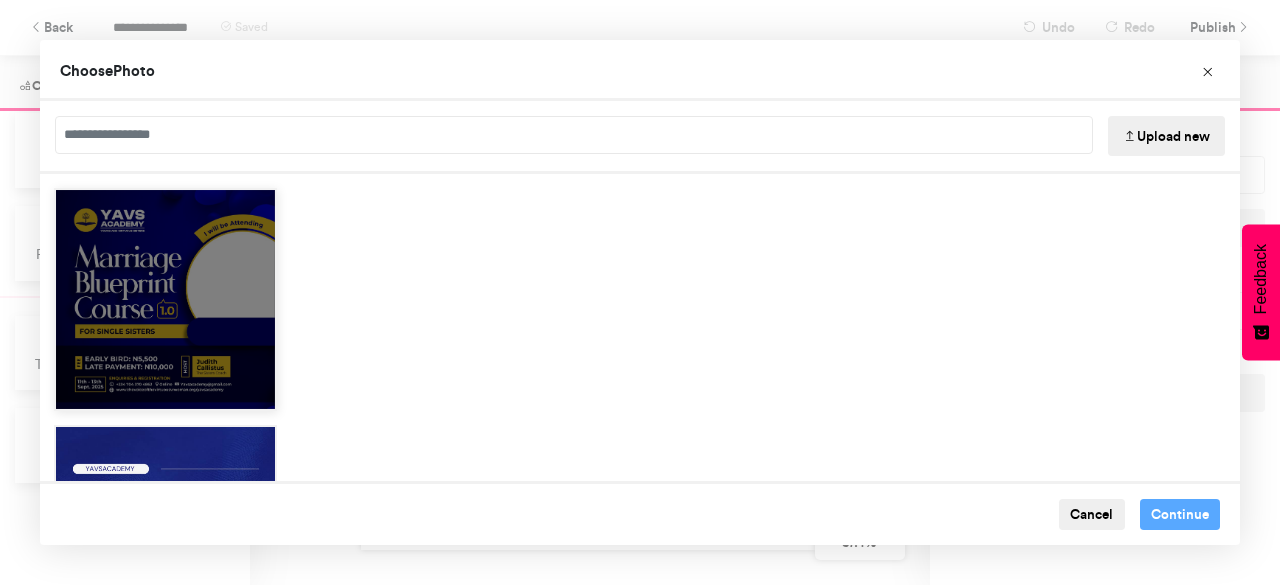 click at bounding box center (165, 299) 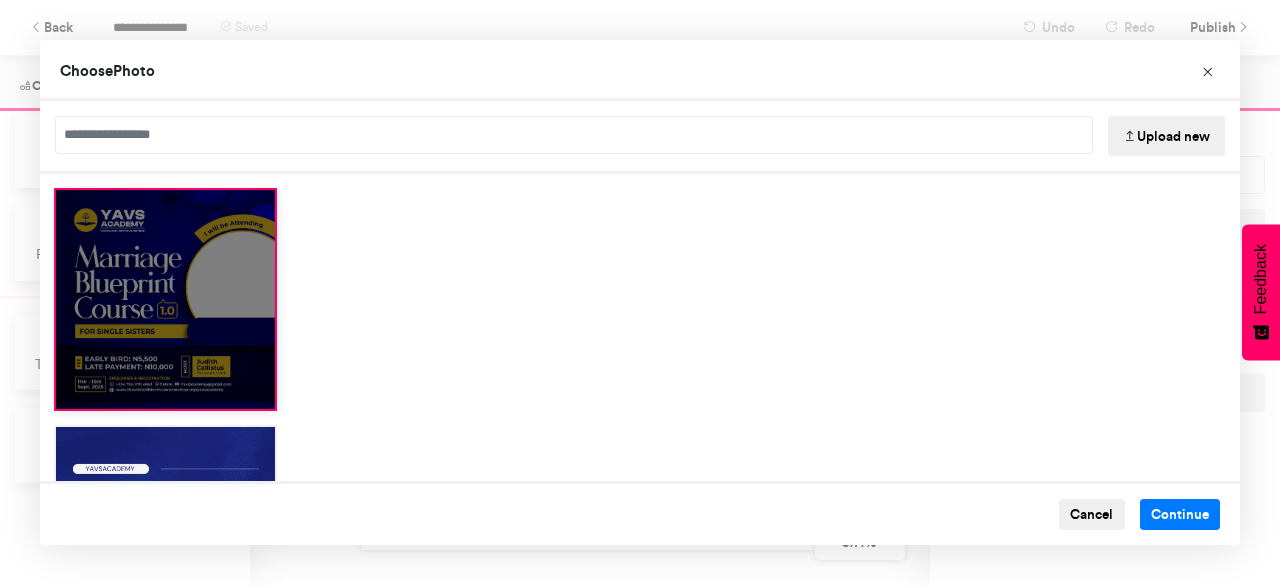 click at bounding box center (165, 299) 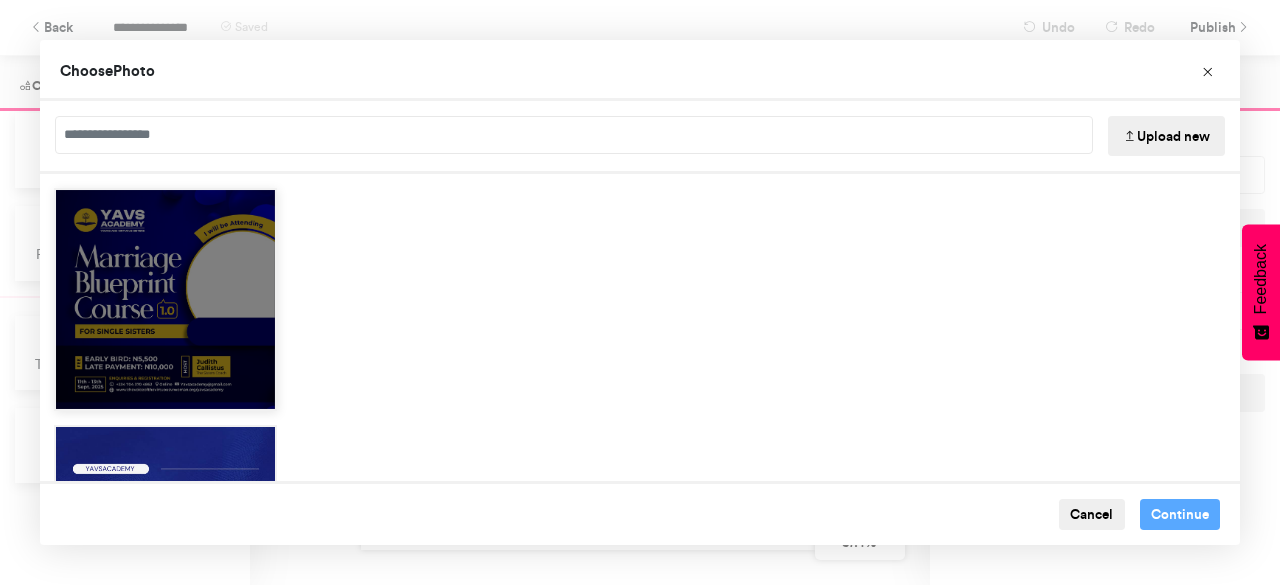 click at bounding box center (165, 394) 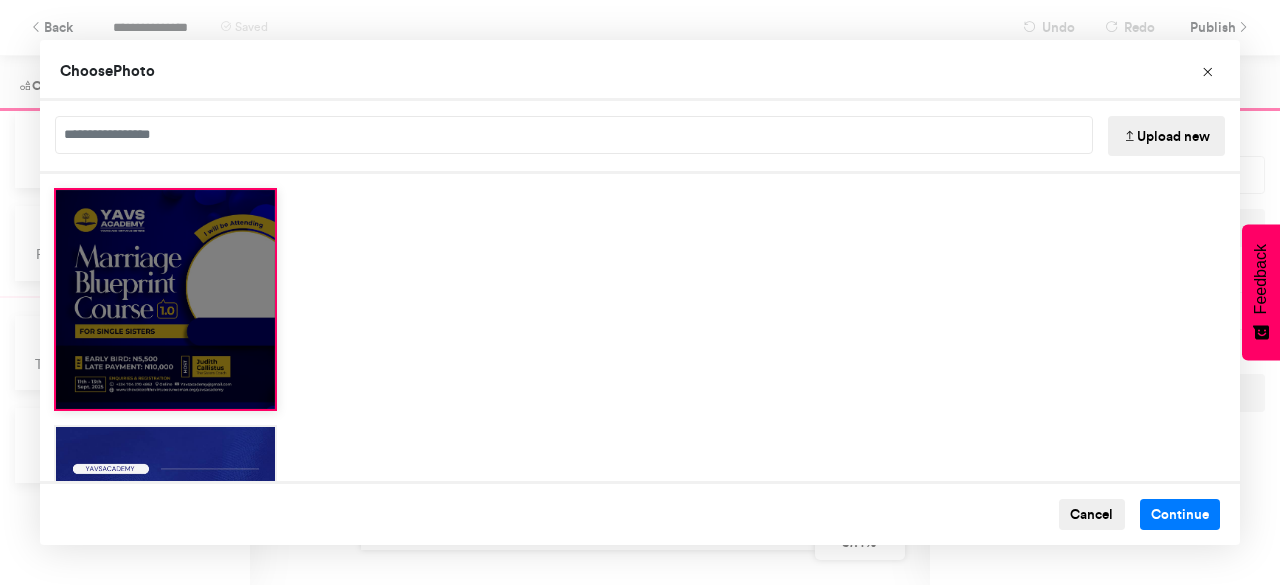 click at bounding box center (165, 394) 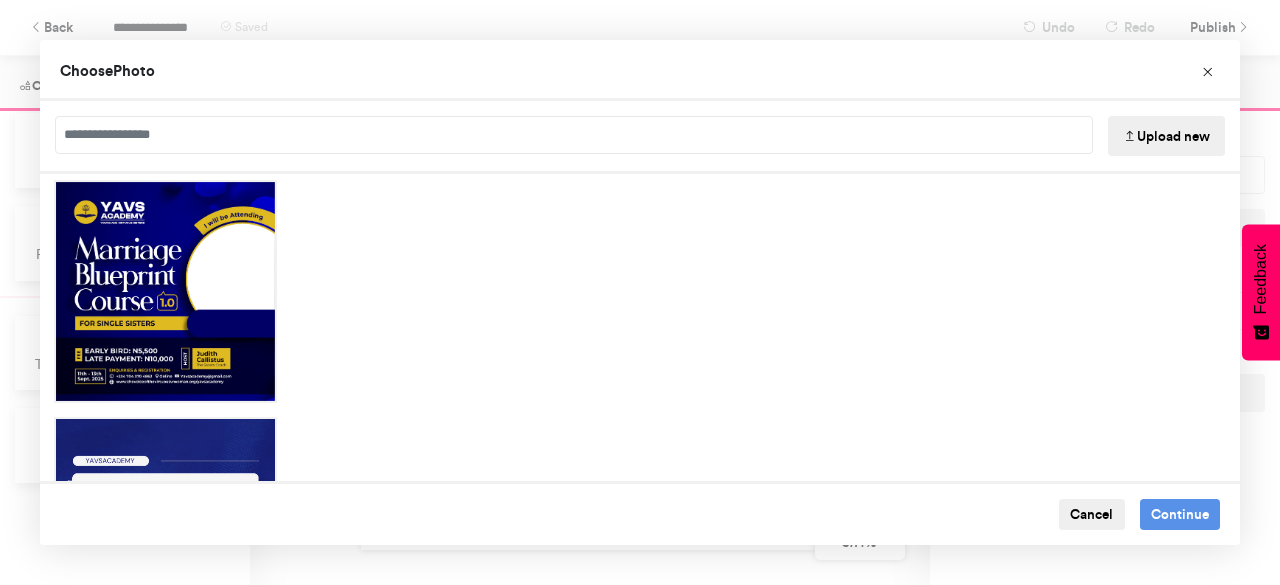 scroll, scrollTop: 0, scrollLeft: 0, axis: both 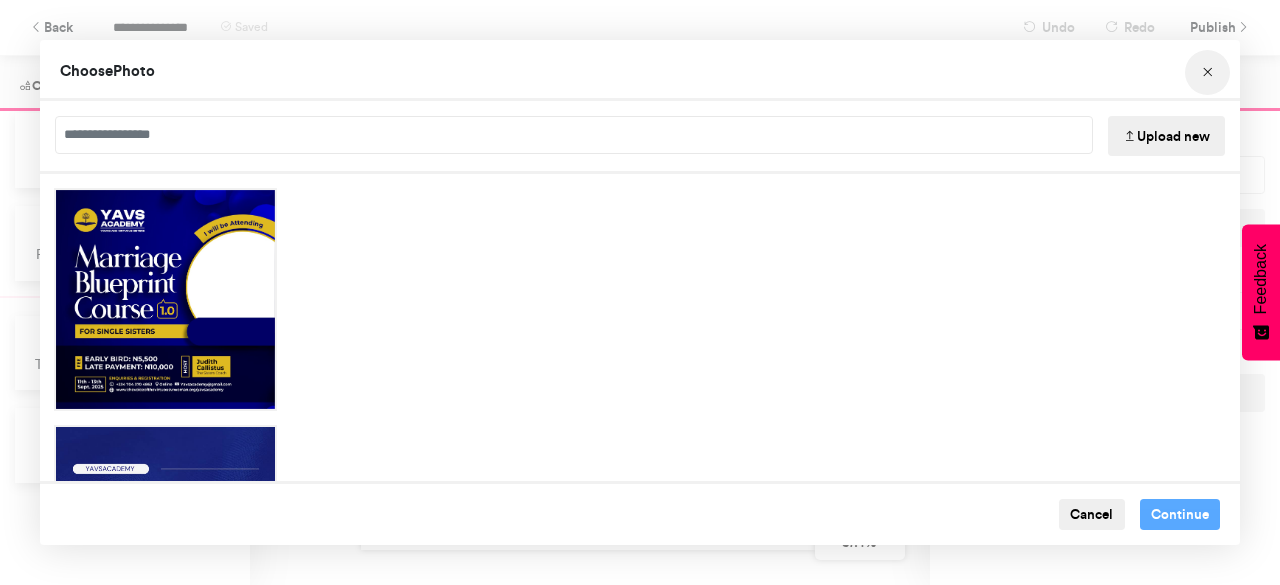 click at bounding box center [1208, 73] 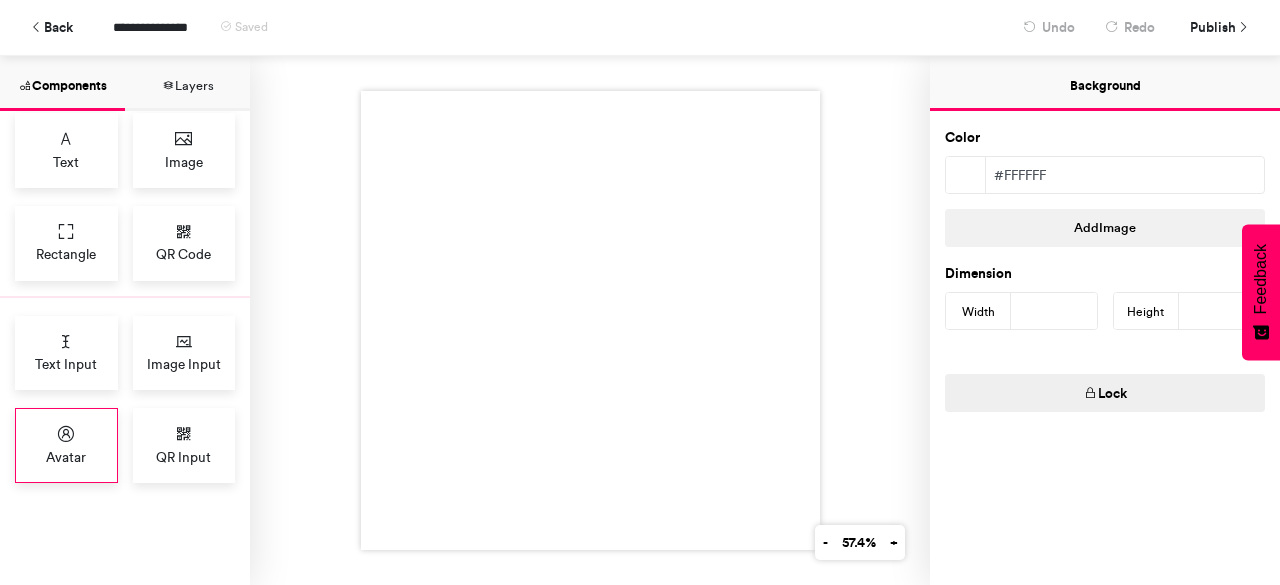 click on "Avatar" at bounding box center [66, 457] 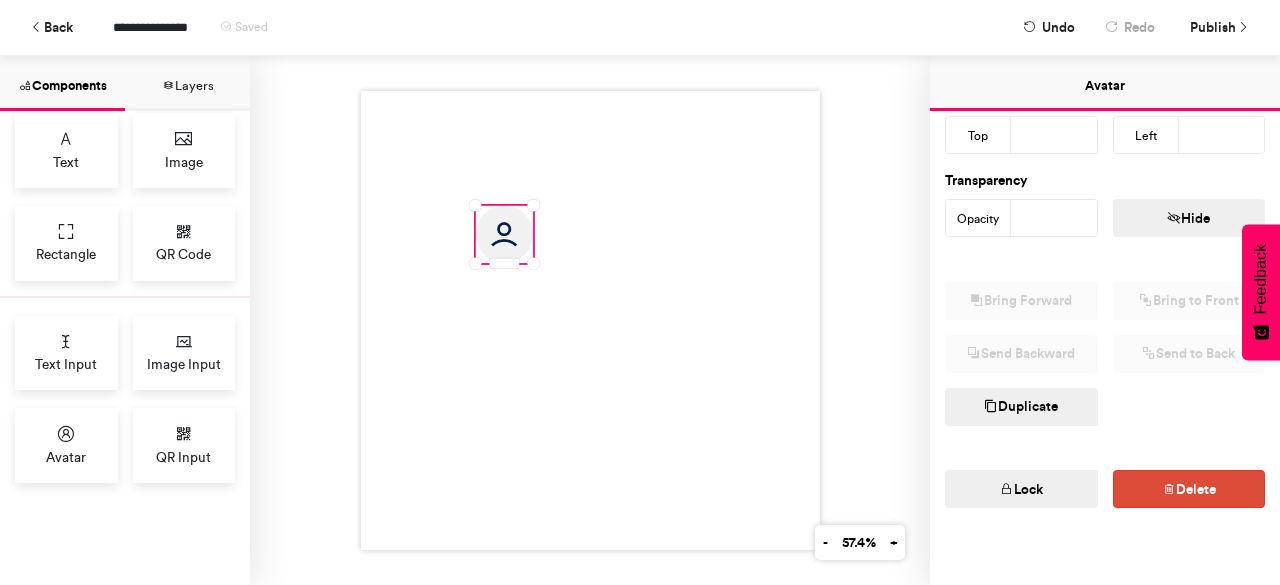 scroll, scrollTop: 296, scrollLeft: 0, axis: vertical 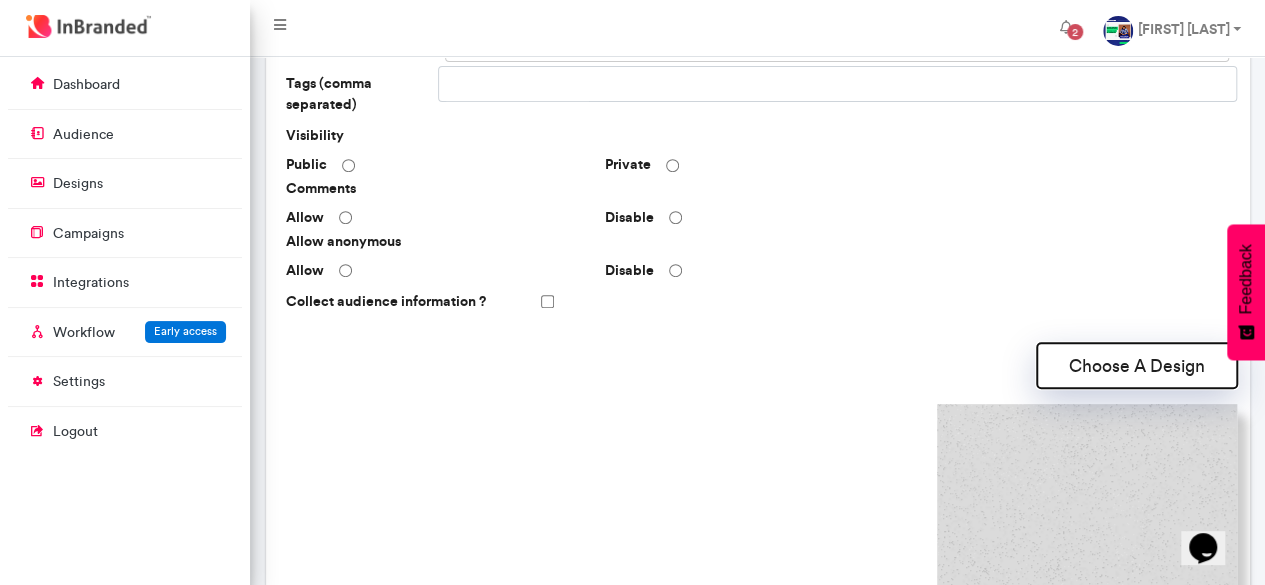click on "Choose A Design" at bounding box center (1137, 365) 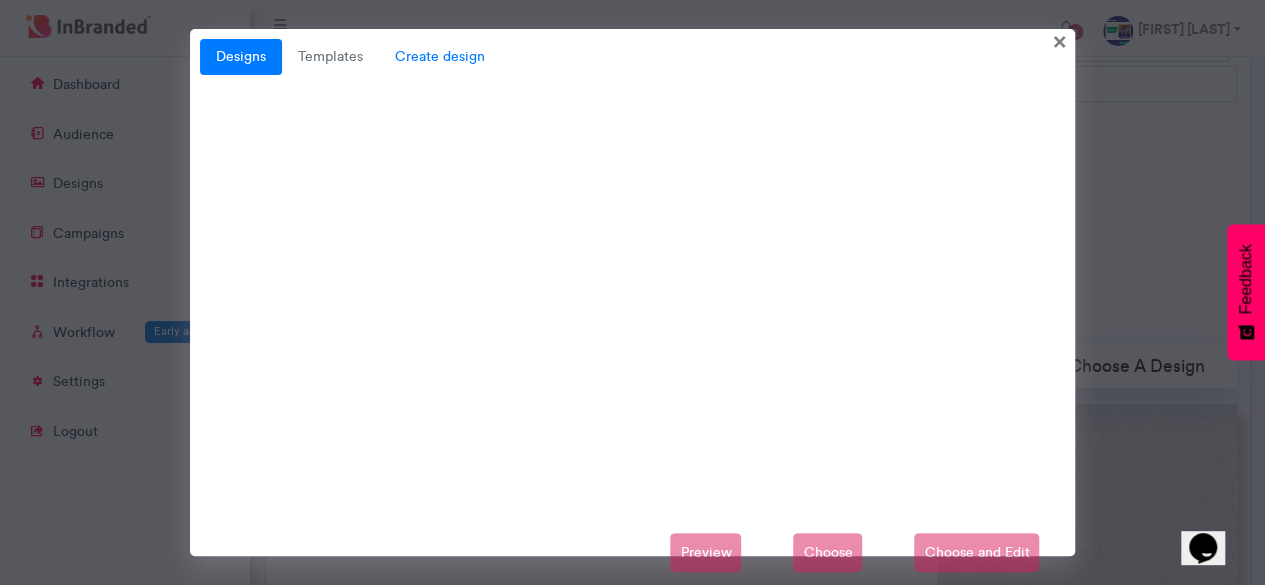 click on "Create design" at bounding box center [440, 57] 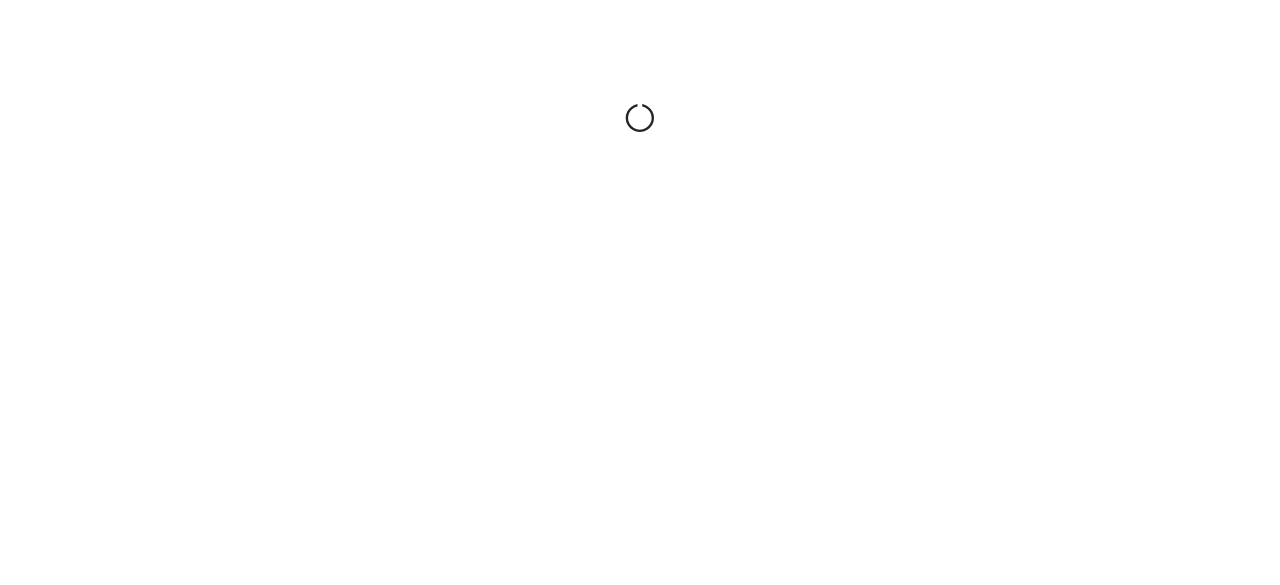 scroll, scrollTop: 0, scrollLeft: 0, axis: both 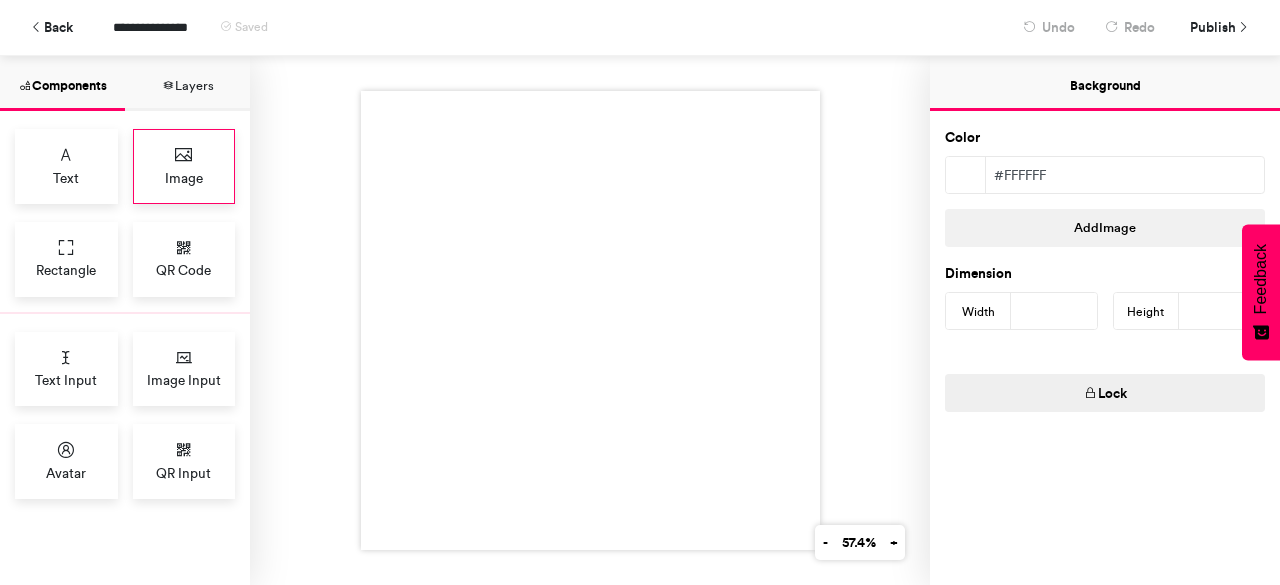 click on "Image" at bounding box center [184, 178] 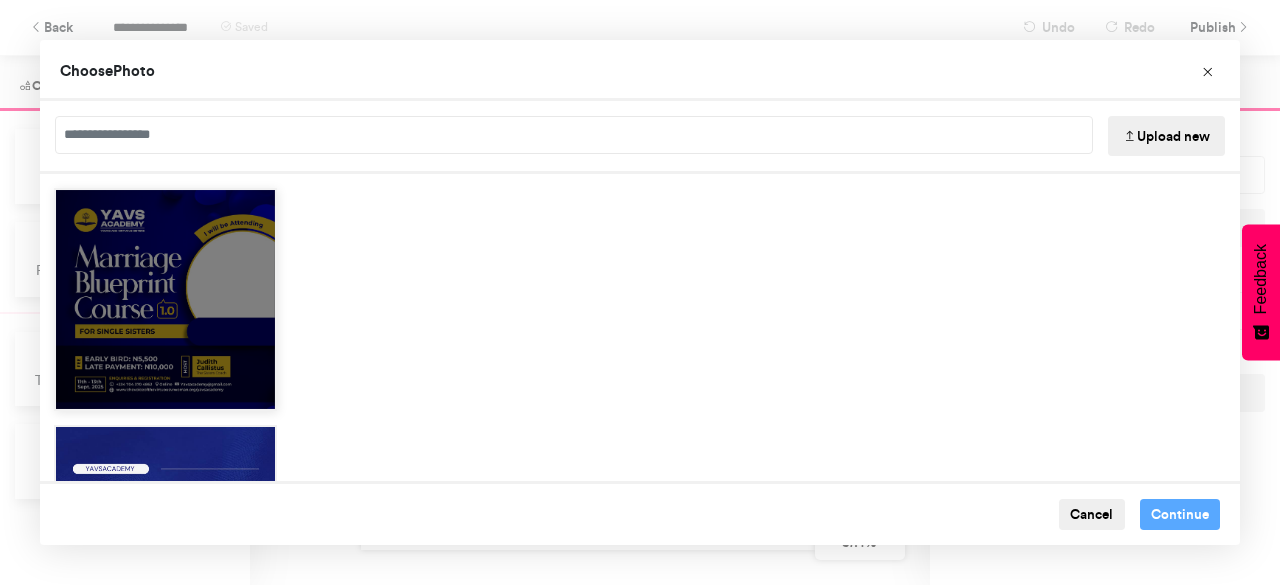 click at bounding box center (165, 299) 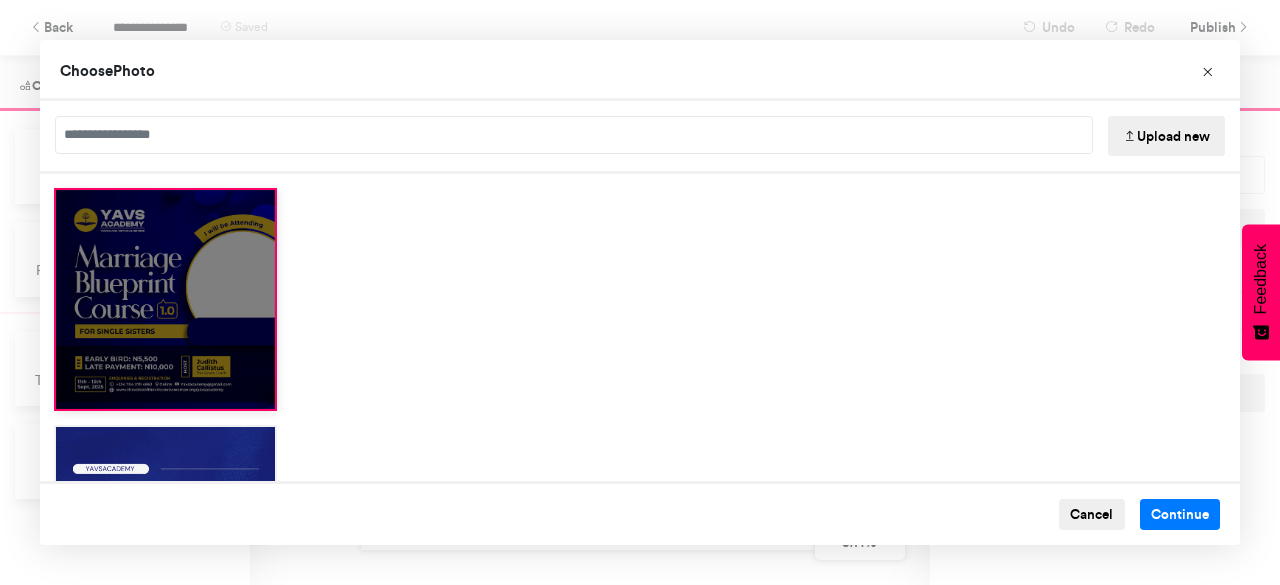 click at bounding box center [165, 299] 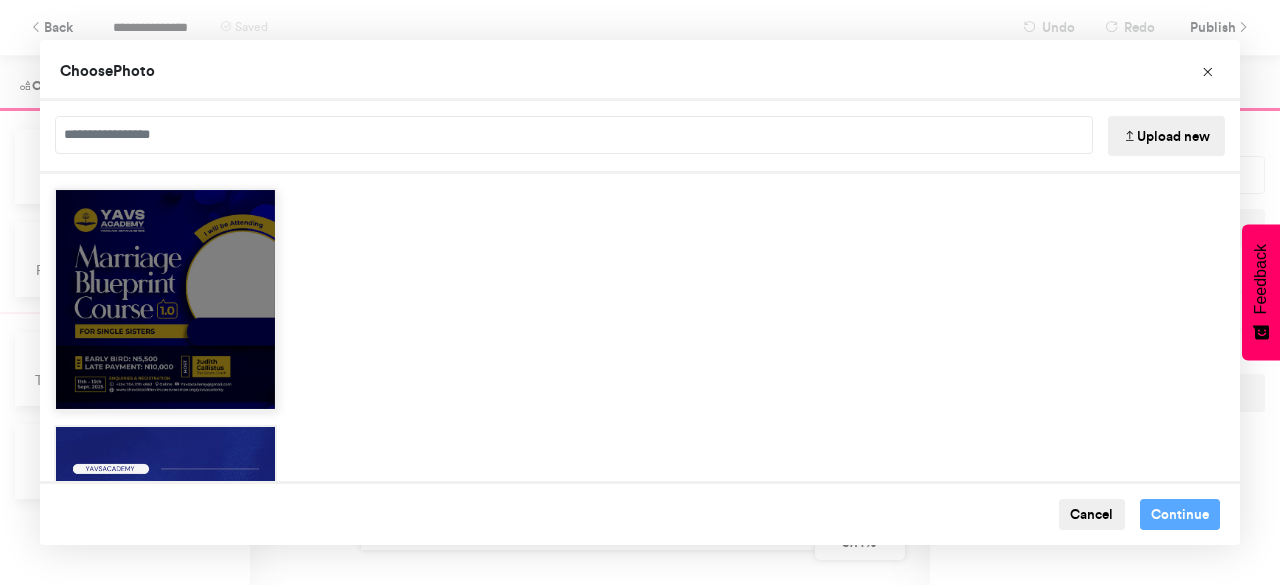 click at bounding box center (165, 299) 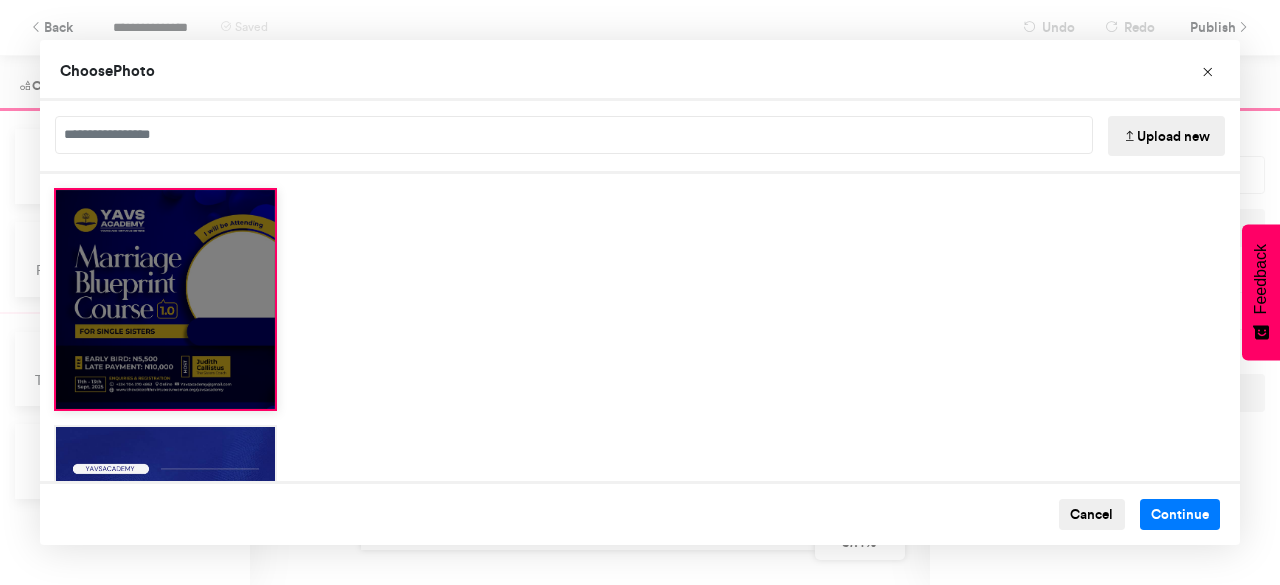 click at bounding box center (165, 299) 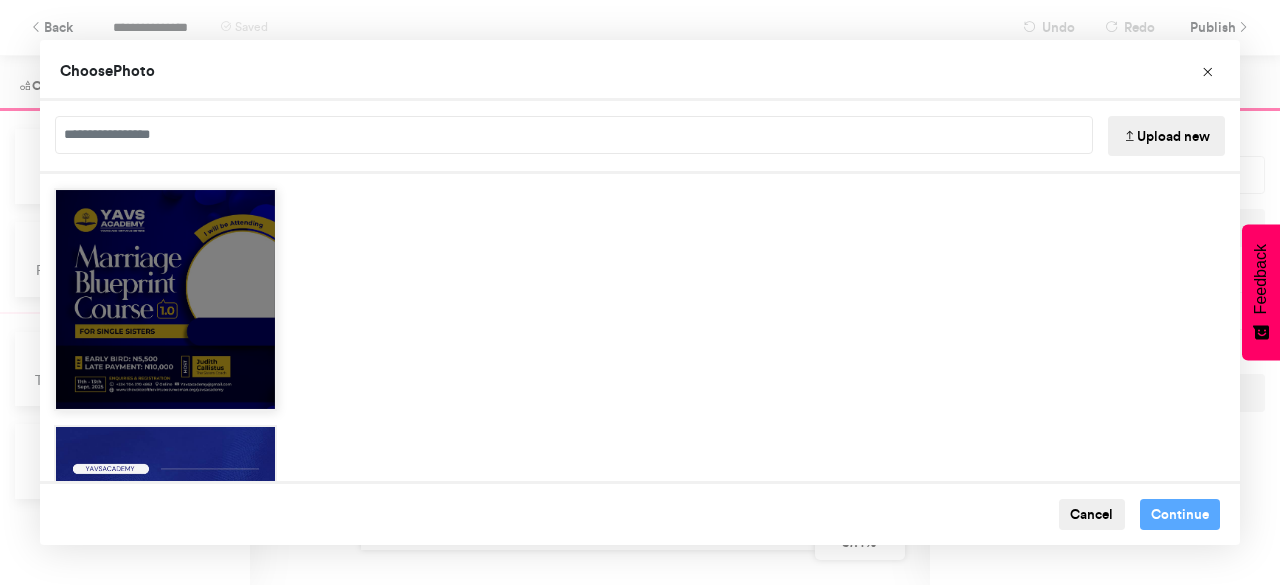 click at bounding box center (165, 299) 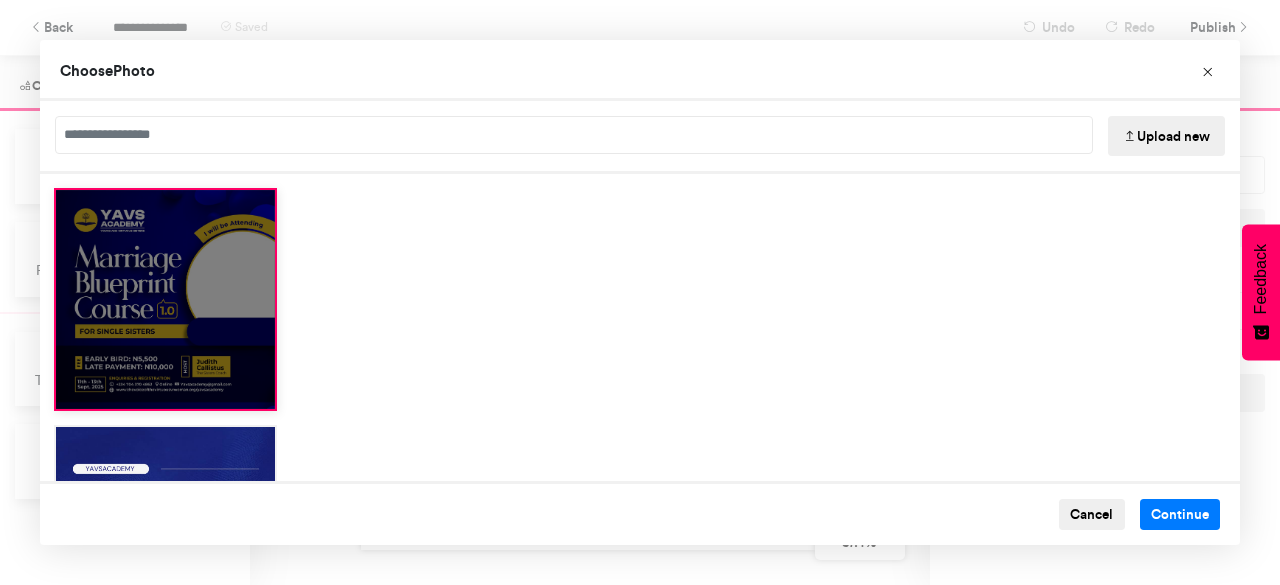 click at bounding box center (165, 299) 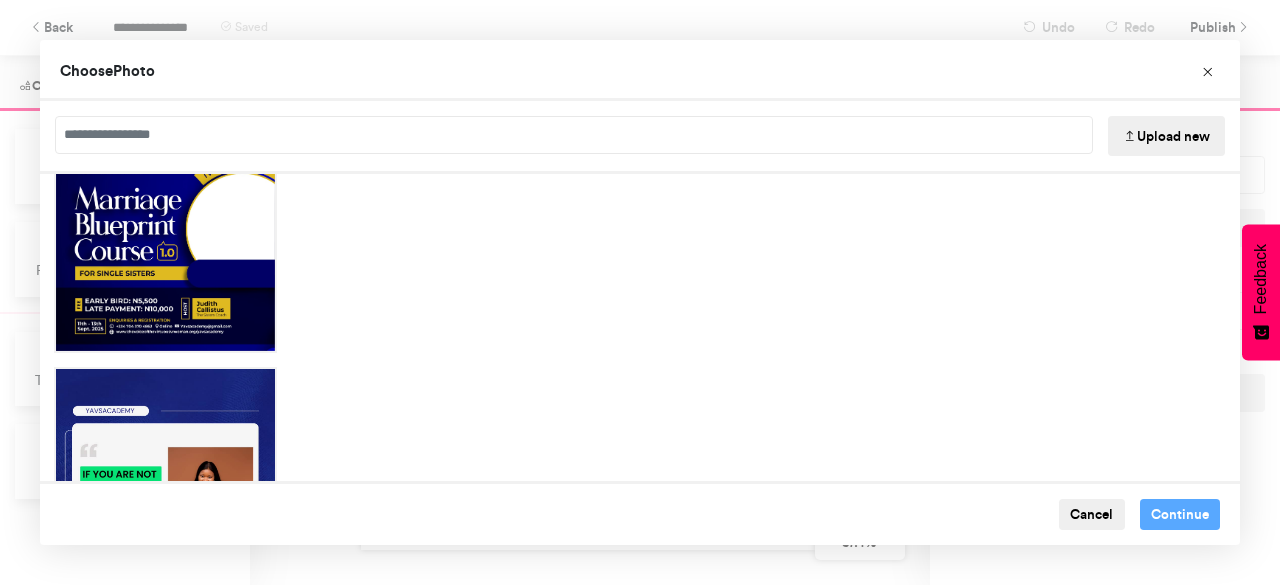 scroll, scrollTop: 80, scrollLeft: 0, axis: vertical 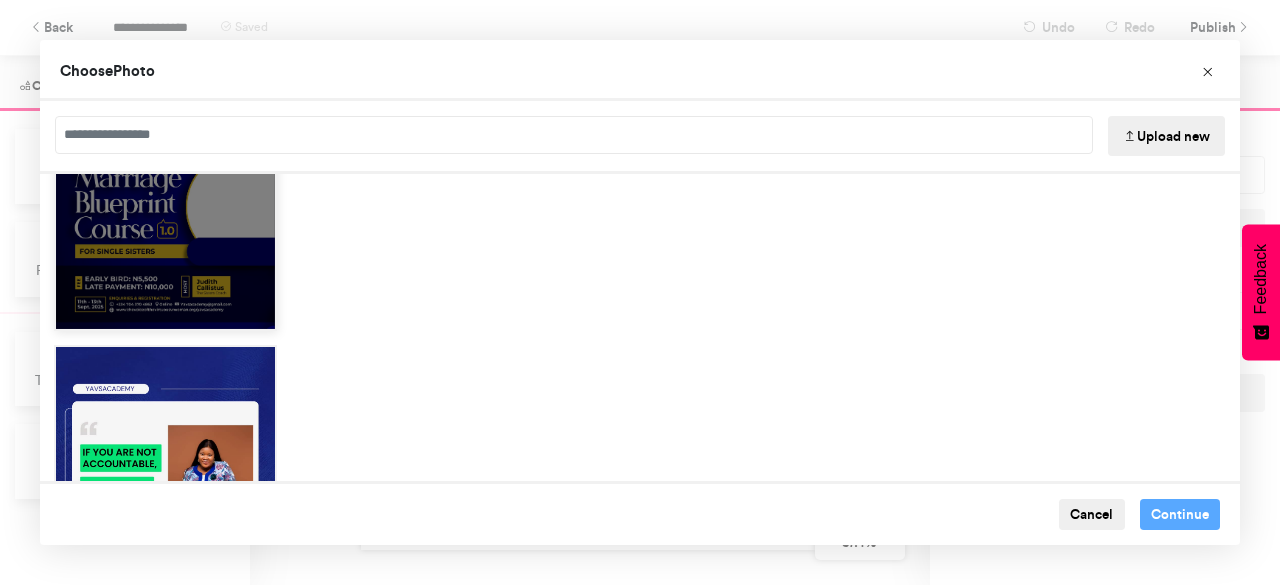 click at bounding box center [165, 219] 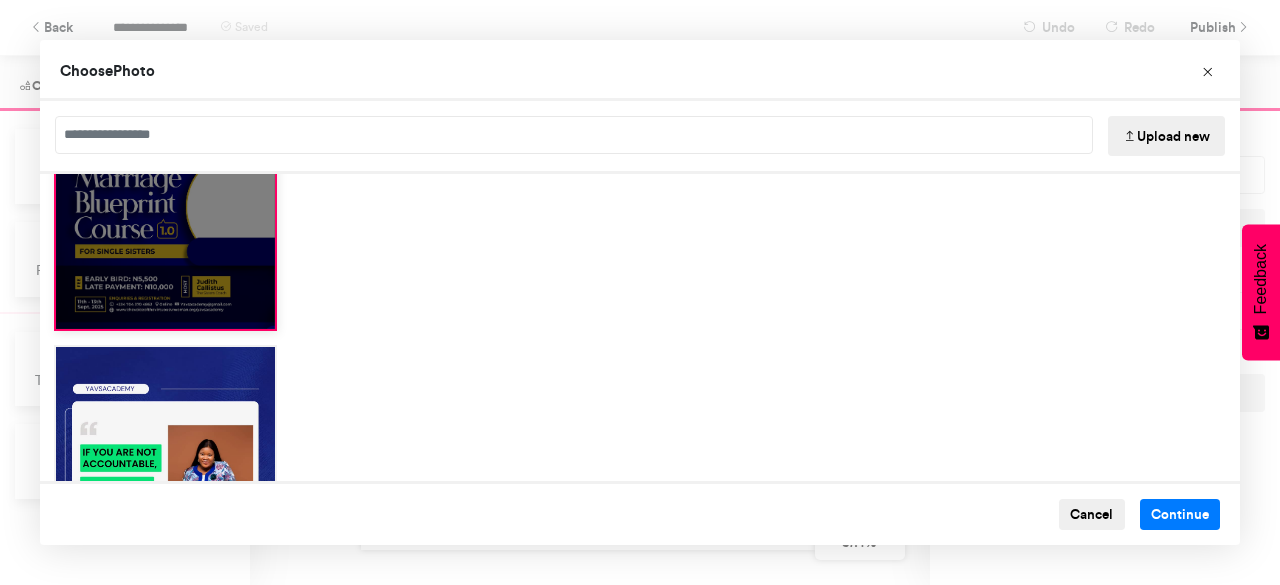 drag, startPoint x: 156, startPoint y: 243, endPoint x: 182, endPoint y: 247, distance: 26.305893 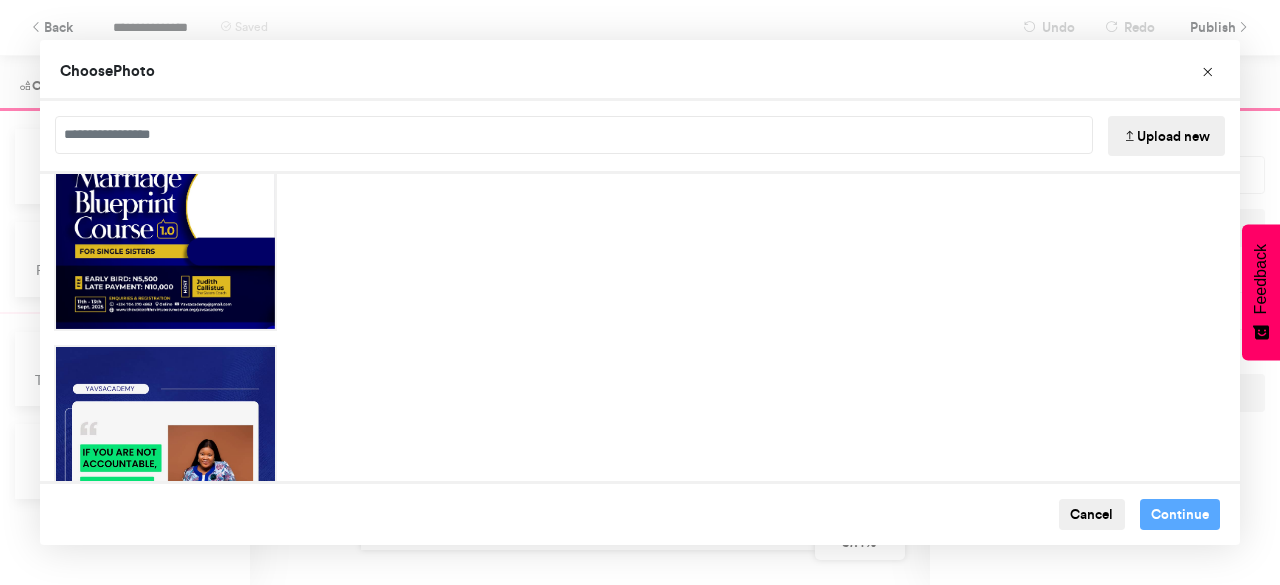 drag, startPoint x: 182, startPoint y: 247, endPoint x: 386, endPoint y: 255, distance: 204.1568 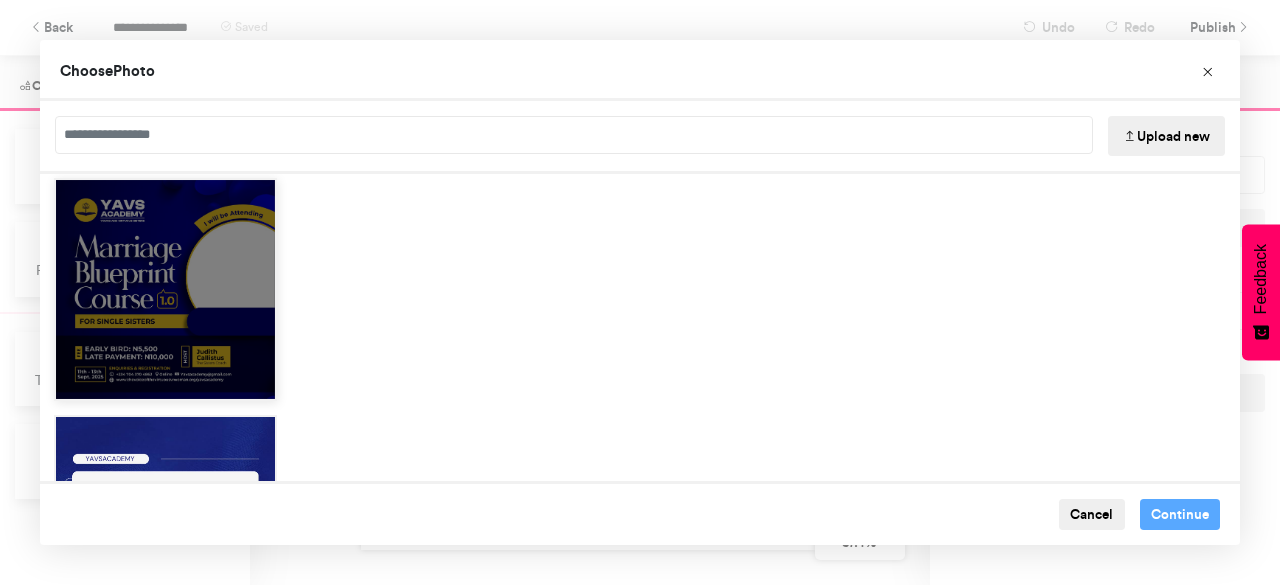 scroll, scrollTop: 10, scrollLeft: 0, axis: vertical 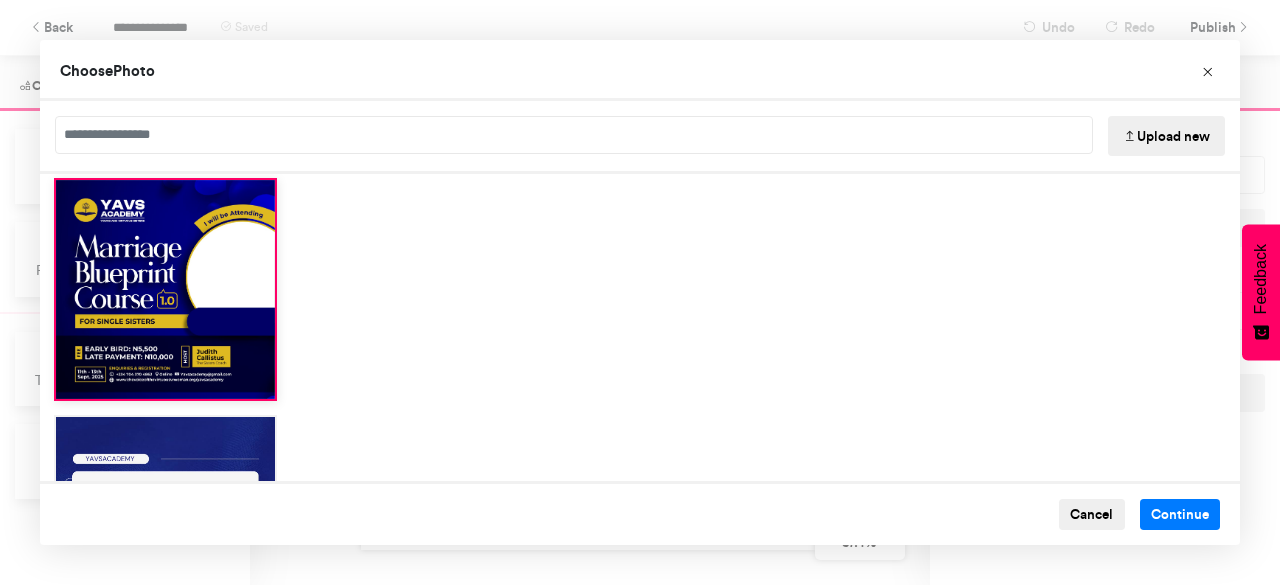 drag, startPoint x: 155, startPoint y: 259, endPoint x: 528, endPoint y: 323, distance: 378.45078 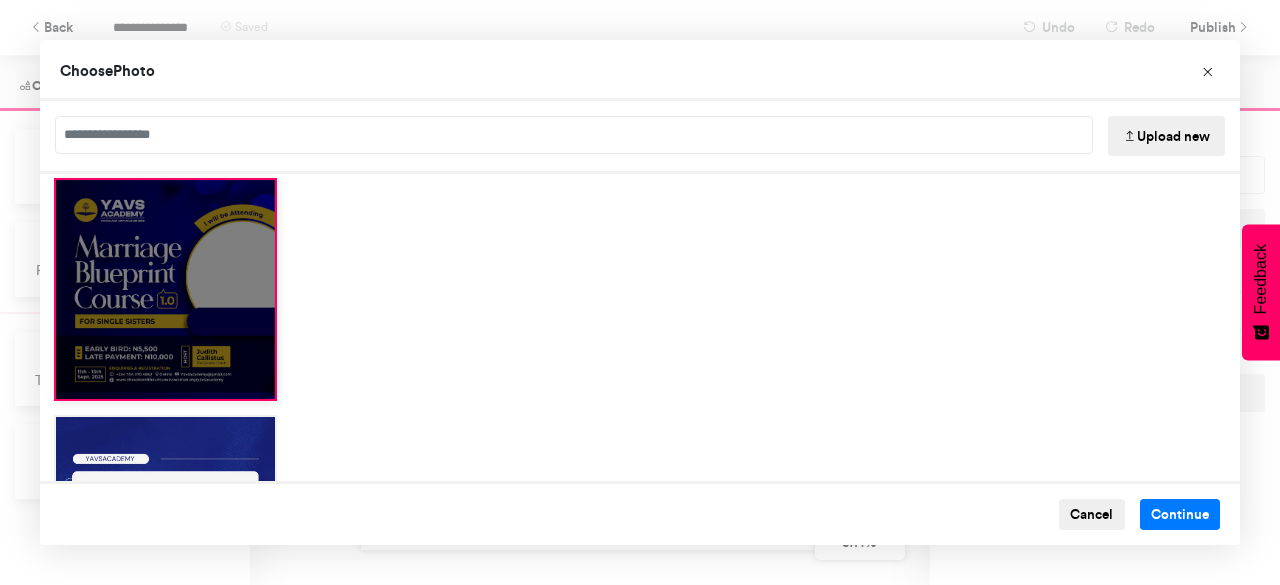 click at bounding box center (165, 289) 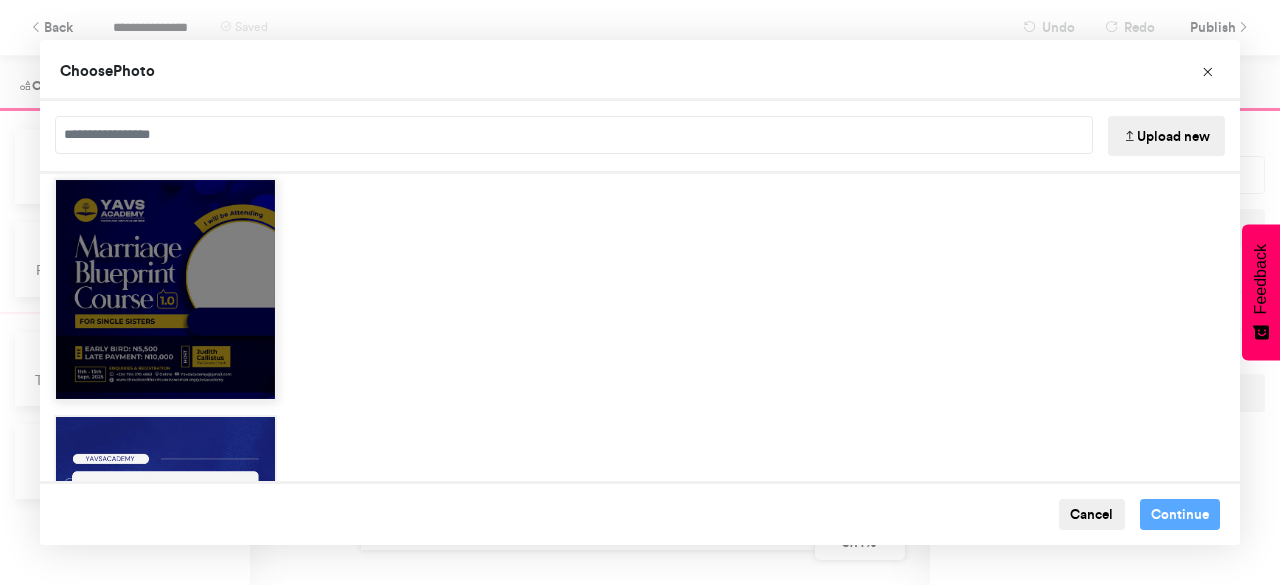 click at bounding box center (165, 289) 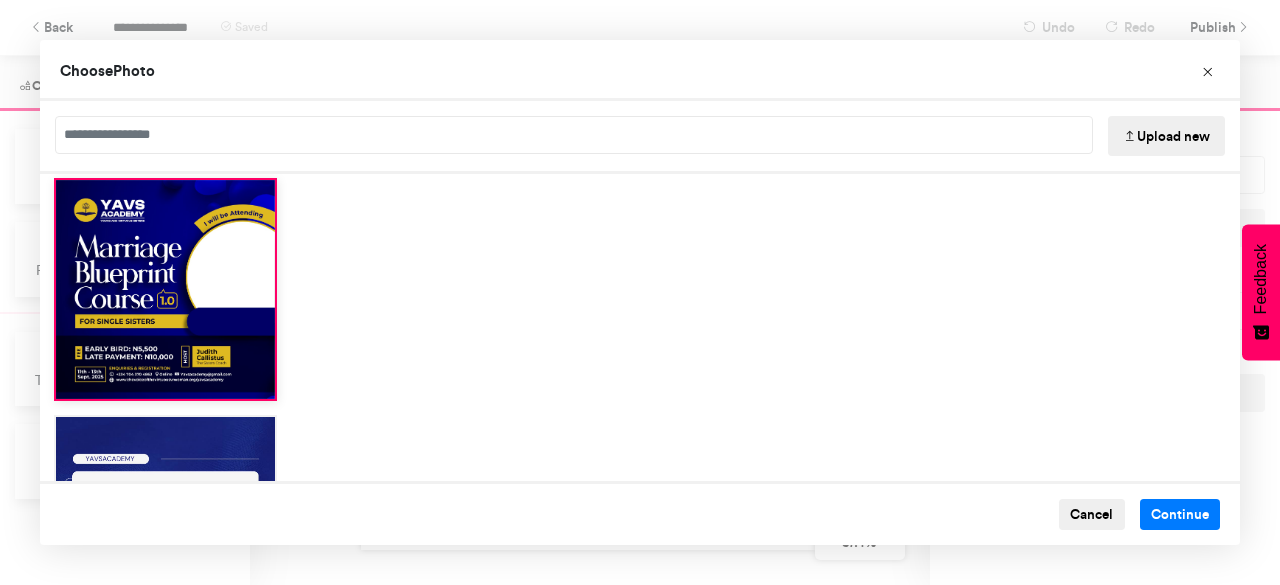 click at bounding box center [574, 135] 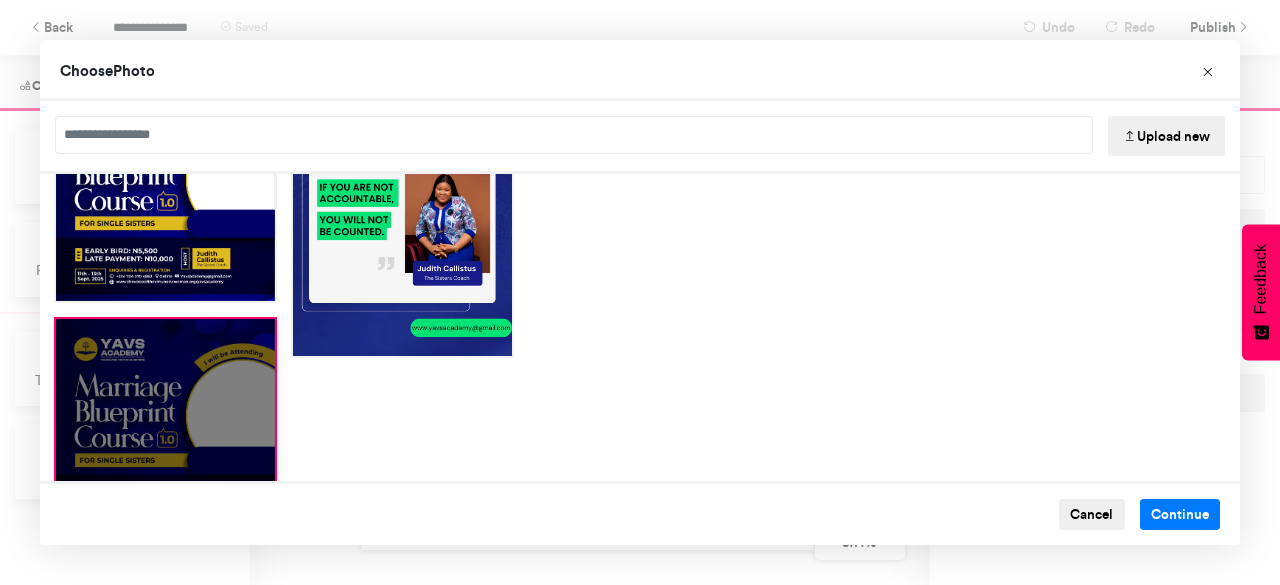 scroll, scrollTop: 104, scrollLeft: 0, axis: vertical 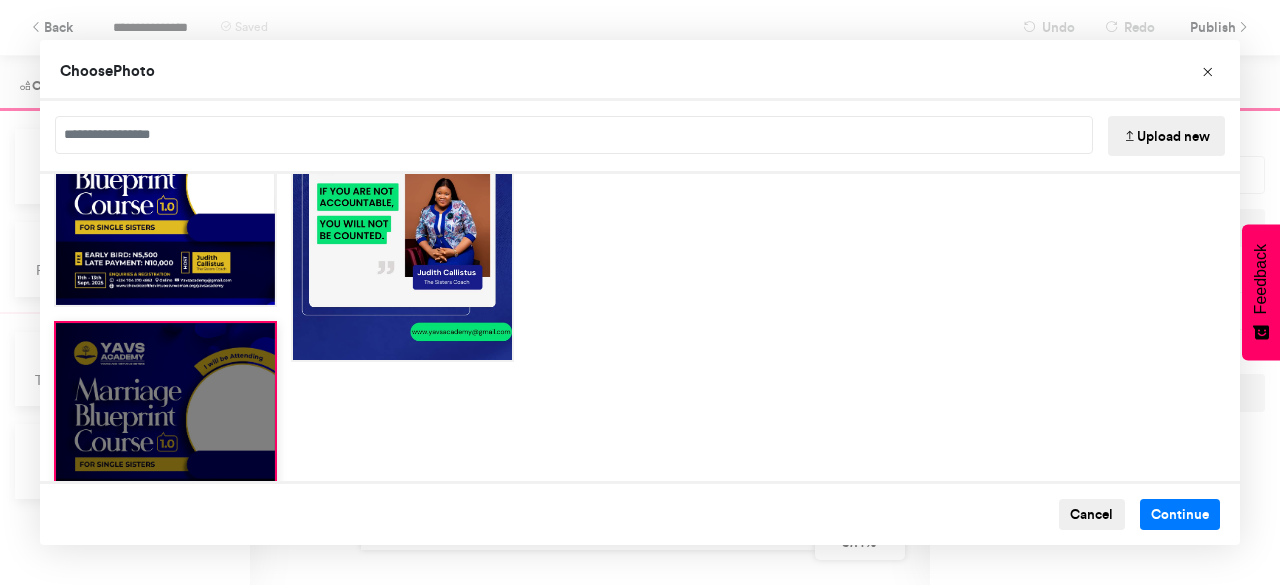 click at bounding box center (165, 432) 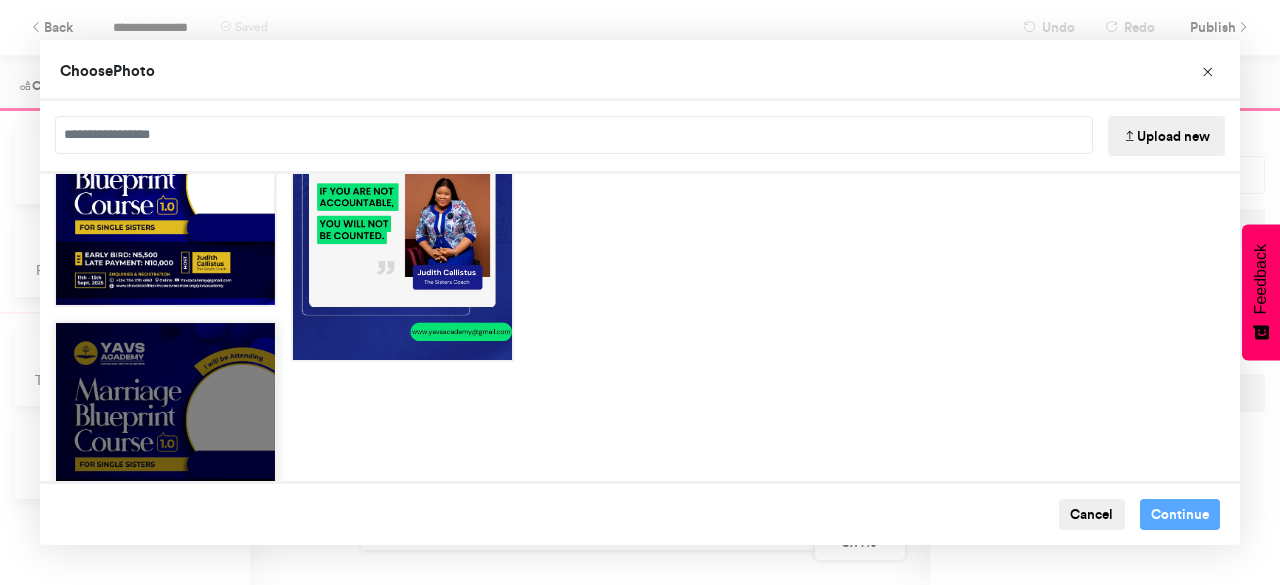 click at bounding box center (165, 432) 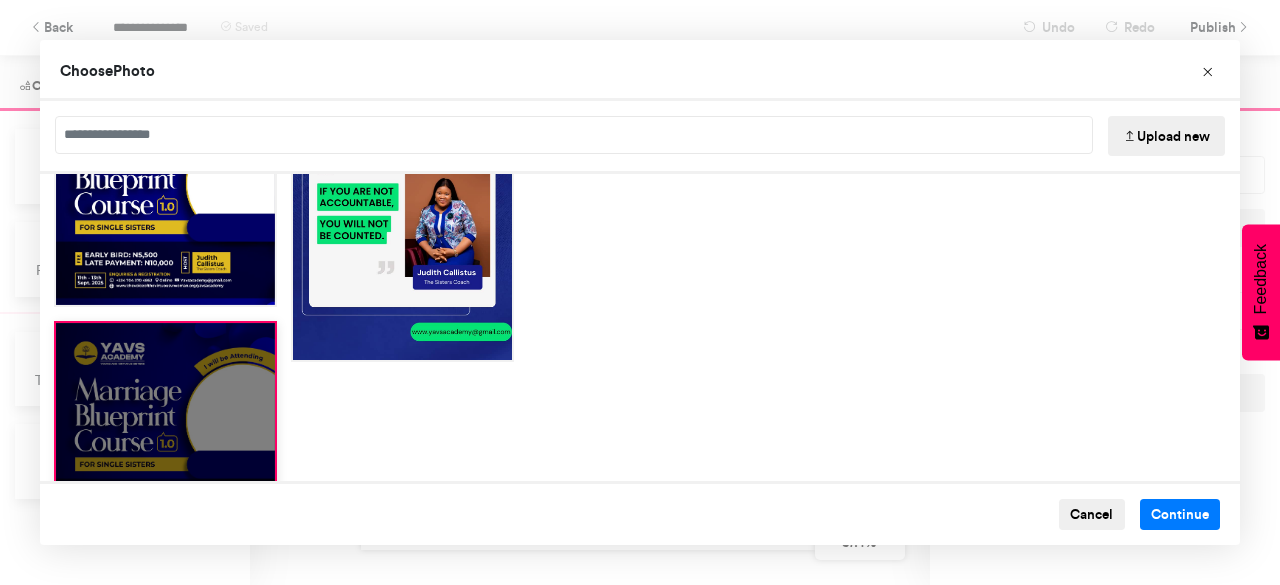 click at bounding box center [165, 432] 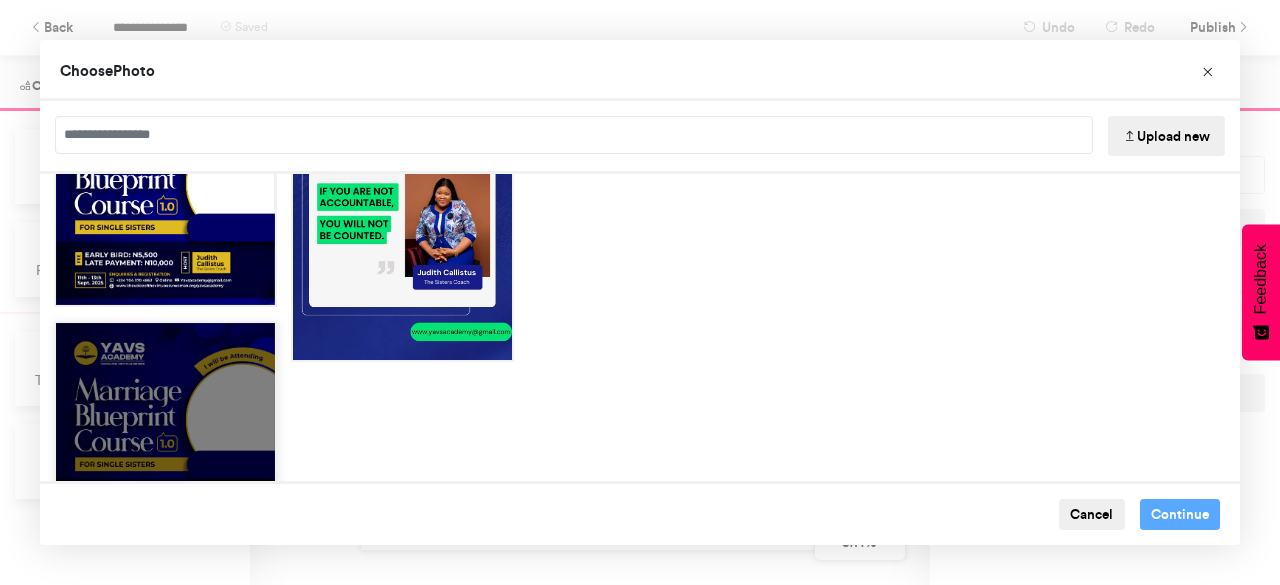 click at bounding box center [165, 432] 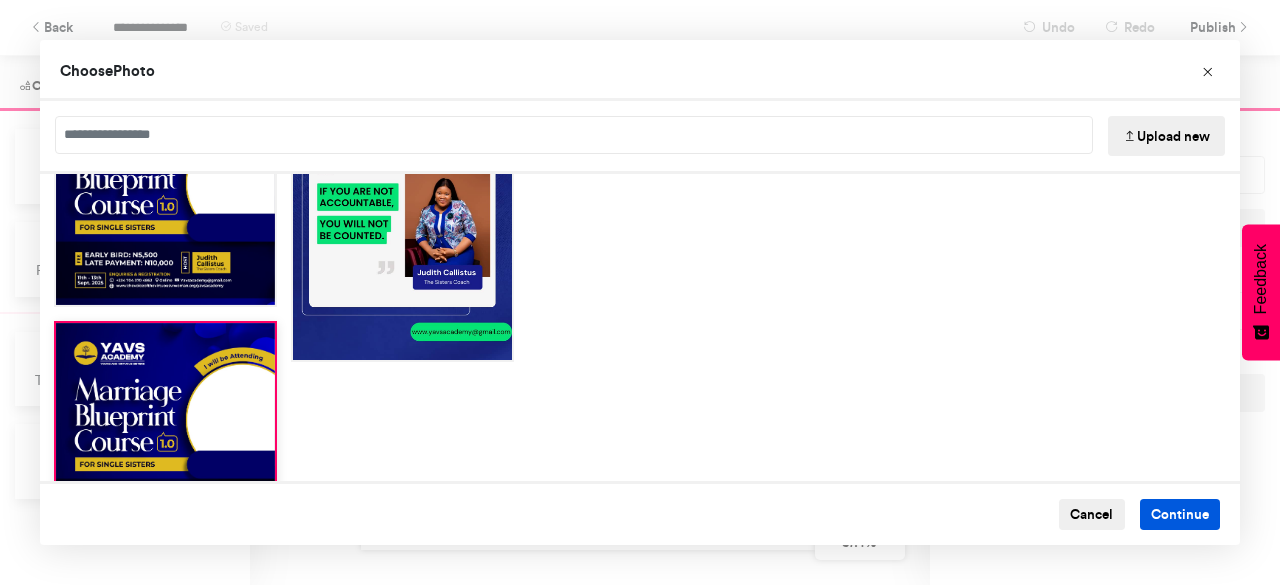 click on "Continue" at bounding box center [1180, 515] 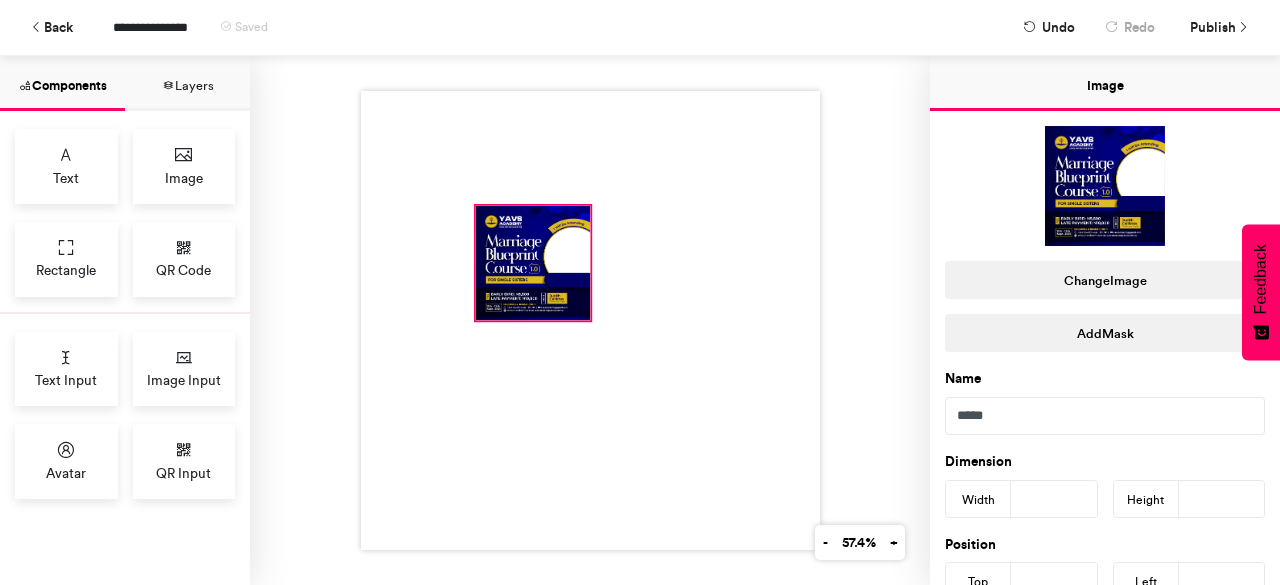 click at bounding box center (532, 263) 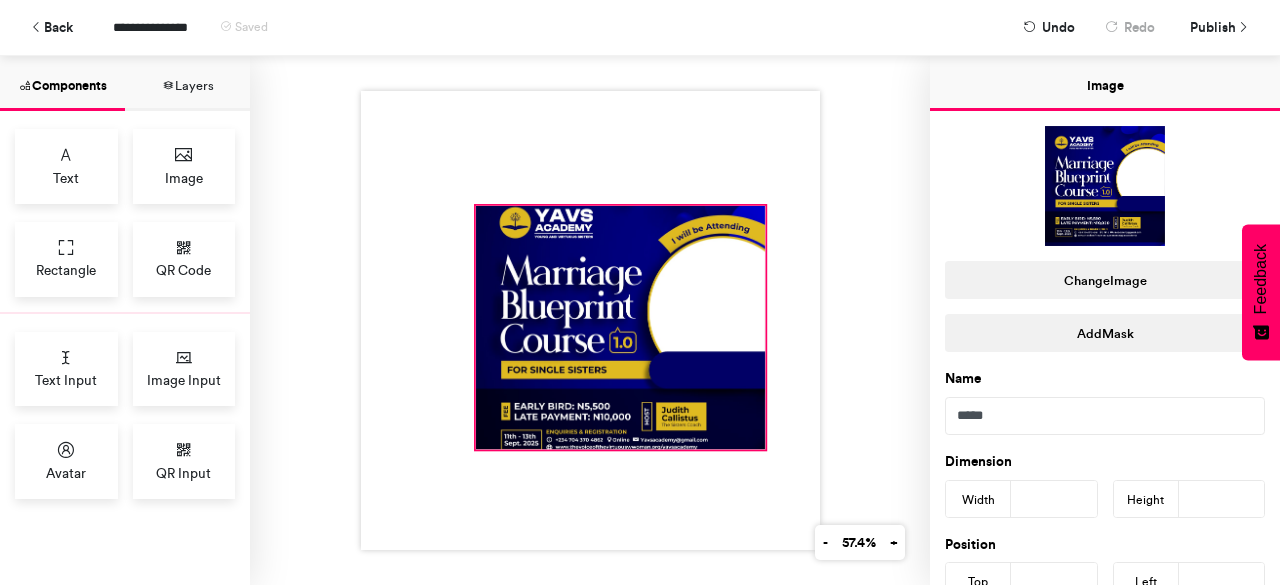 drag, startPoint x: 578, startPoint y: 313, endPoint x: 753, endPoint y: 442, distance: 217.40746 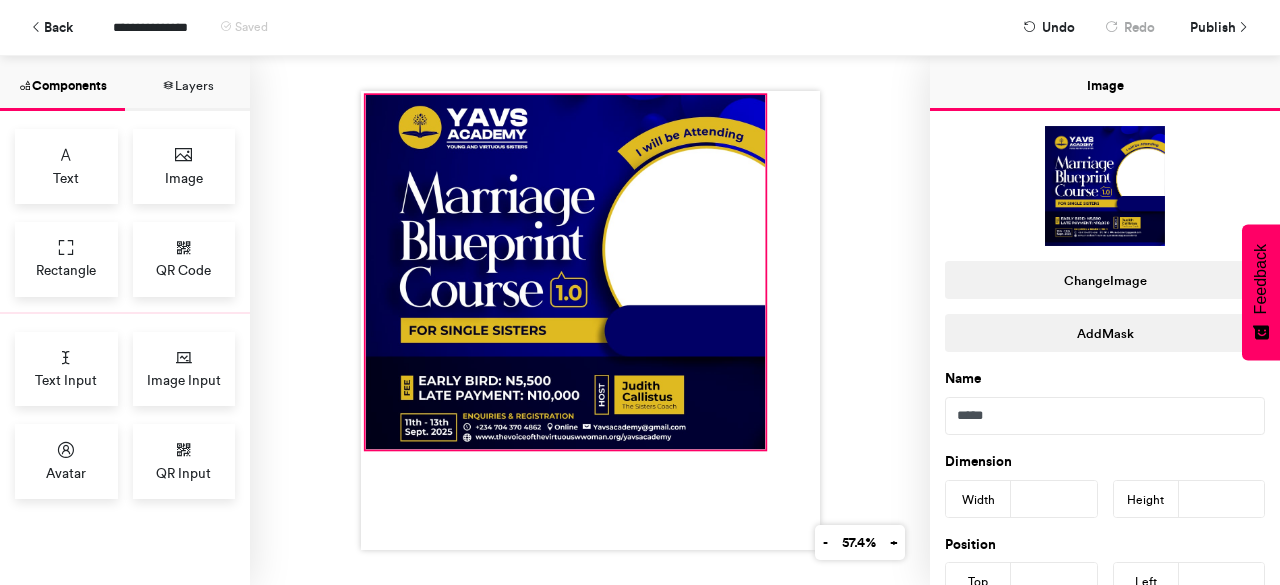drag, startPoint x: 471, startPoint y: 195, endPoint x: 361, endPoint y: 84, distance: 156.2722 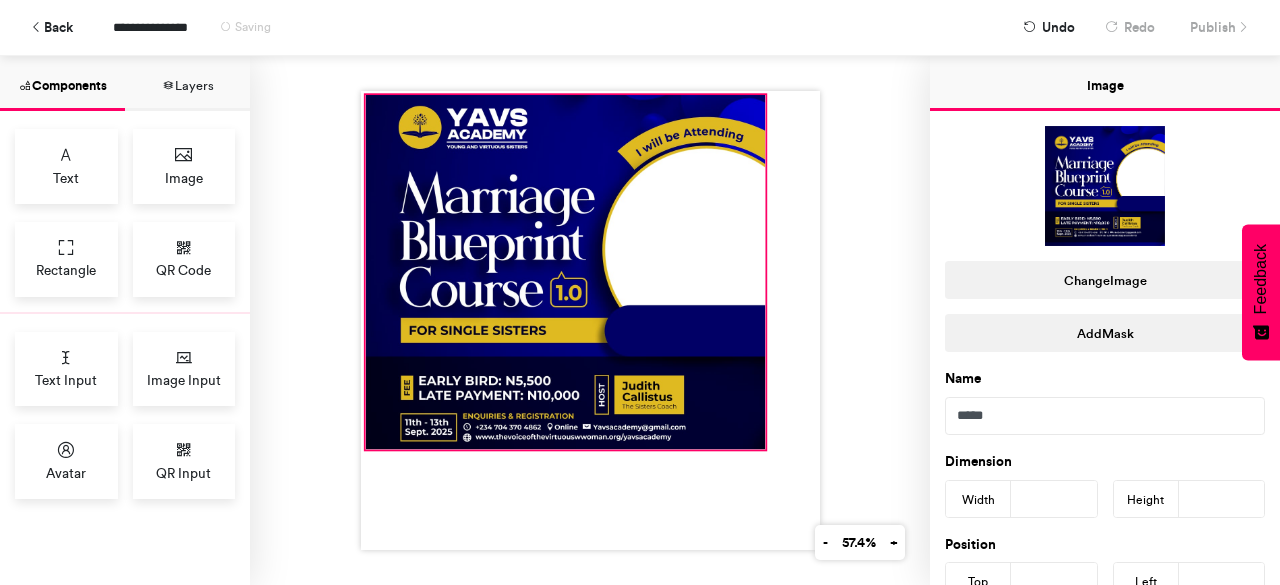 click at bounding box center (590, 320) 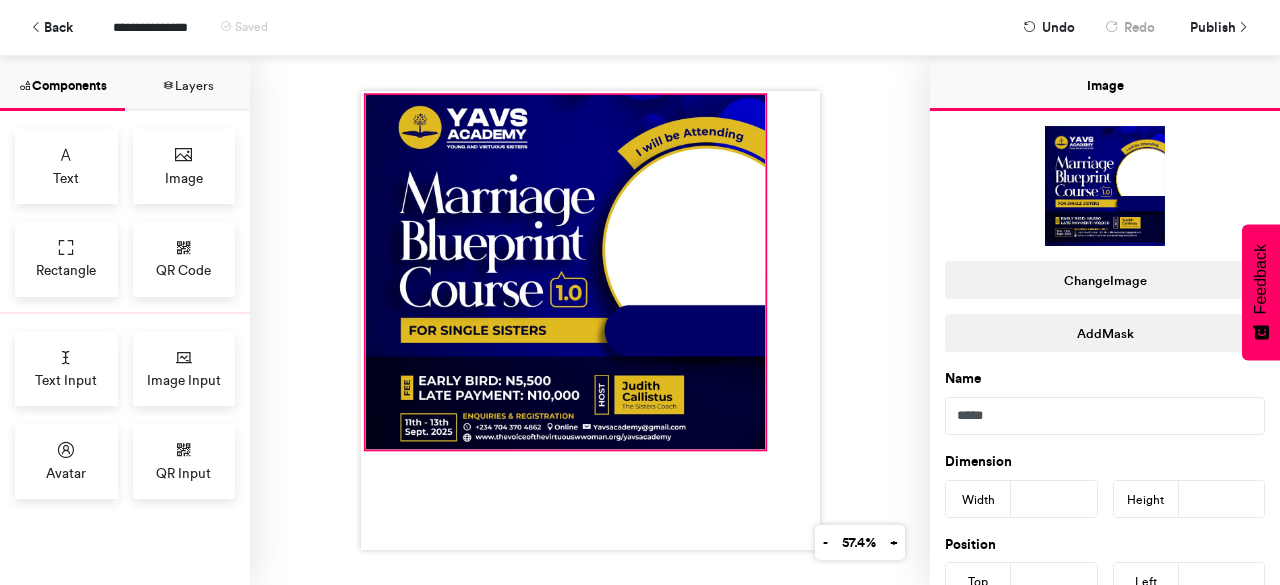click at bounding box center [590, 320] 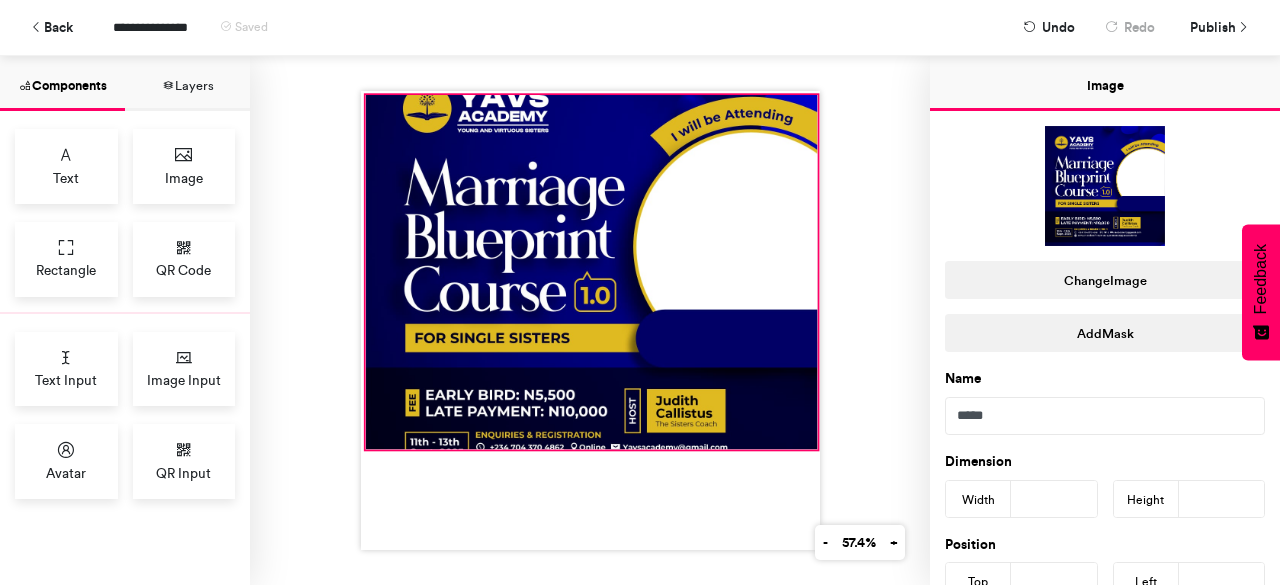 drag, startPoint x: 754, startPoint y: 87, endPoint x: 806, endPoint y: 87, distance: 52 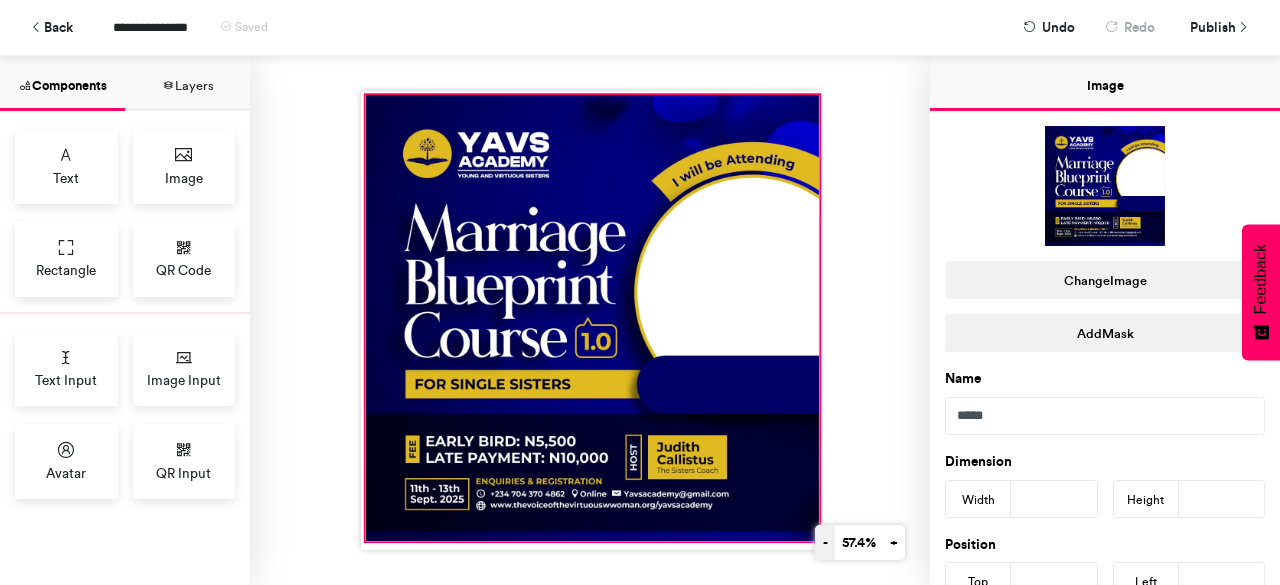 drag, startPoint x: 805, startPoint y: 443, endPoint x: 806, endPoint y: 535, distance: 92.00543 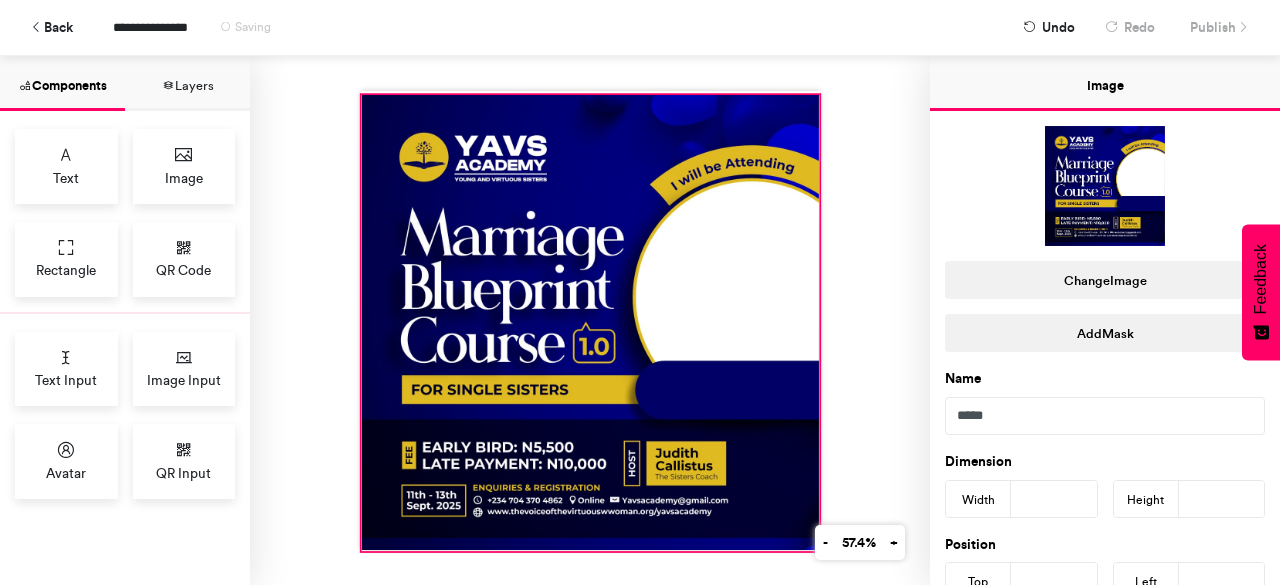 drag, startPoint x: 356, startPoint y: 531, endPoint x: 352, endPoint y: 541, distance: 10.770329 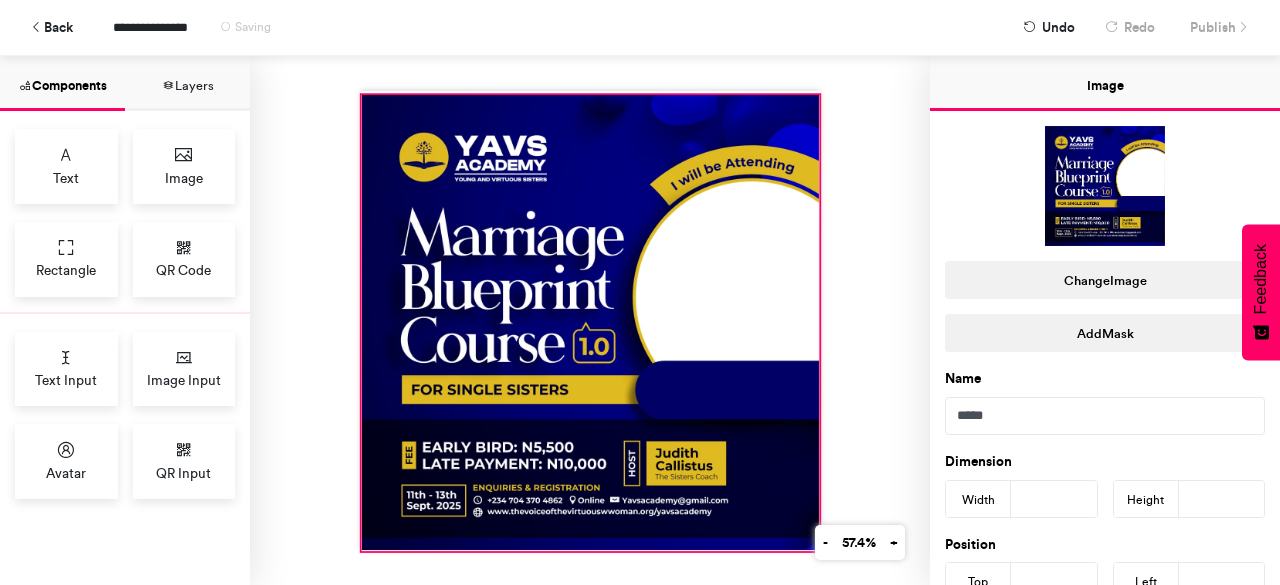 type on "***" 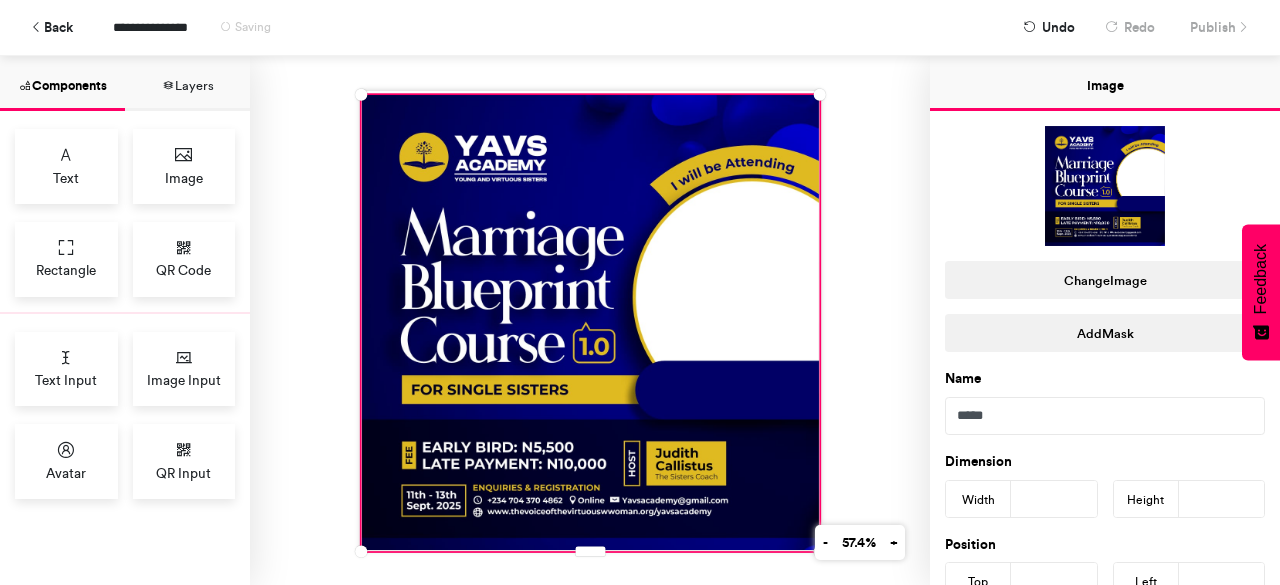 drag, startPoint x: 352, startPoint y: 541, endPoint x: 813, endPoint y: 483, distance: 464.63428 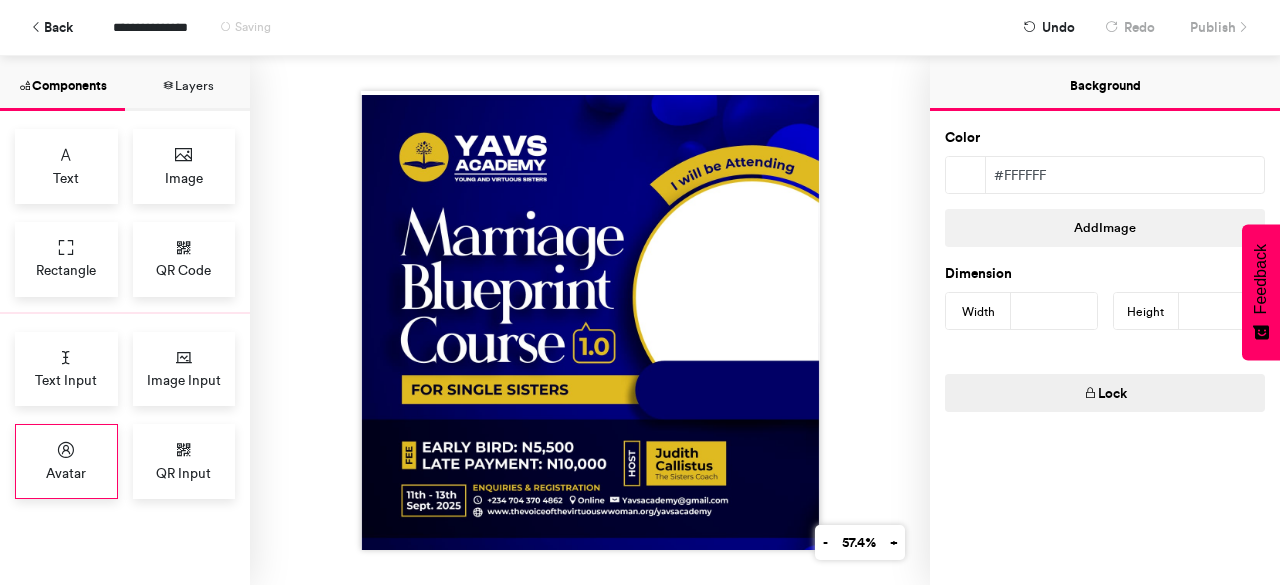 click on "Avatar" at bounding box center [66, 461] 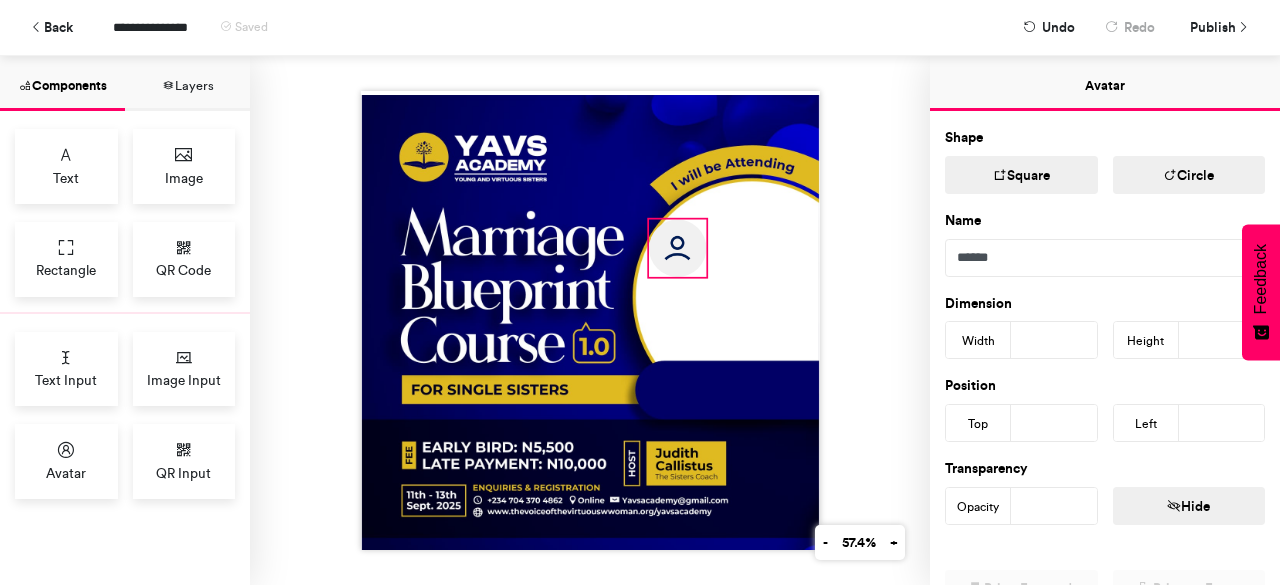 drag, startPoint x: 492, startPoint y: 223, endPoint x: 665, endPoint y: 237, distance: 173.56555 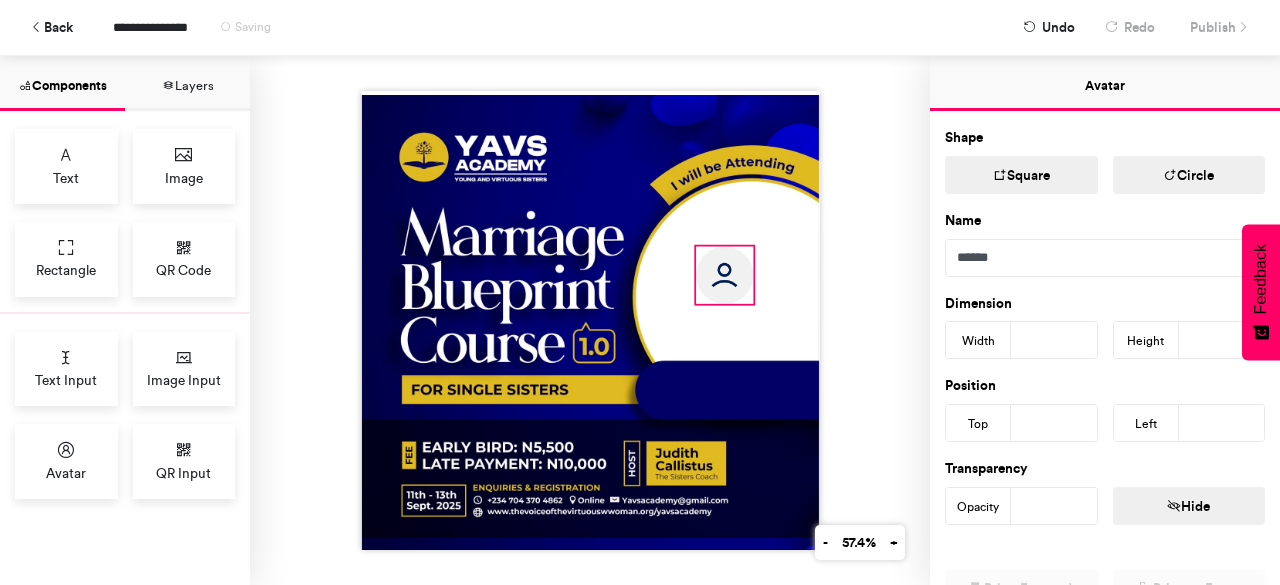 drag, startPoint x: 674, startPoint y: 242, endPoint x: 721, endPoint y: 271, distance: 55.226807 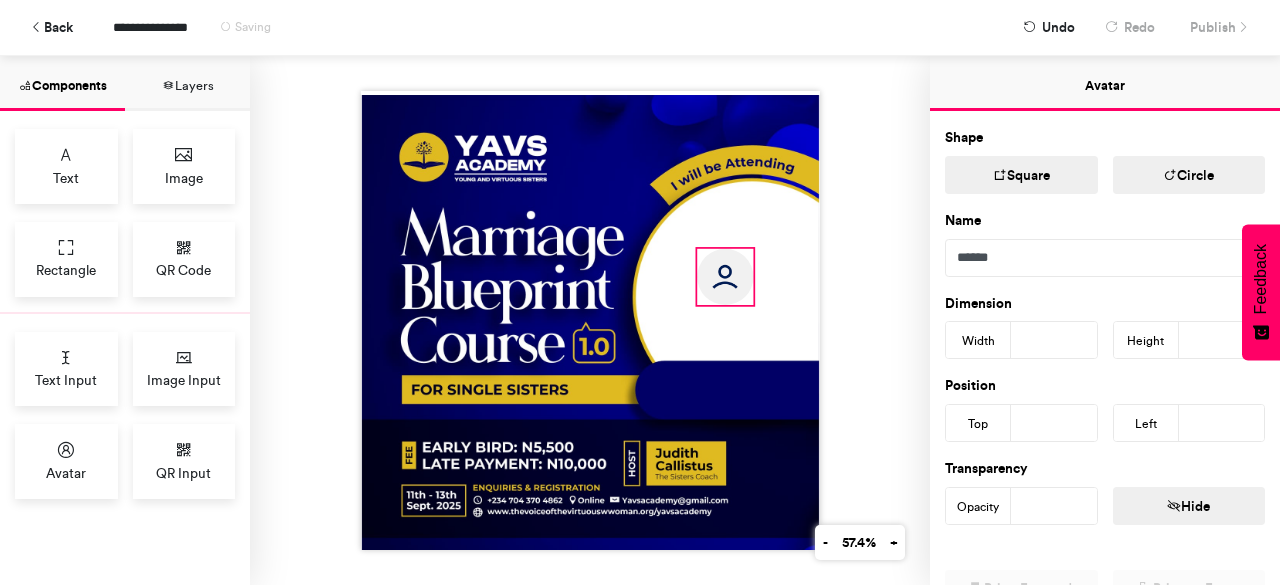 drag, startPoint x: 741, startPoint y: 293, endPoint x: 689, endPoint y: 293, distance: 52 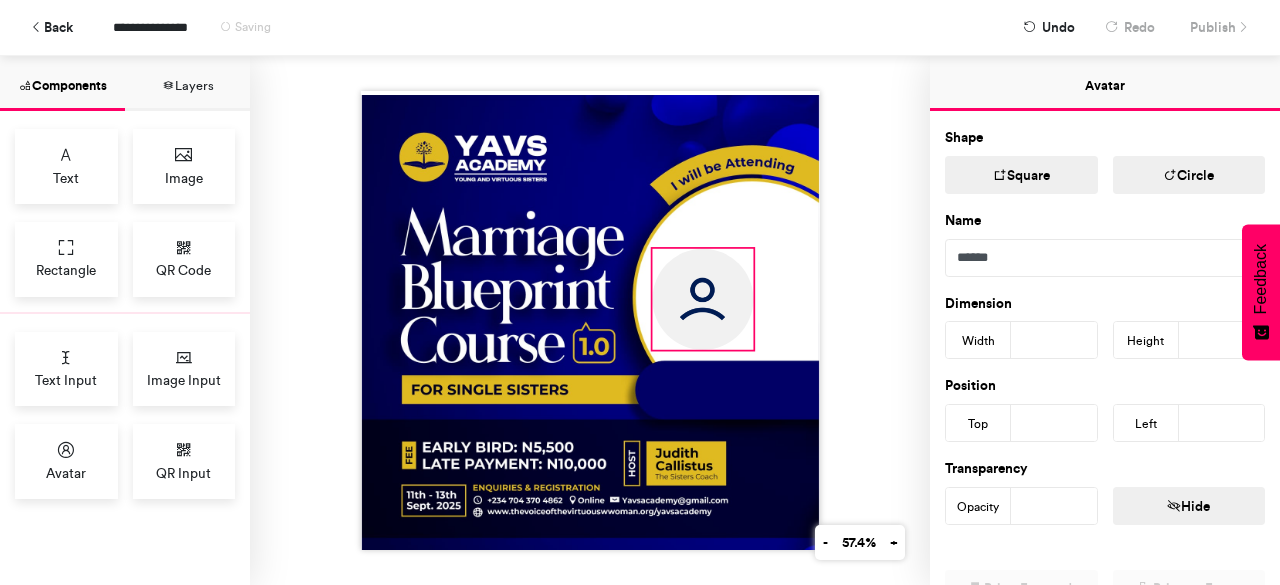 drag, startPoint x: 689, startPoint y: 293, endPoint x: 644, endPoint y: 354, distance: 75.802376 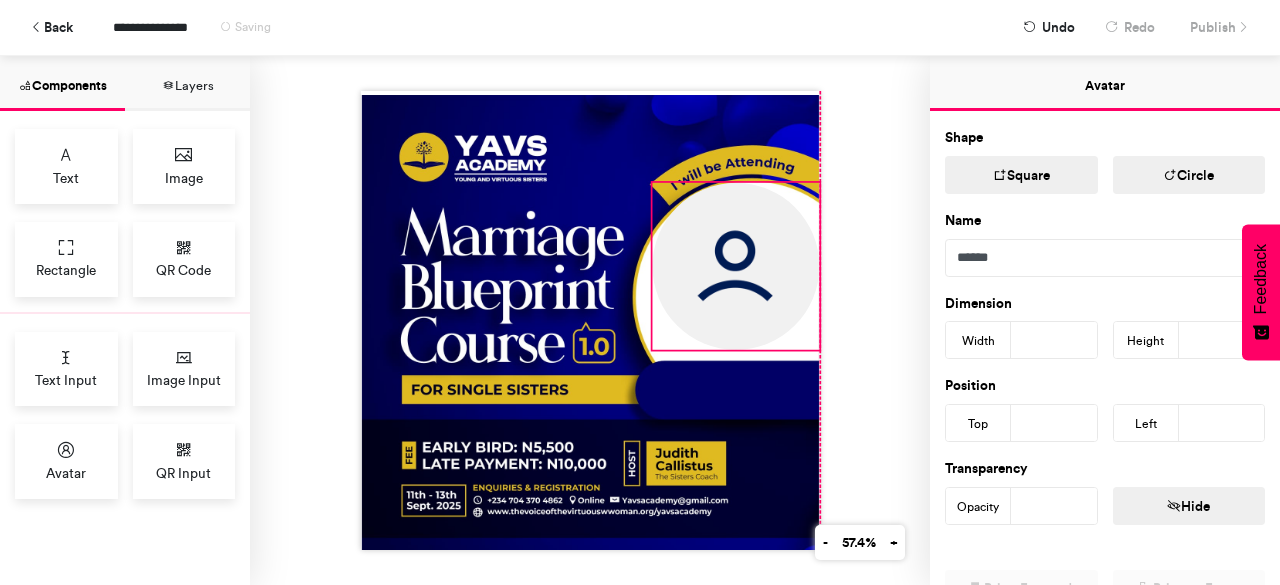 drag, startPoint x: 742, startPoint y: 240, endPoint x: 812, endPoint y: 194, distance: 83.761566 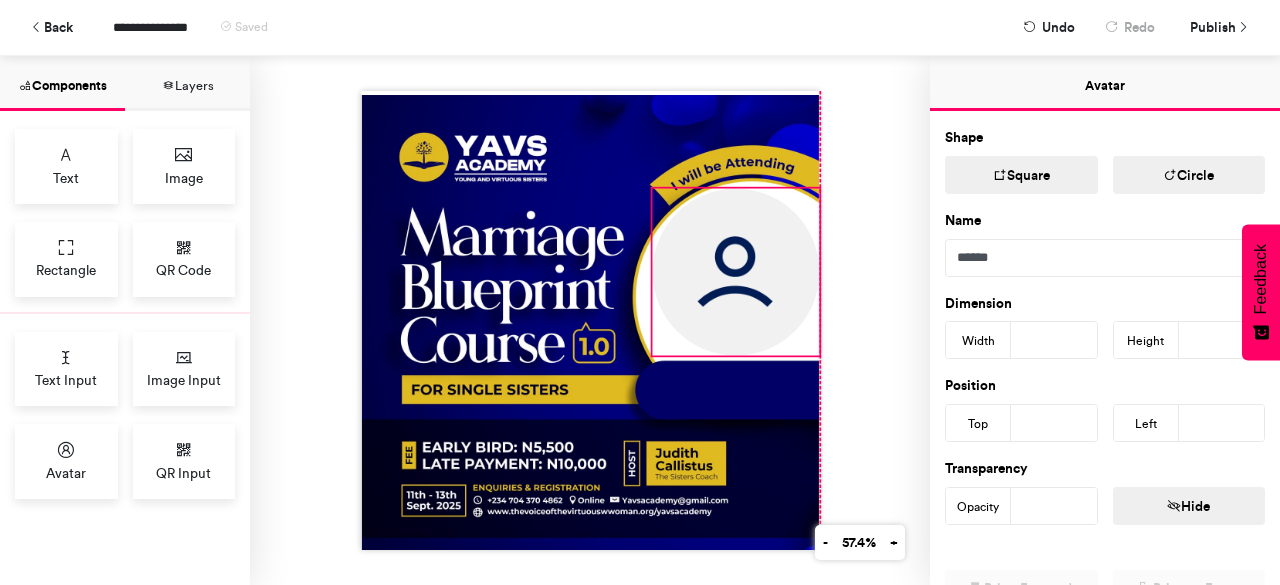 type on "***" 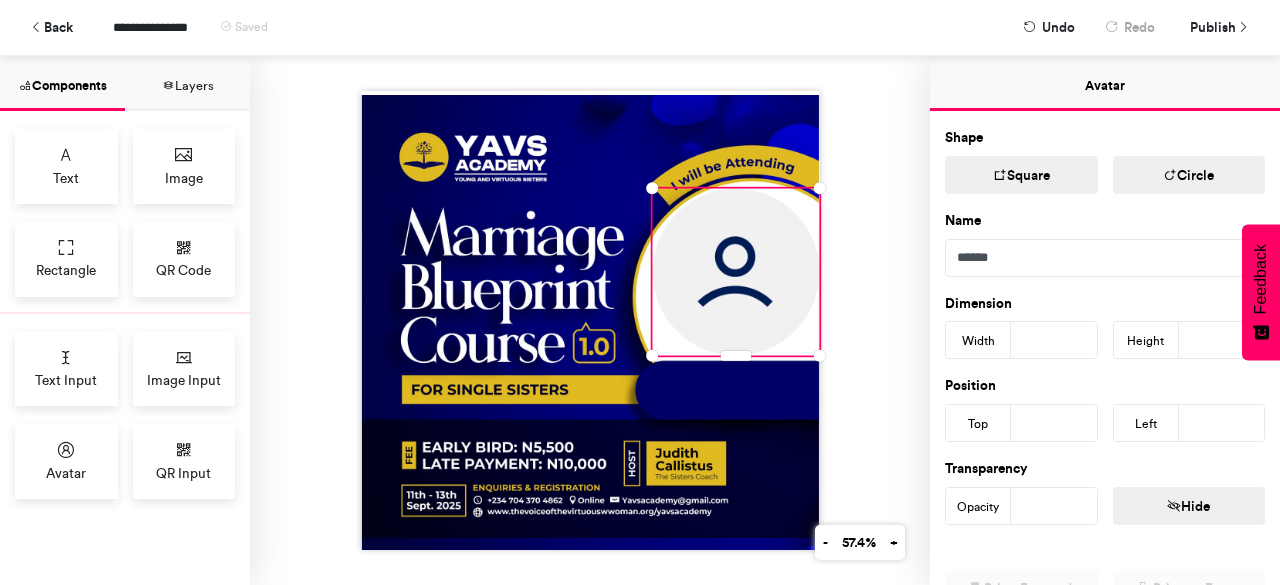 drag, startPoint x: 772, startPoint y: 251, endPoint x: 830, endPoint y: 211, distance: 70.45566 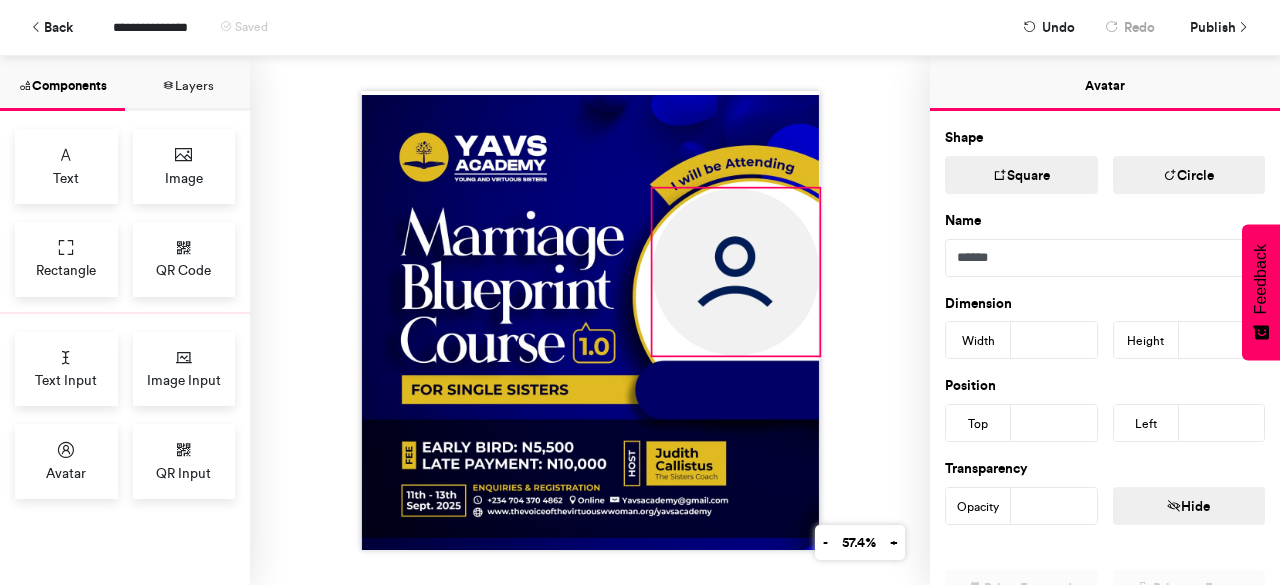 click at bounding box center [735, 272] 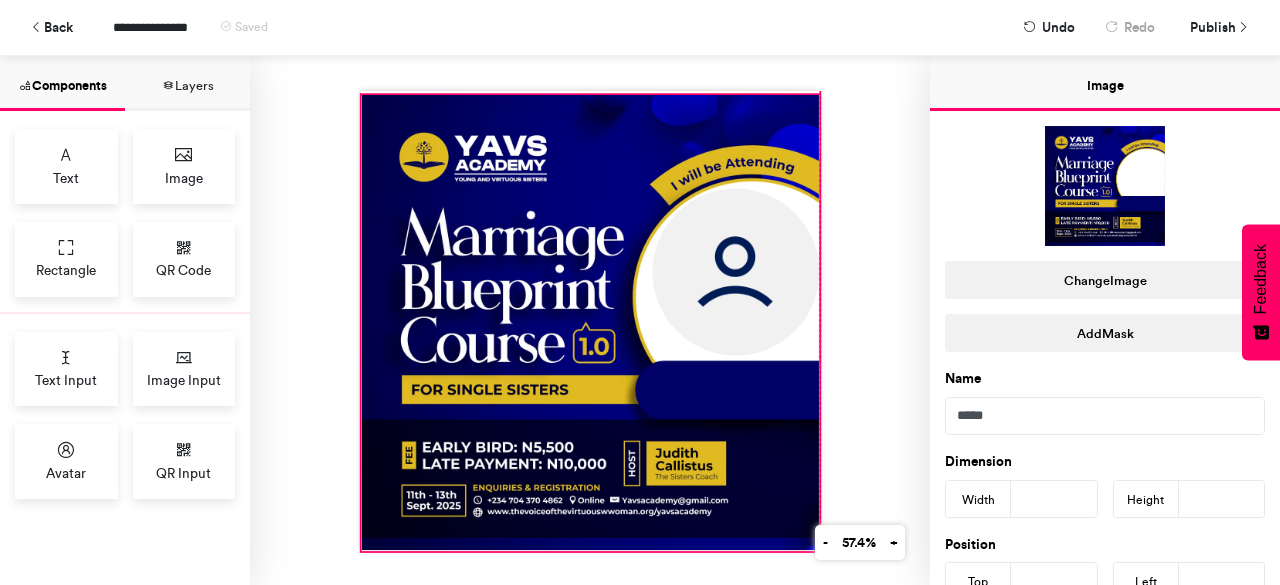 drag, startPoint x: 644, startPoint y: 351, endPoint x: 622, endPoint y: 339, distance: 25.059929 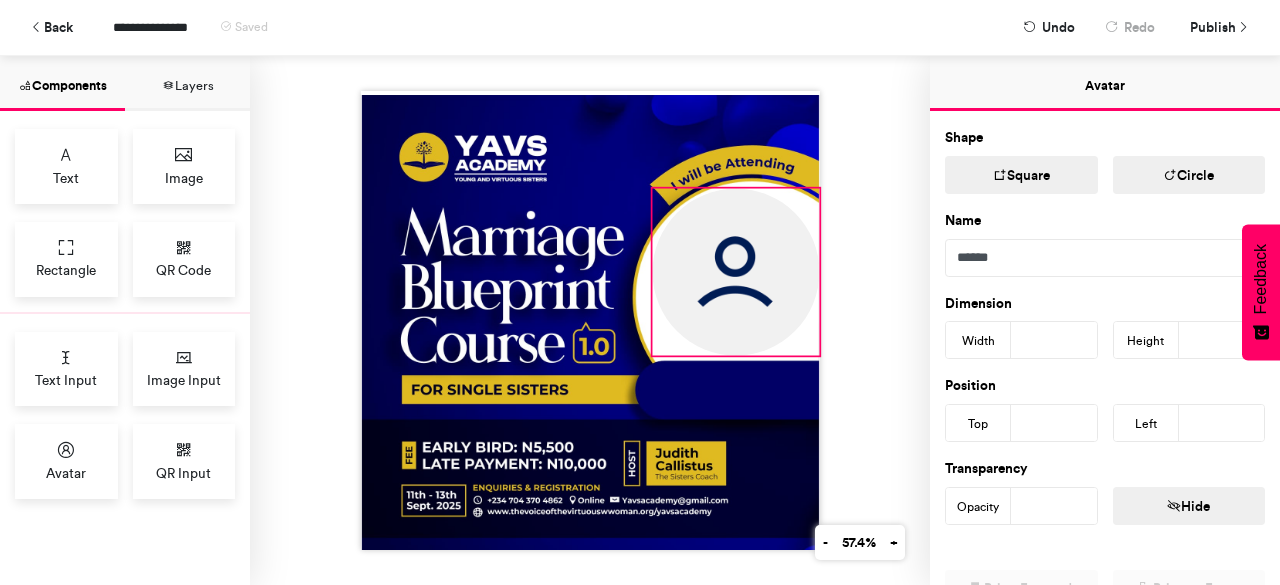 click at bounding box center [735, 272] 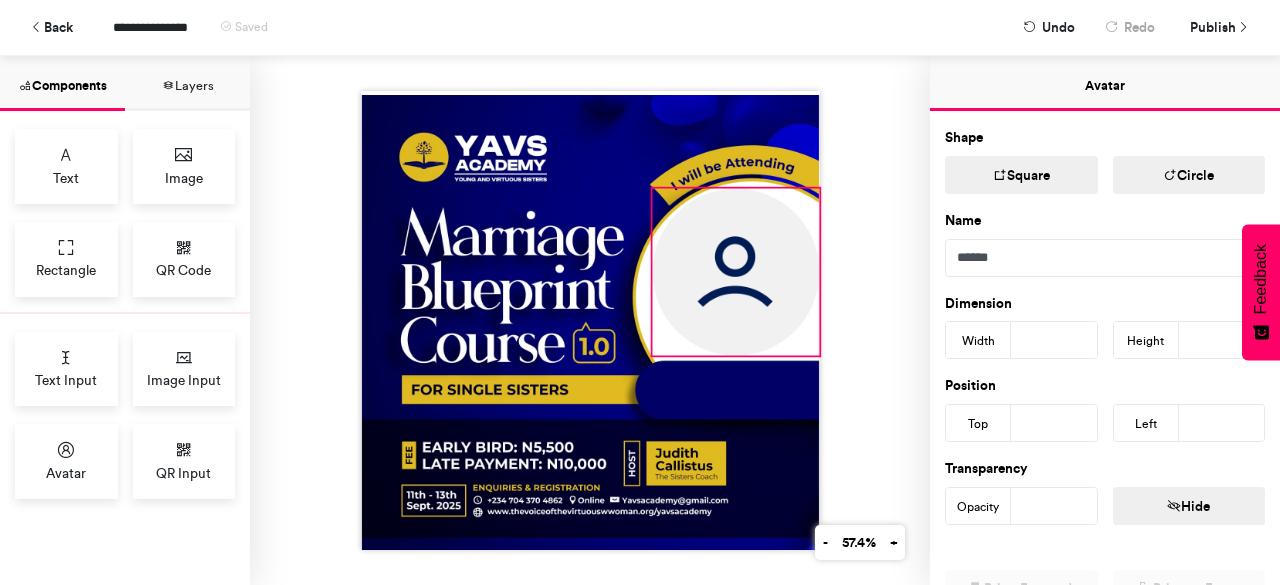 click at bounding box center (735, 272) 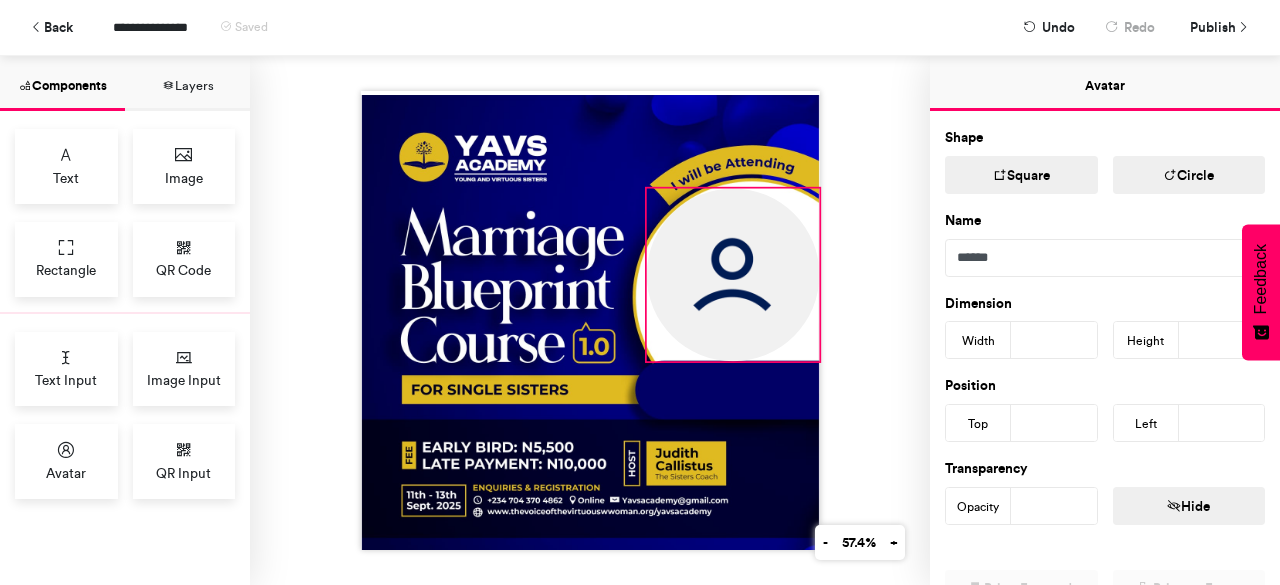 drag, startPoint x: 644, startPoint y: 345, endPoint x: 638, endPoint y: 359, distance: 15.231546 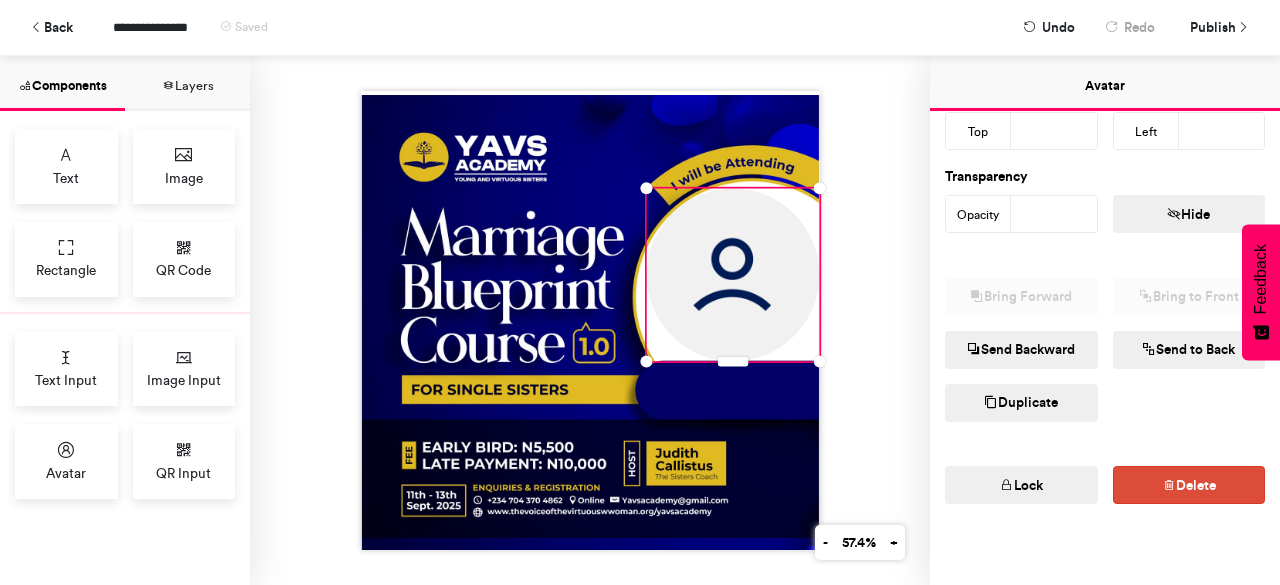 scroll, scrollTop: 296, scrollLeft: 0, axis: vertical 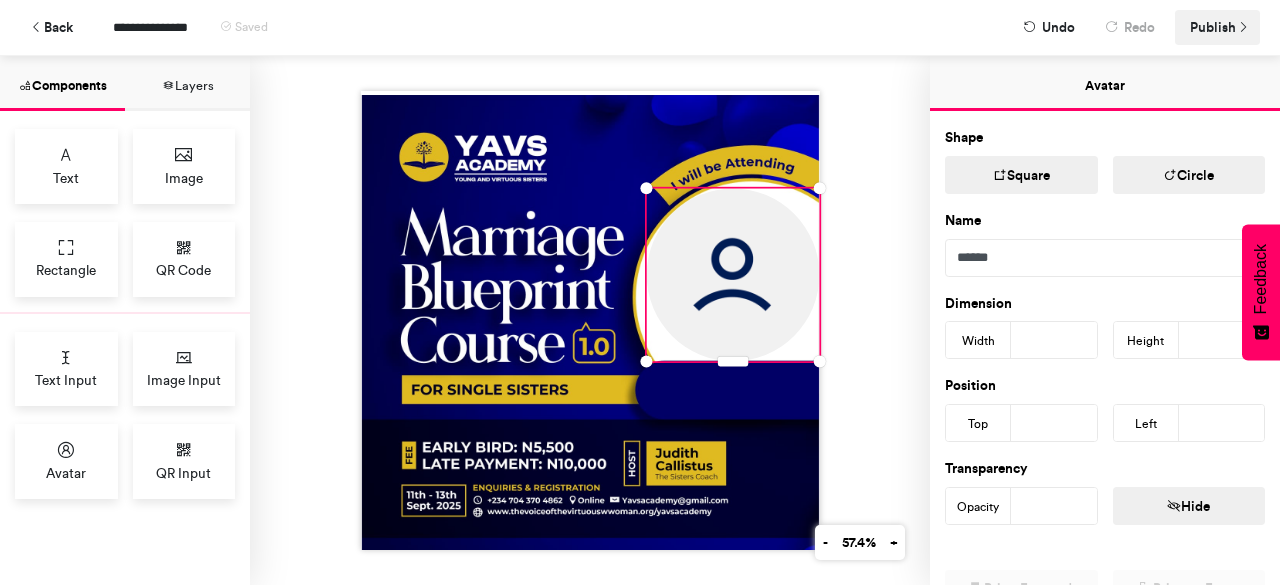 click on "Publish" at bounding box center (1213, 27) 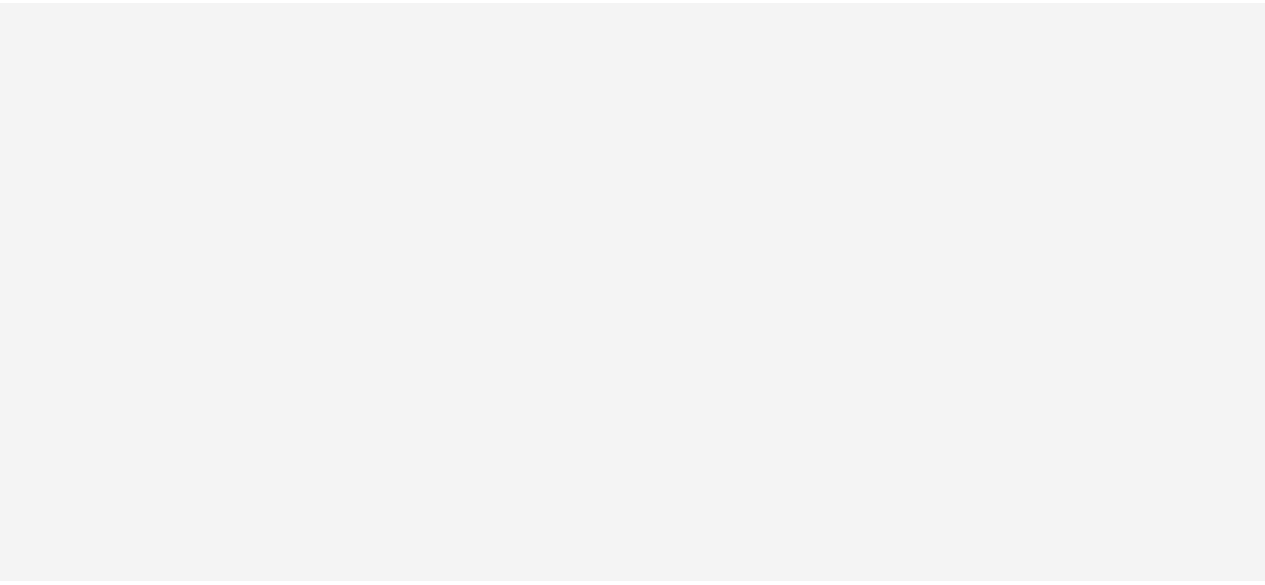 scroll, scrollTop: 0, scrollLeft: 0, axis: both 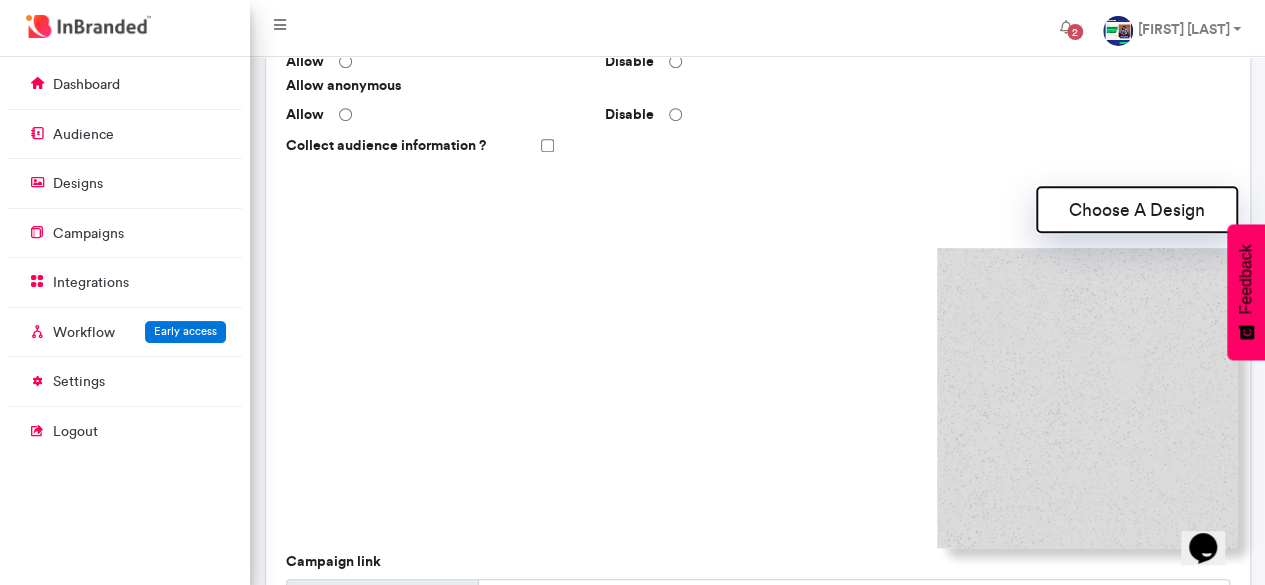 click on "Choose A Design" at bounding box center (1137, 209) 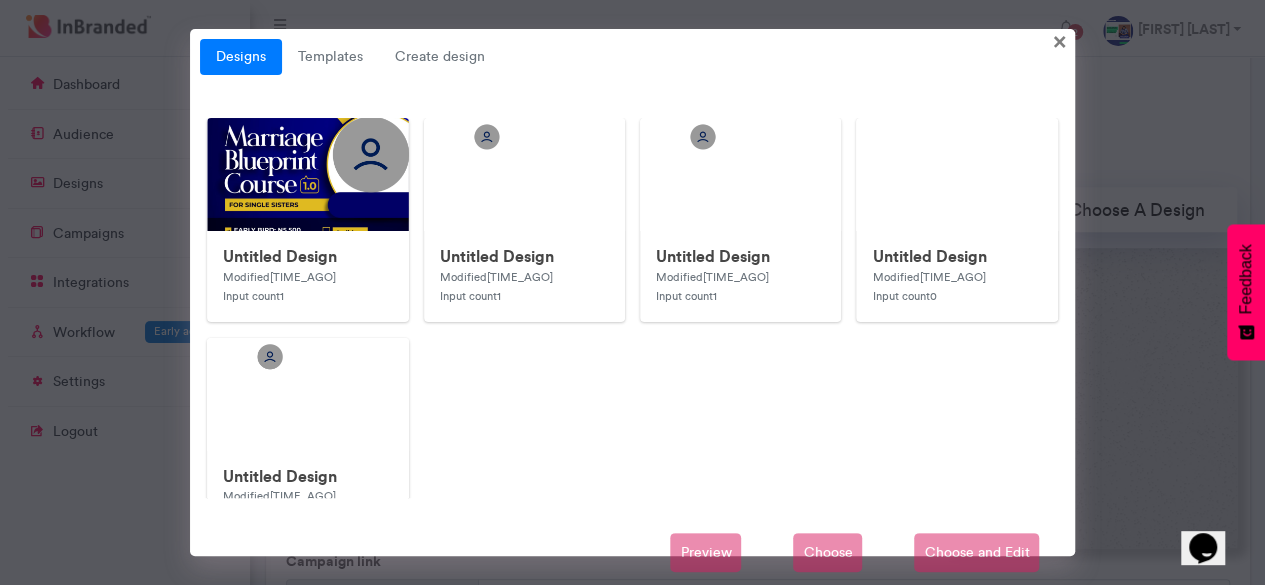 click on "Untitled Design Modified  [TIME_AGO] Input count  1Untitled Design Modified  [TIME_AGO] Input count  1Untitled Design Modified  [TIME_AGO] Input count  1 Untitled Design Modified  [TIME_AGO] Input count  0 Untitled Design Modified  [TIME_AGO] Input count  1 Meritorious Service Award Published on  [DATE], [TIME] Input count :      2   World Human Rights Day Published on  [DATE], [TIME] Input count :      2   Easter Promo Sales Template Published on  [DATE], [TIME] Input count :      2   Open mic auditions Published on  [DATE], [TIME] Input count :      4   Tech Expo 2021 Published on  [DATE], [TIME] Input count :      2   Art  • Culture Festival Published on  [DATE], [TIME] Input count :      6   Fashion Design Masterclass Attendee Badge Published on  [DATE], [TIME] Input count :      2   Creative Craft Fair Published on  [DATE], [TIME] Input count :      1   Church national prayer meeting     [TIME_AGO]" at bounding box center (632, 292) 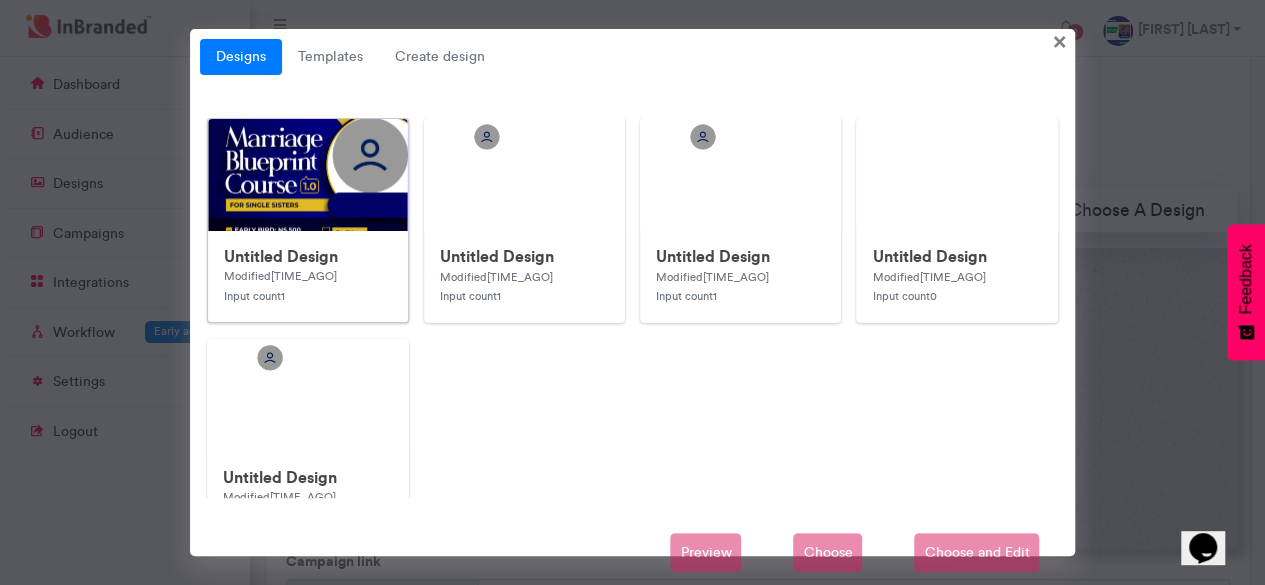 click at bounding box center (608, 519) 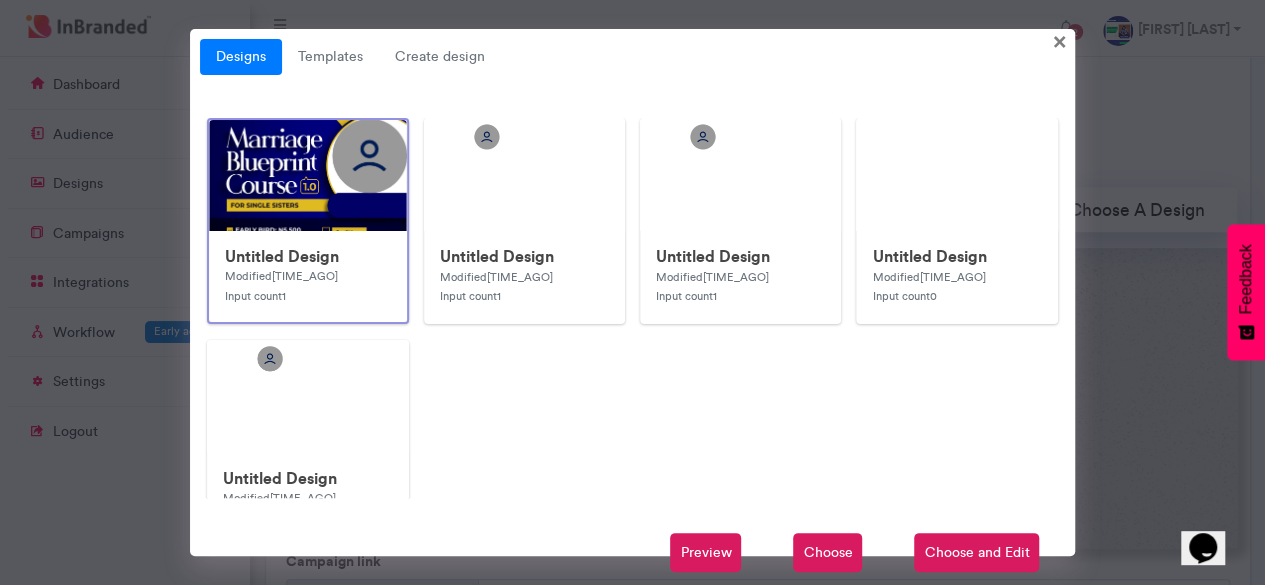 click on "Choose" at bounding box center (827, 553) 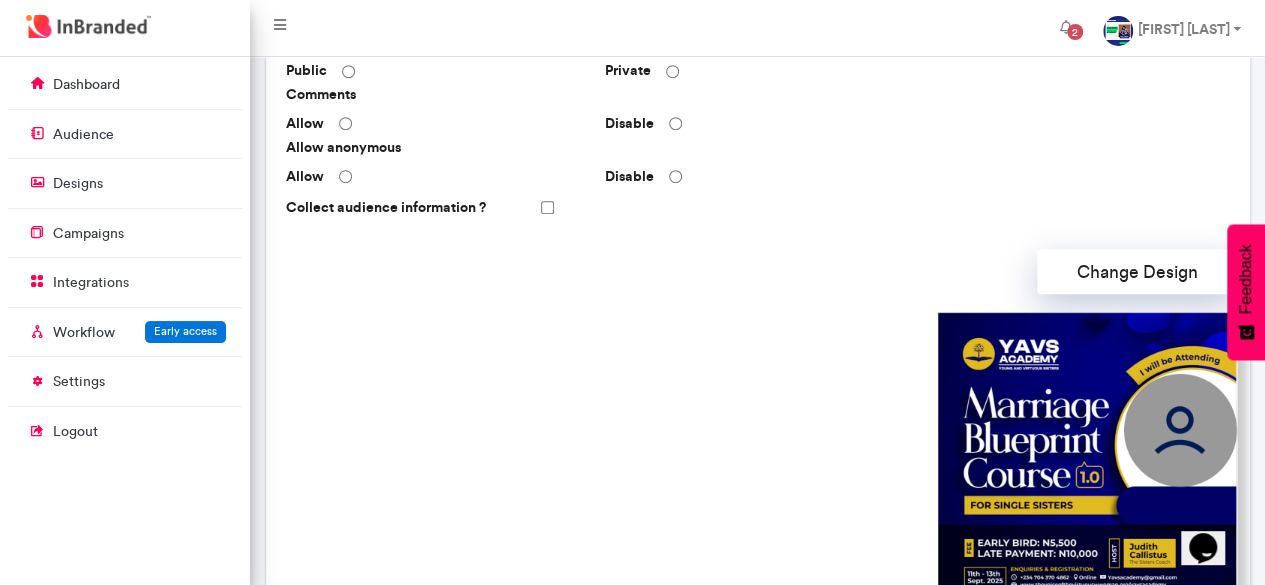 scroll, scrollTop: 444, scrollLeft: 0, axis: vertical 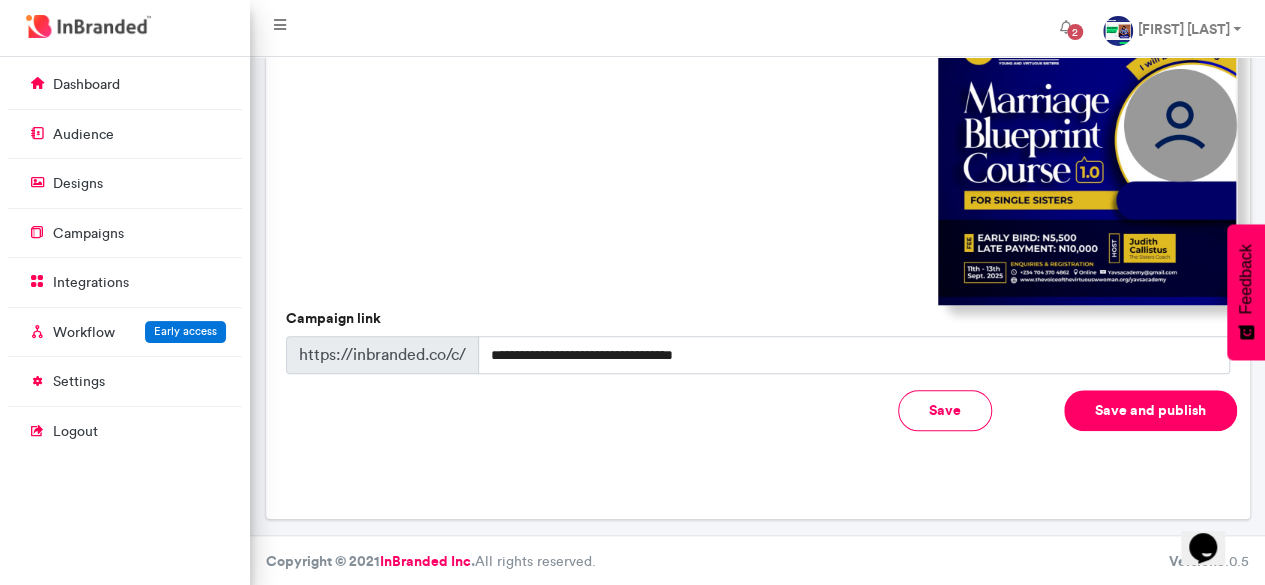 click on "Save and publish" at bounding box center [1150, 410] 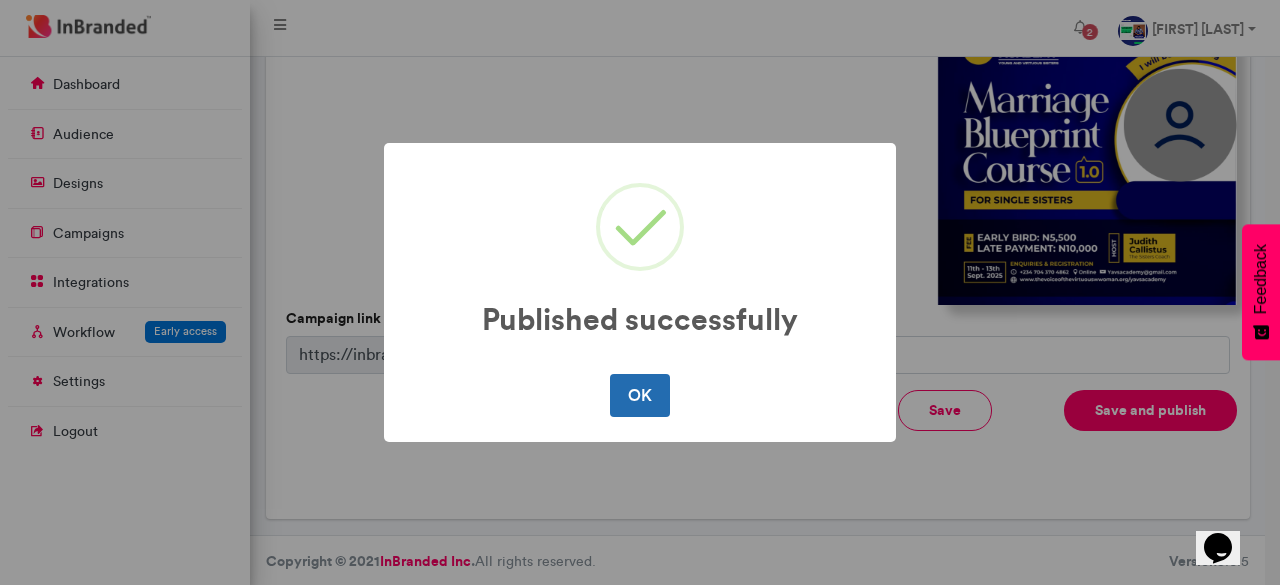 click on "OK" at bounding box center (639, 395) 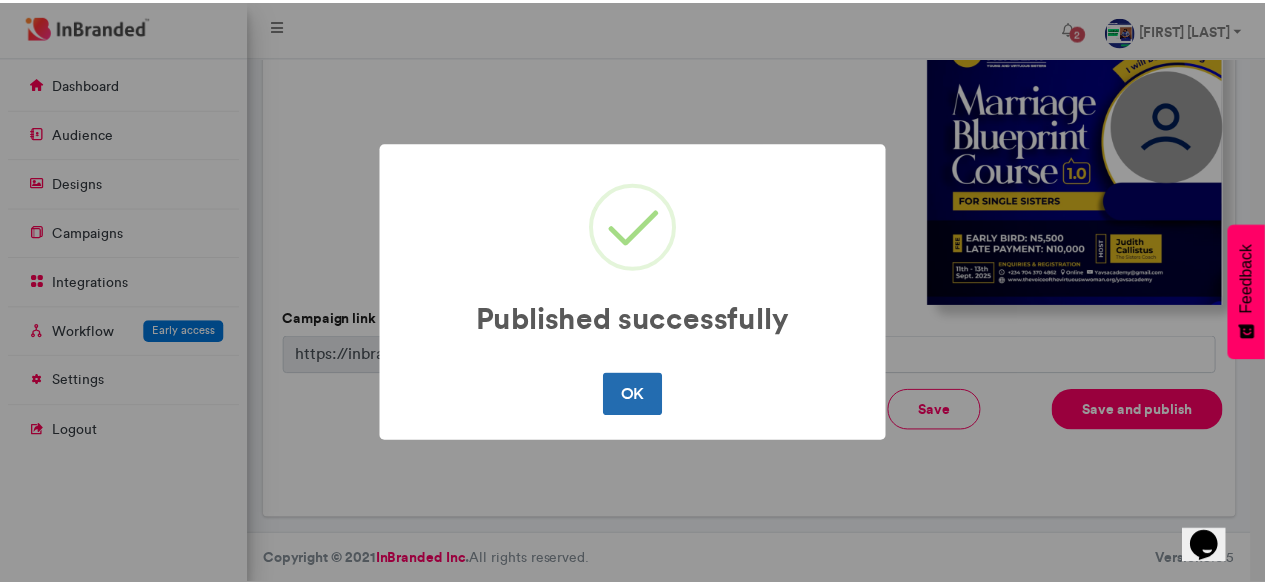 scroll, scrollTop: 0, scrollLeft: 0, axis: both 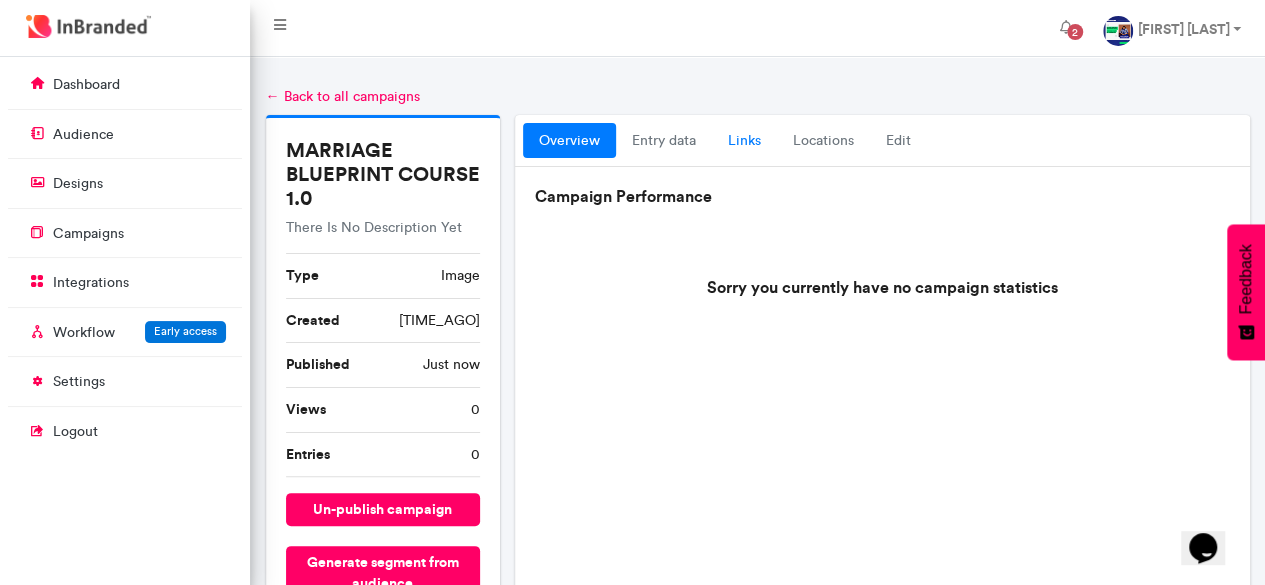 click on "links" at bounding box center [744, 141] 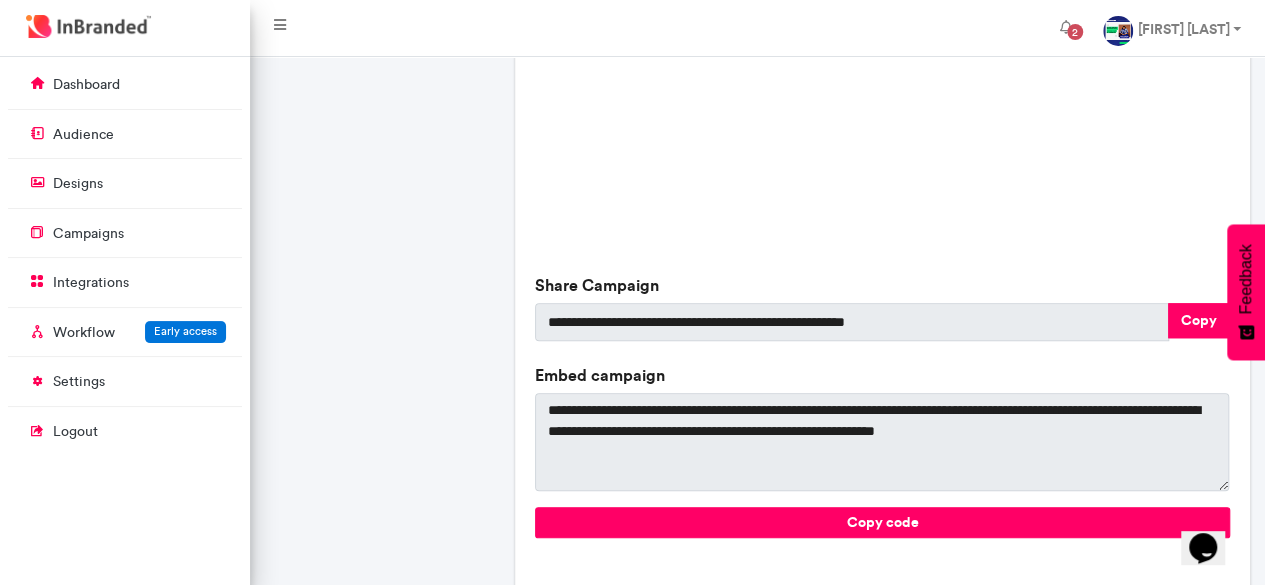 scroll, scrollTop: 740, scrollLeft: 0, axis: vertical 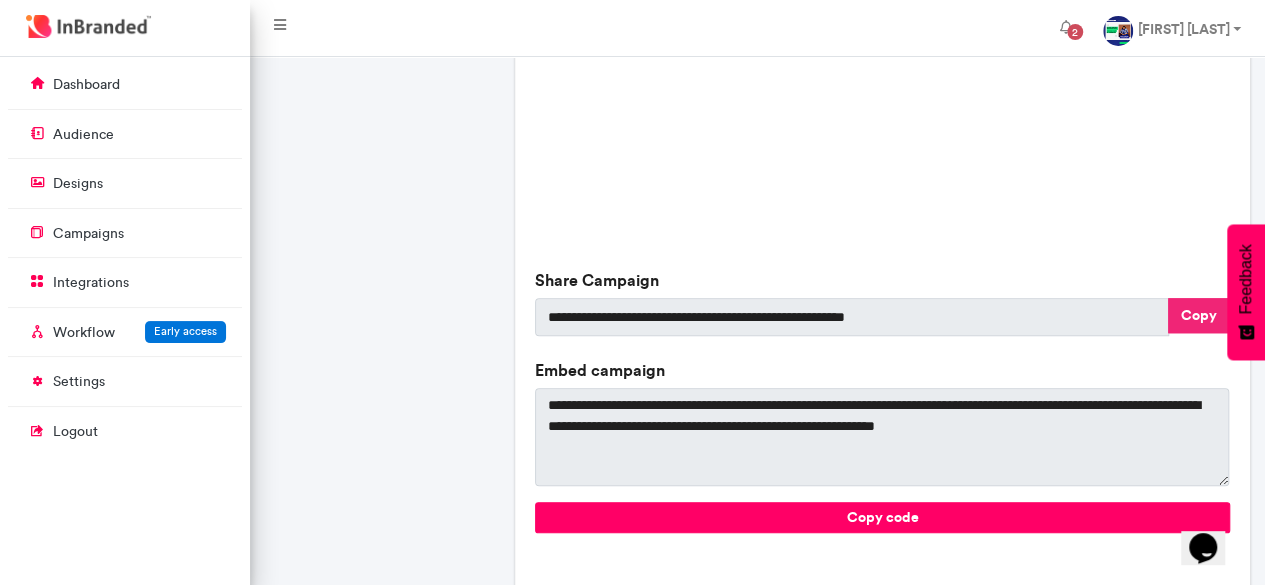 click on "Copy" at bounding box center (1199, 315) 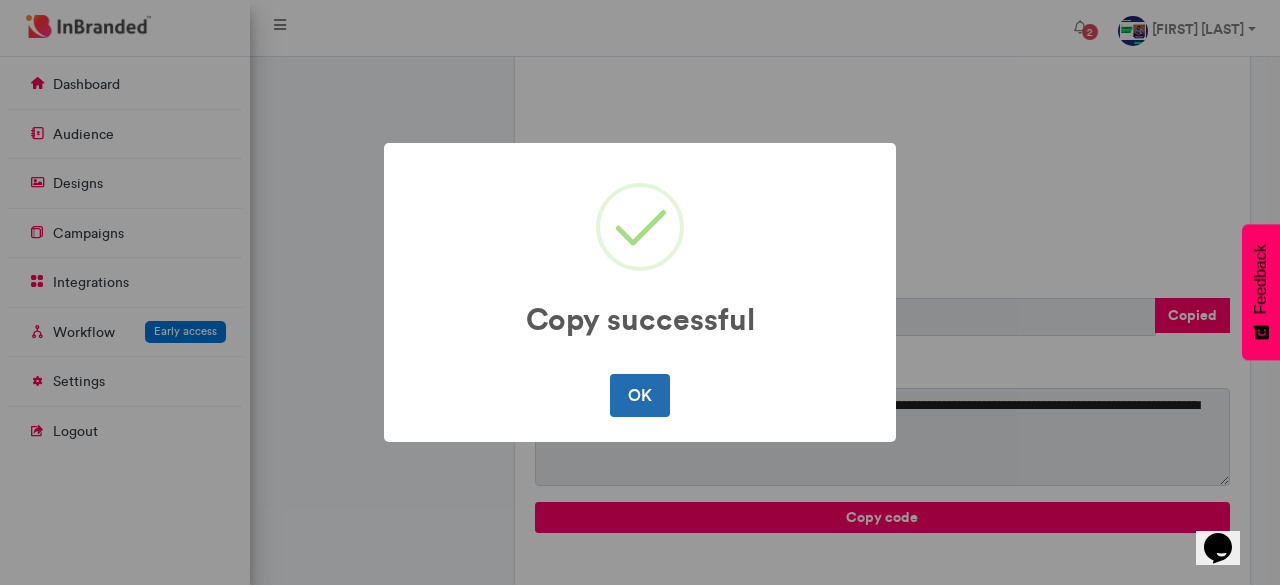 click on "OK" at bounding box center [639, 395] 